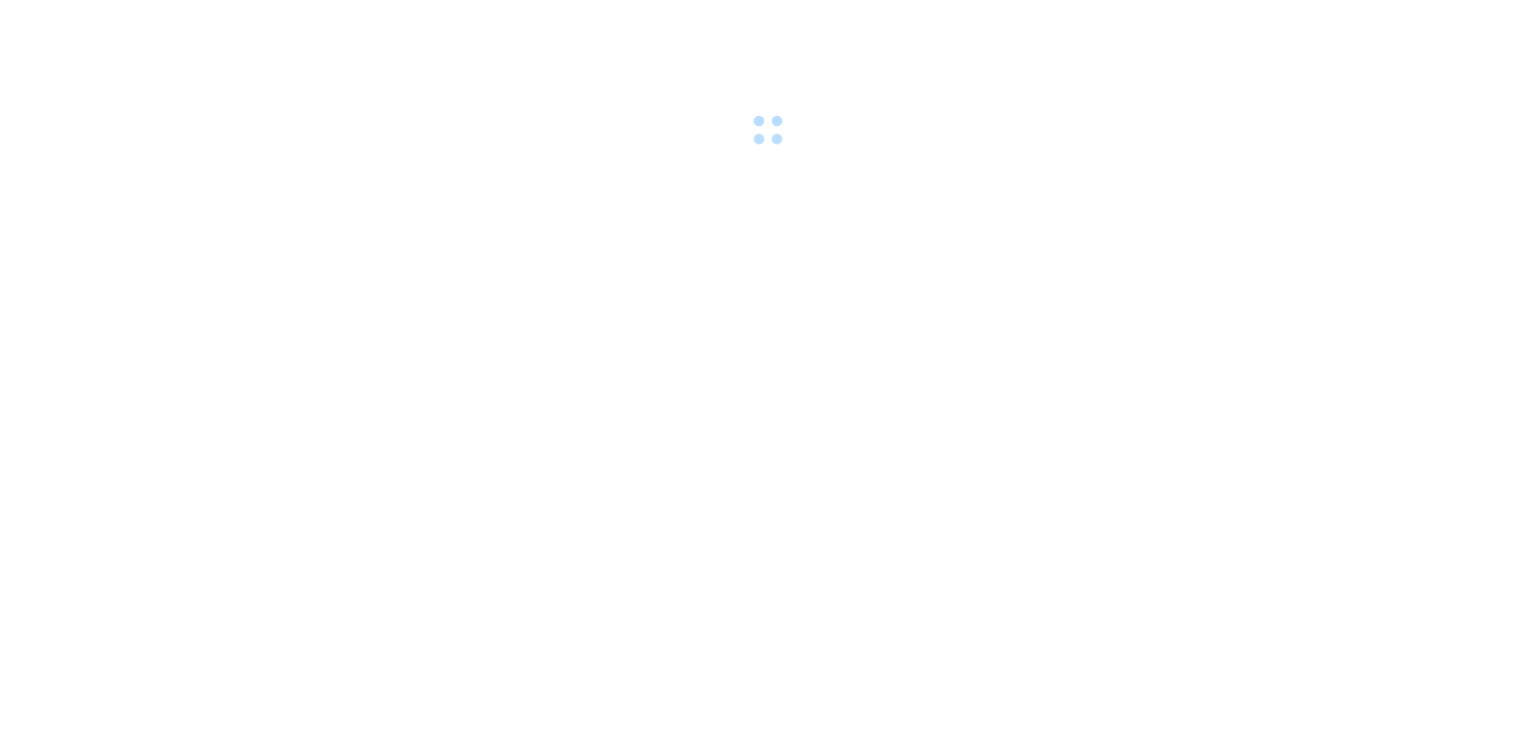 scroll, scrollTop: 0, scrollLeft: 0, axis: both 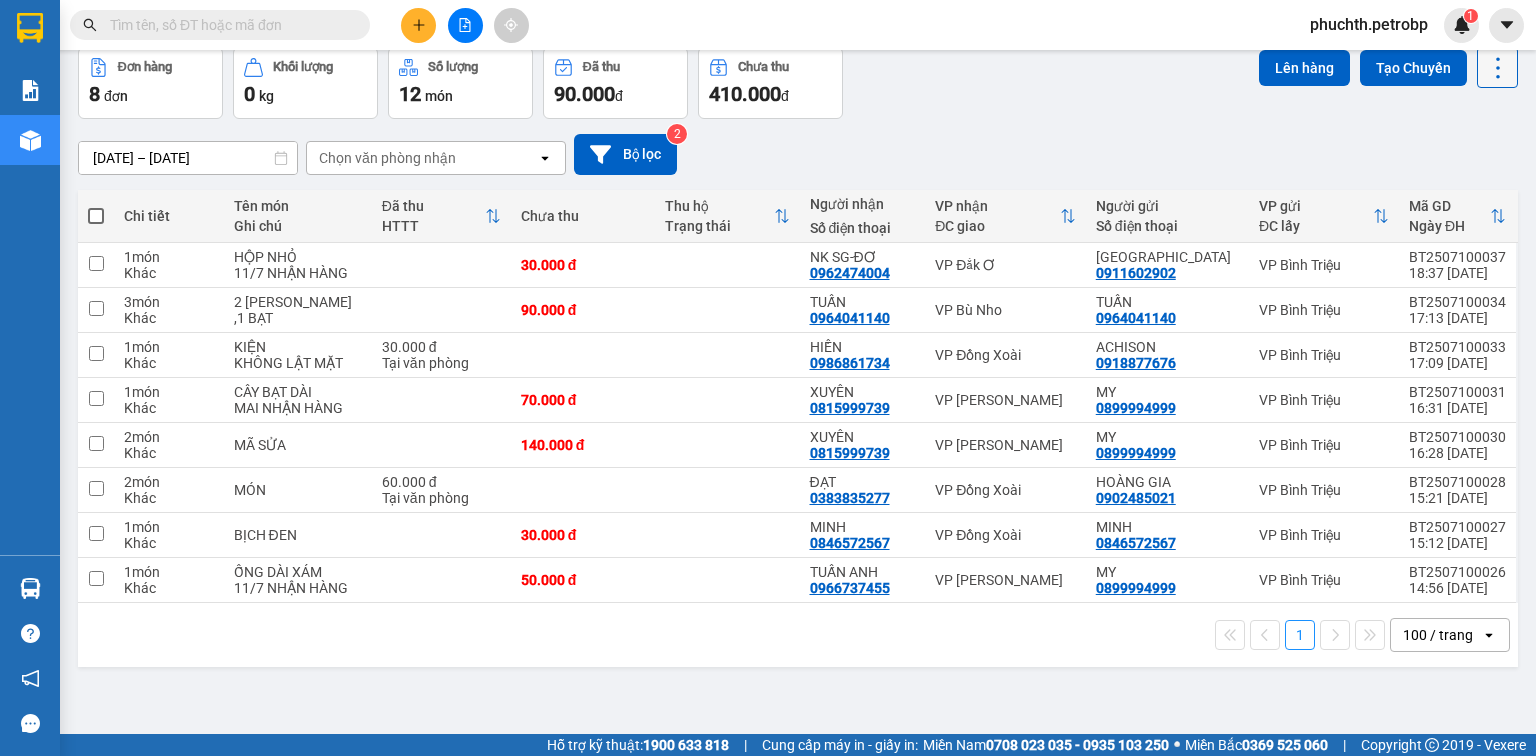 click 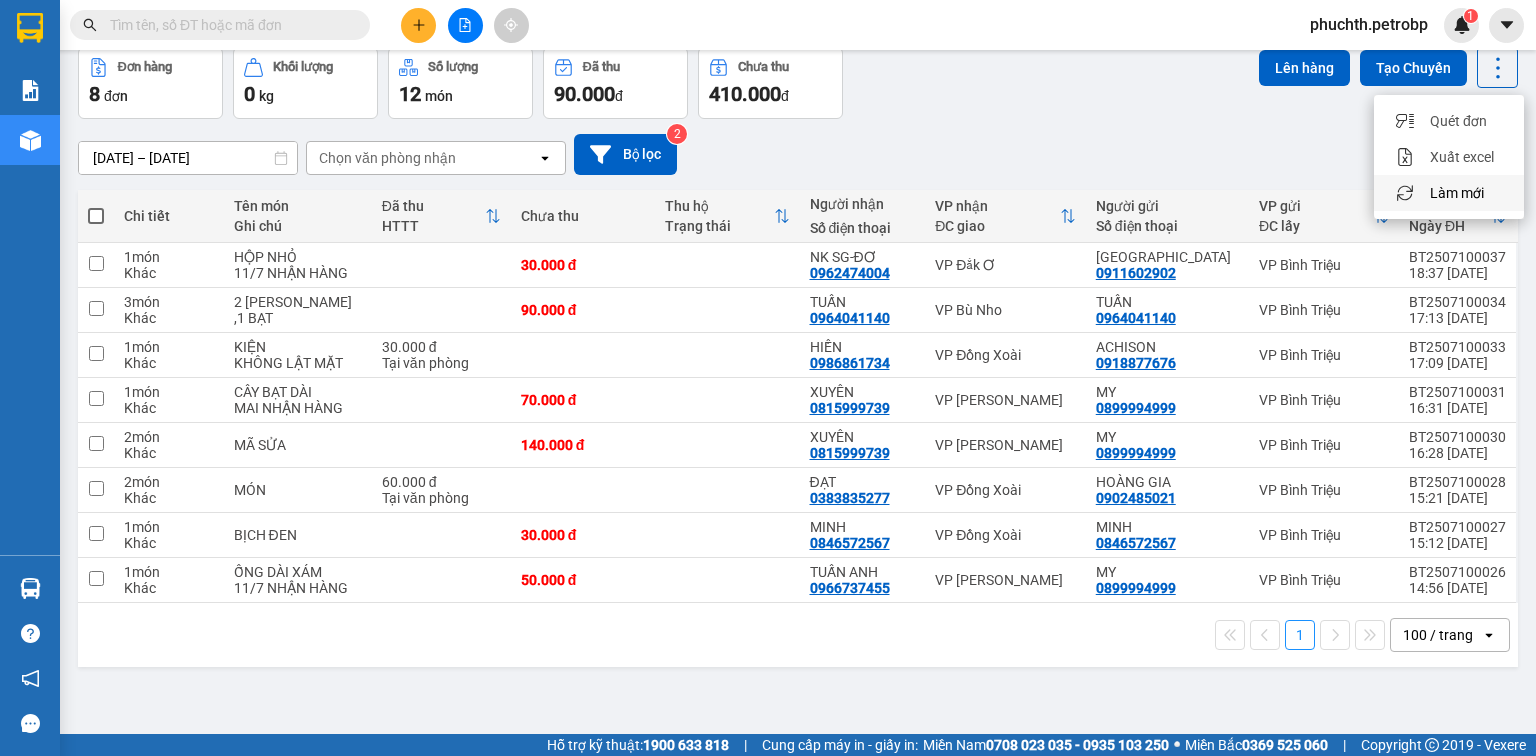 click on "Làm mới" at bounding box center (1457, 193) 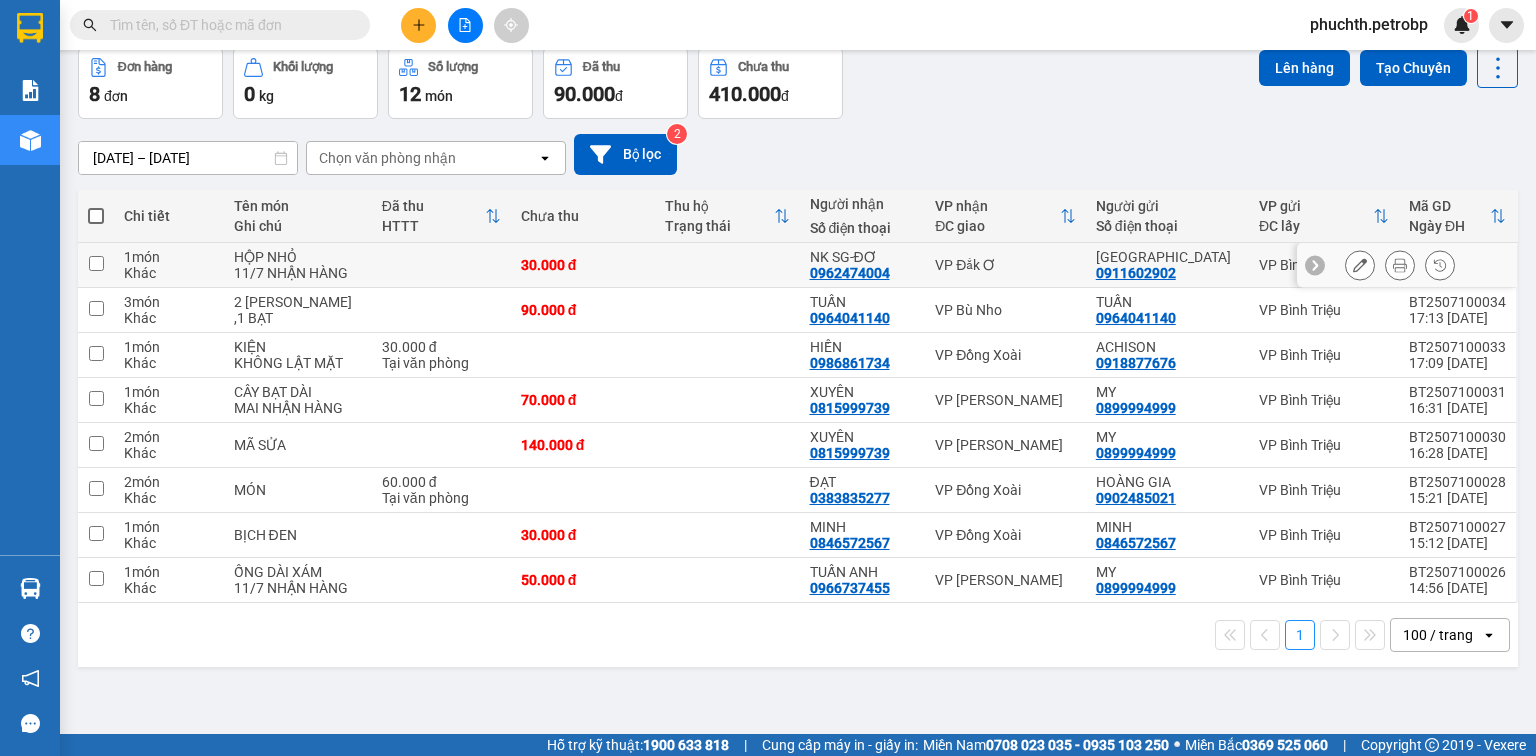 click at bounding box center (96, 263) 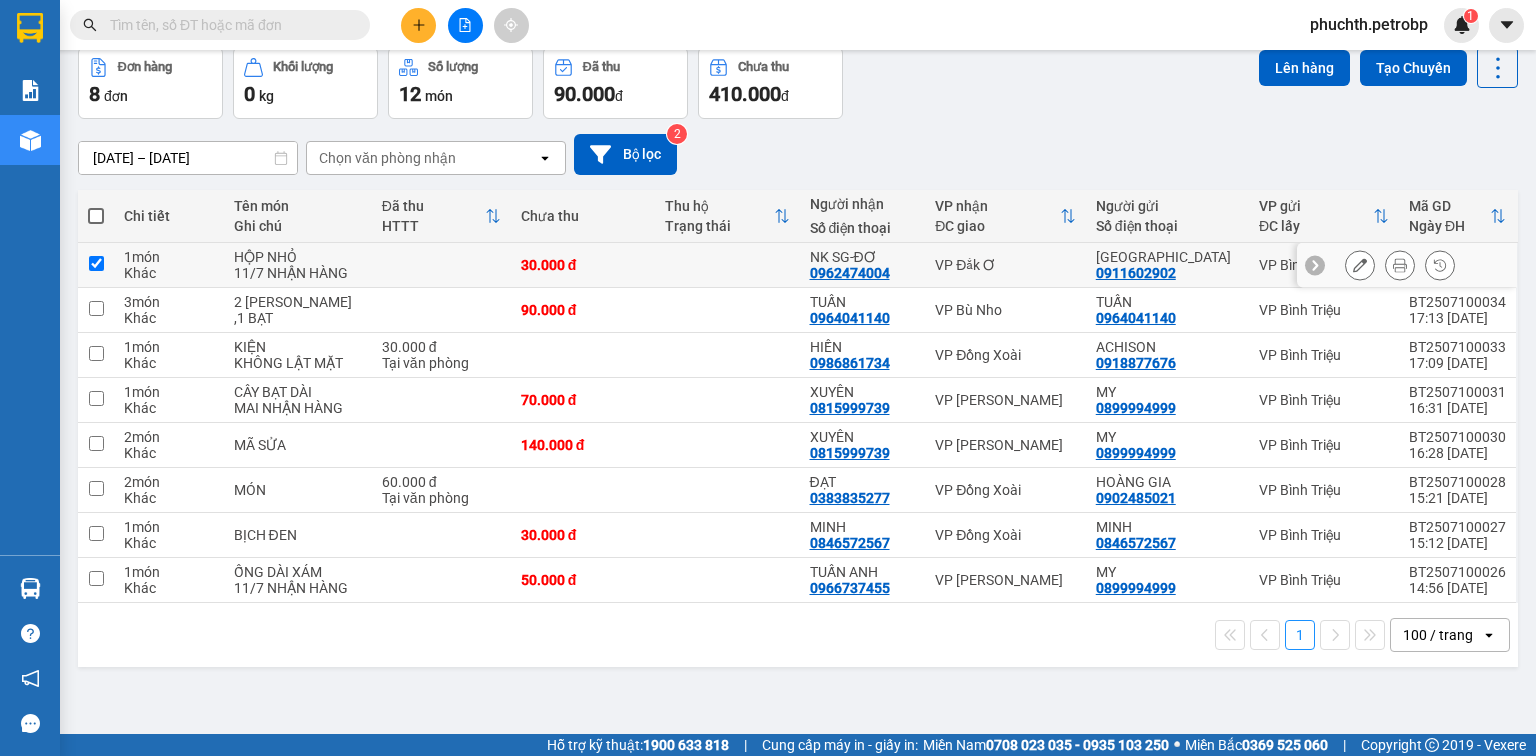 checkbox on "true" 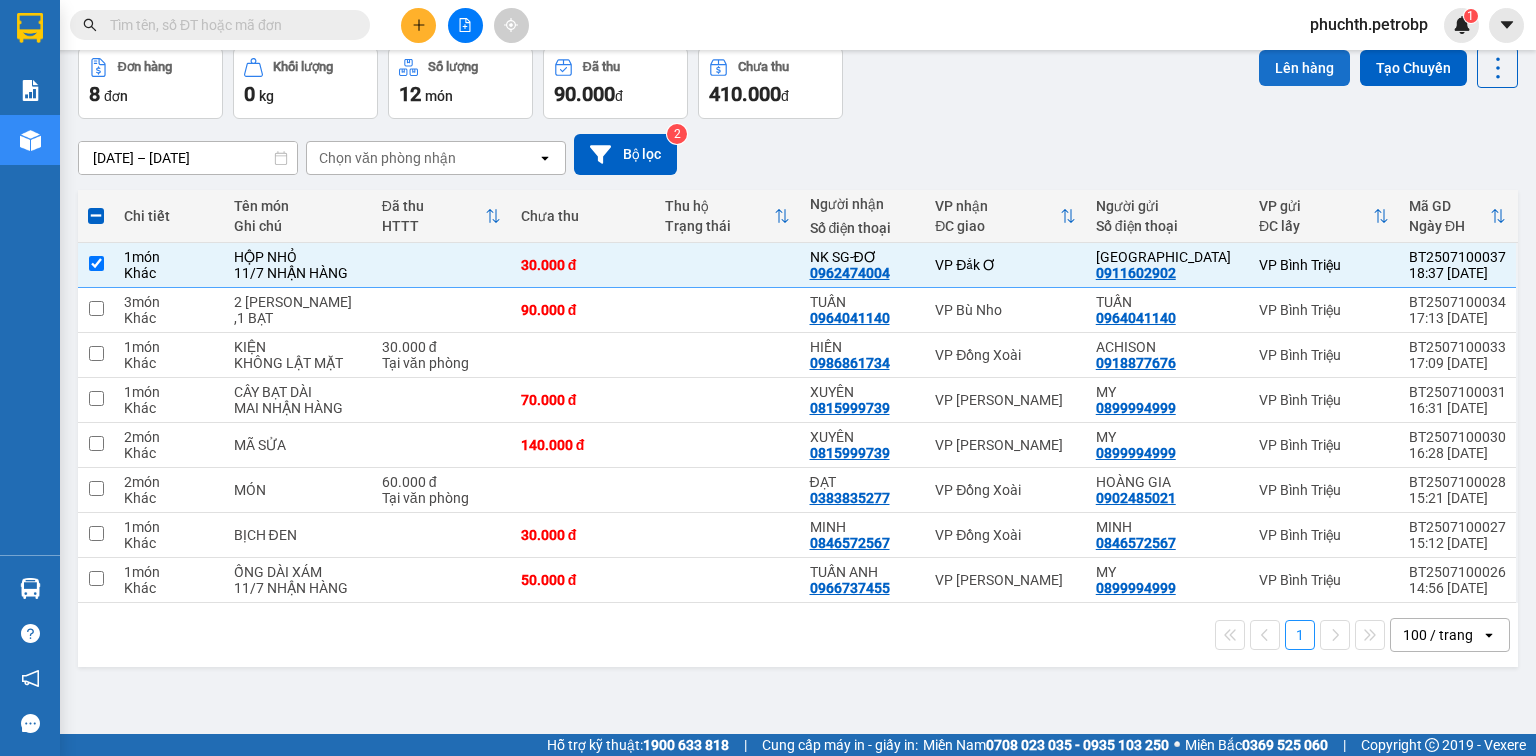 click on "Lên hàng" at bounding box center (1304, 68) 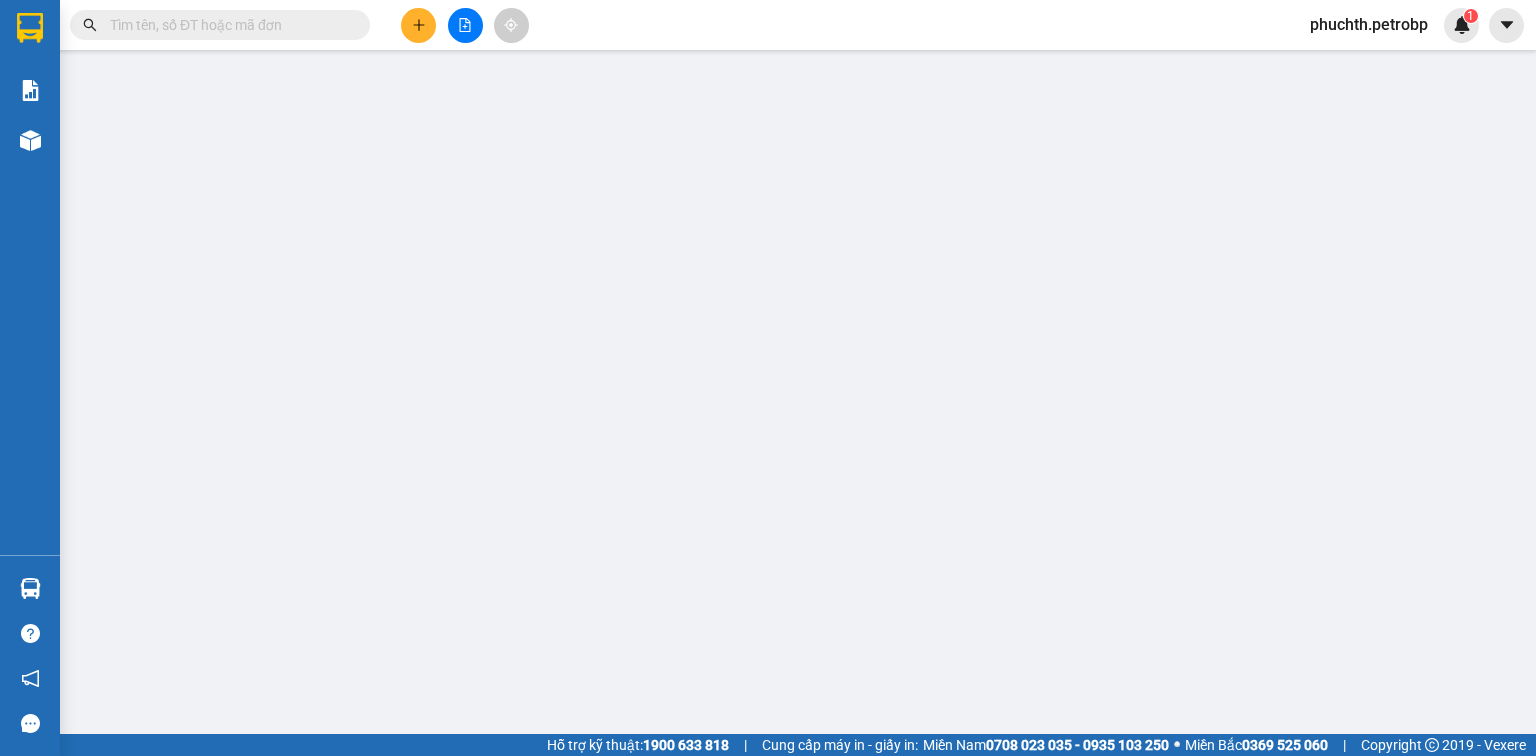 scroll, scrollTop: 0, scrollLeft: 0, axis: both 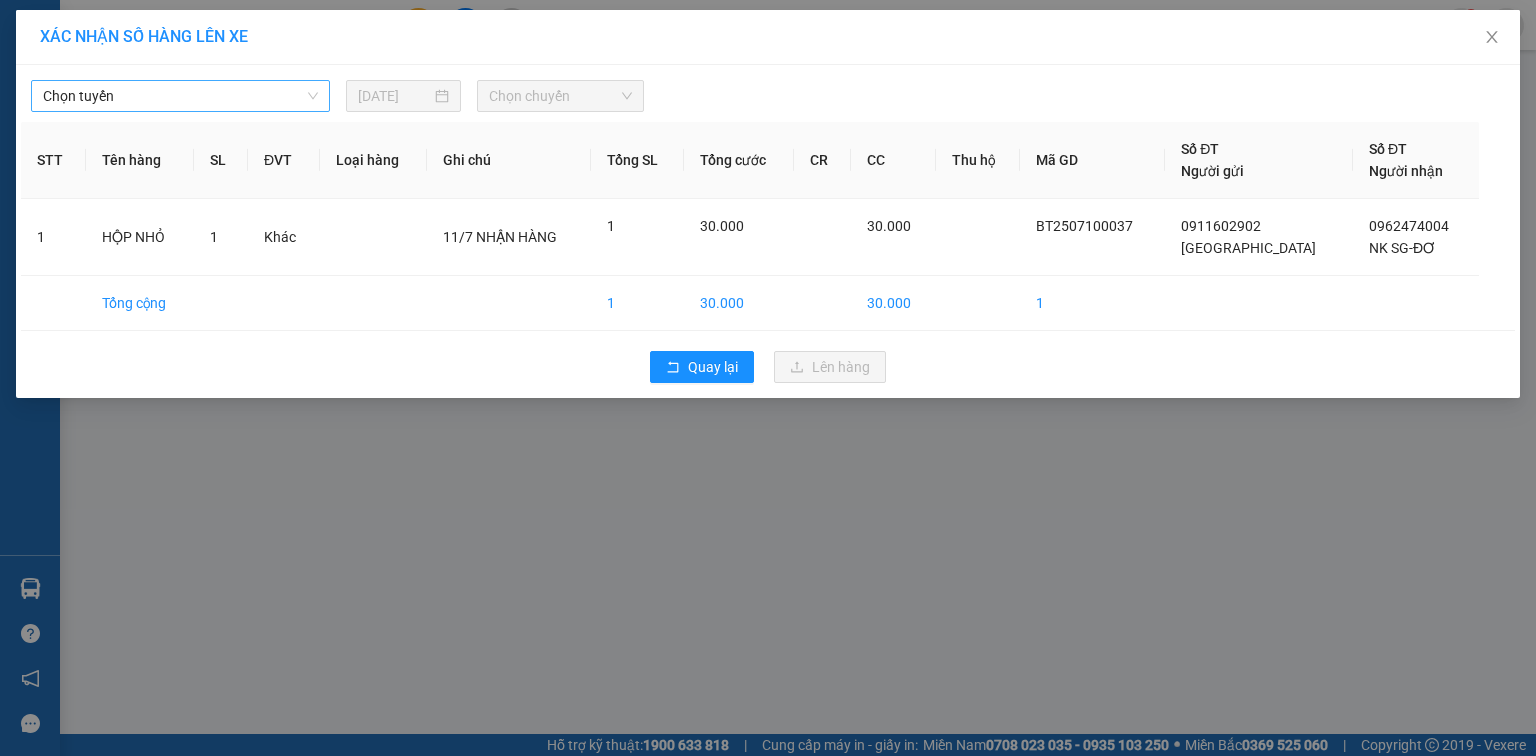 click on "Chọn tuyến" at bounding box center [180, 96] 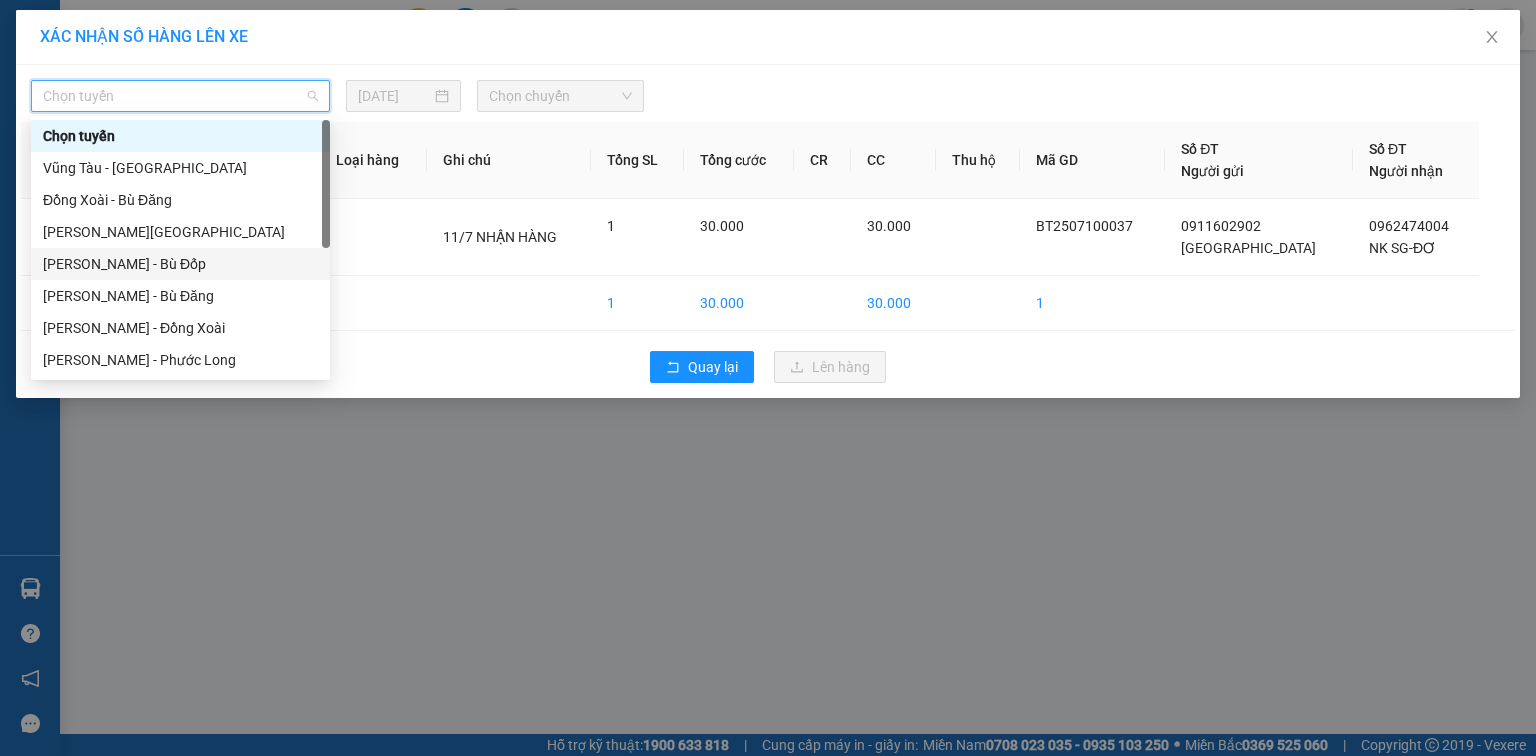 scroll, scrollTop: 160, scrollLeft: 0, axis: vertical 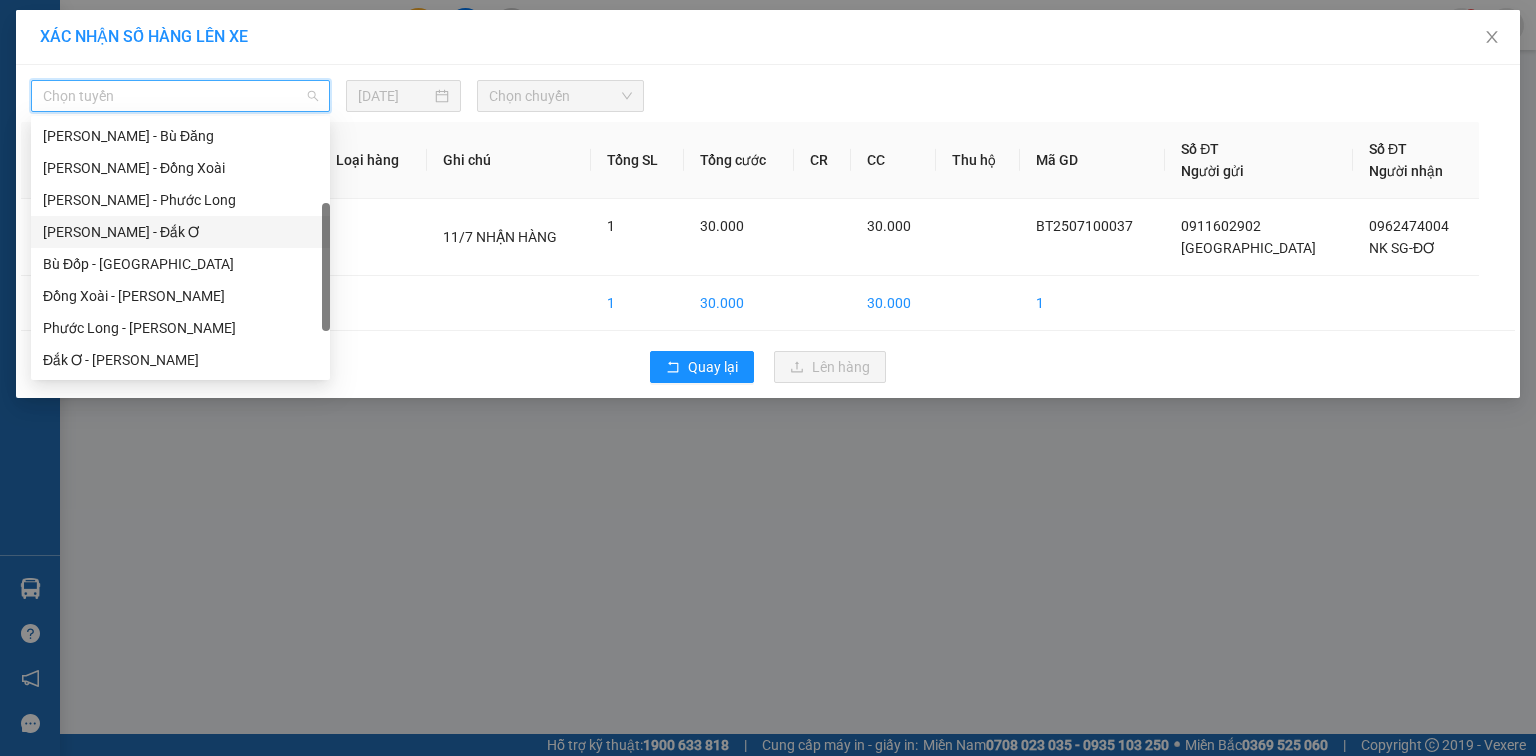 click on "[PERSON_NAME] - Đắk Ơ" at bounding box center (180, 232) 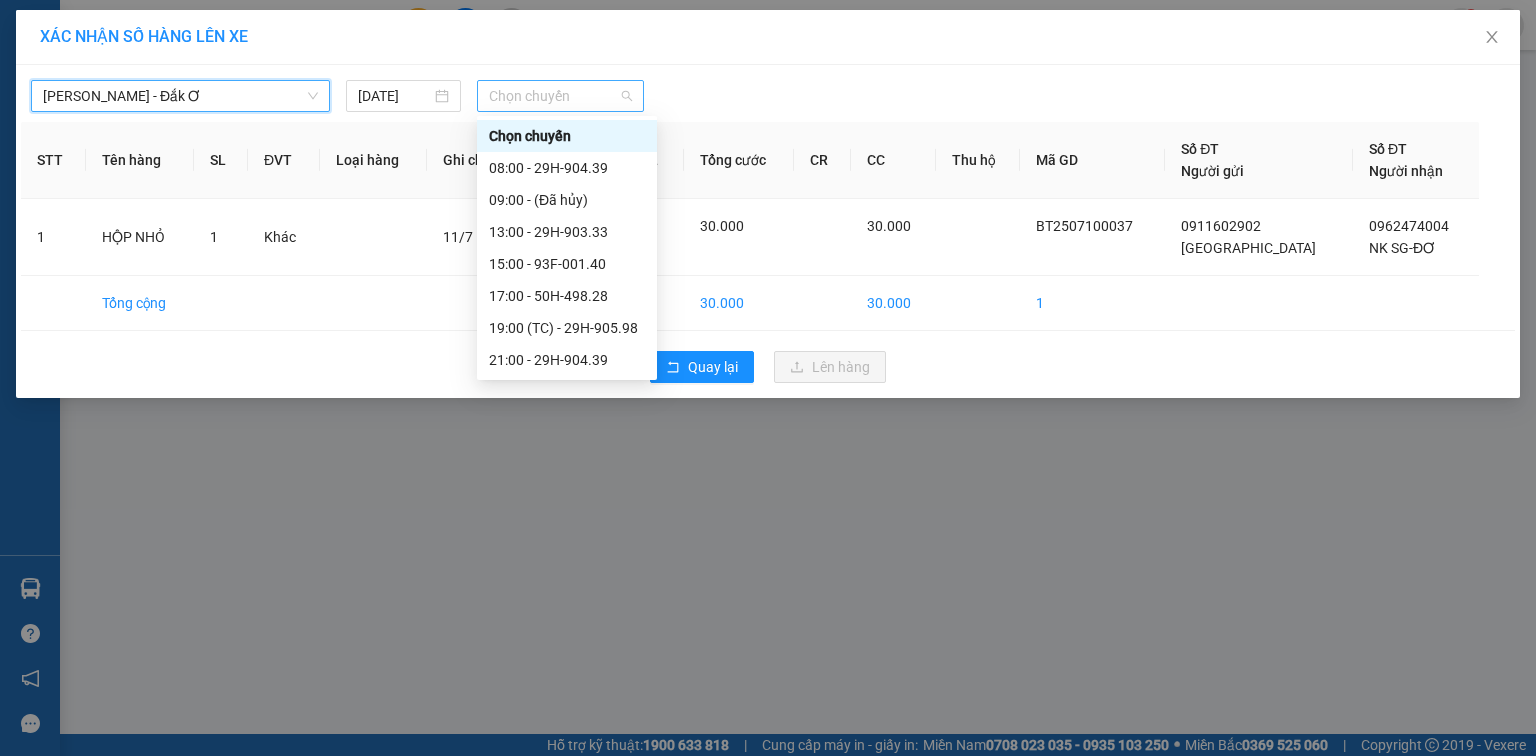 click on "Chọn chuyến" at bounding box center (561, 96) 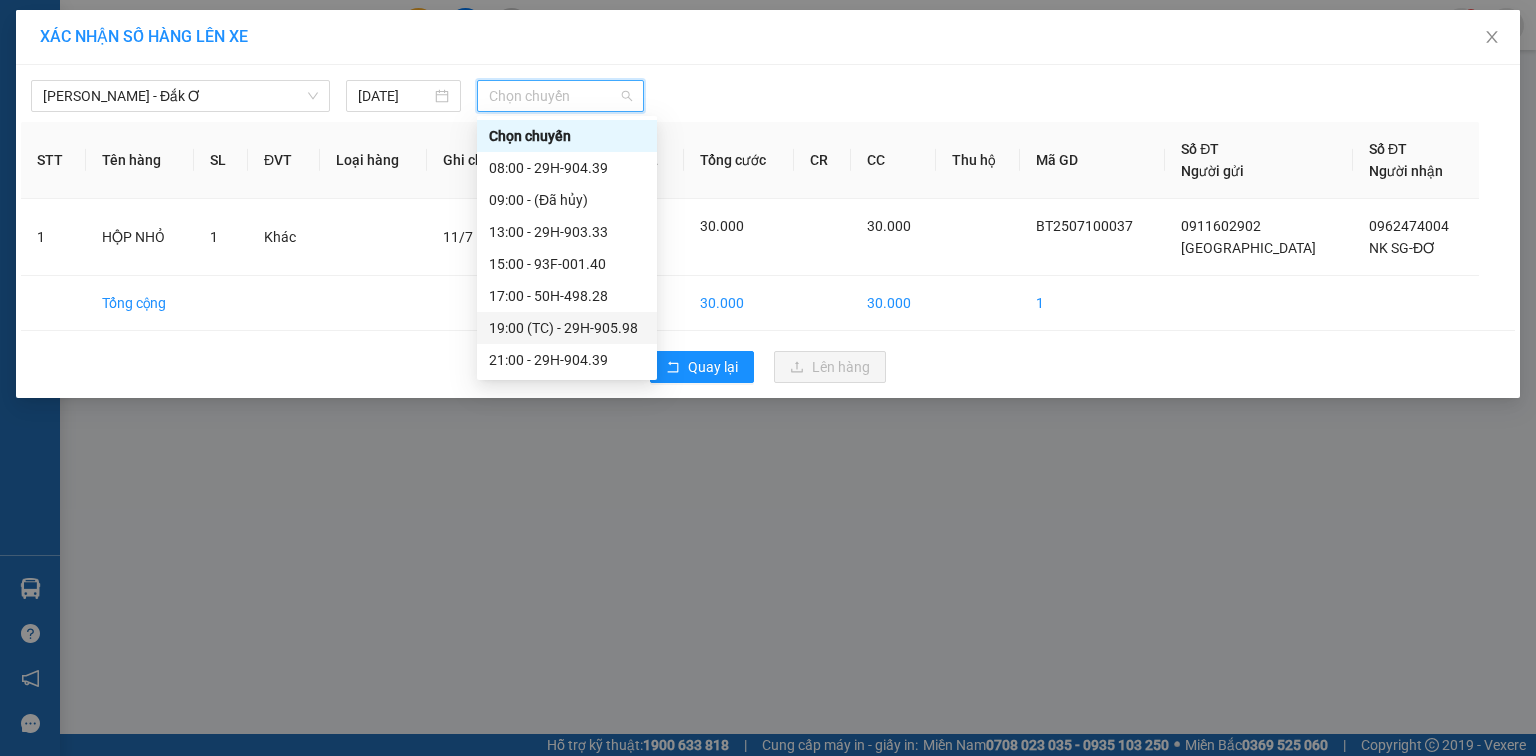 click on "19:00   (TC)   - 29H-905.98" at bounding box center (567, 328) 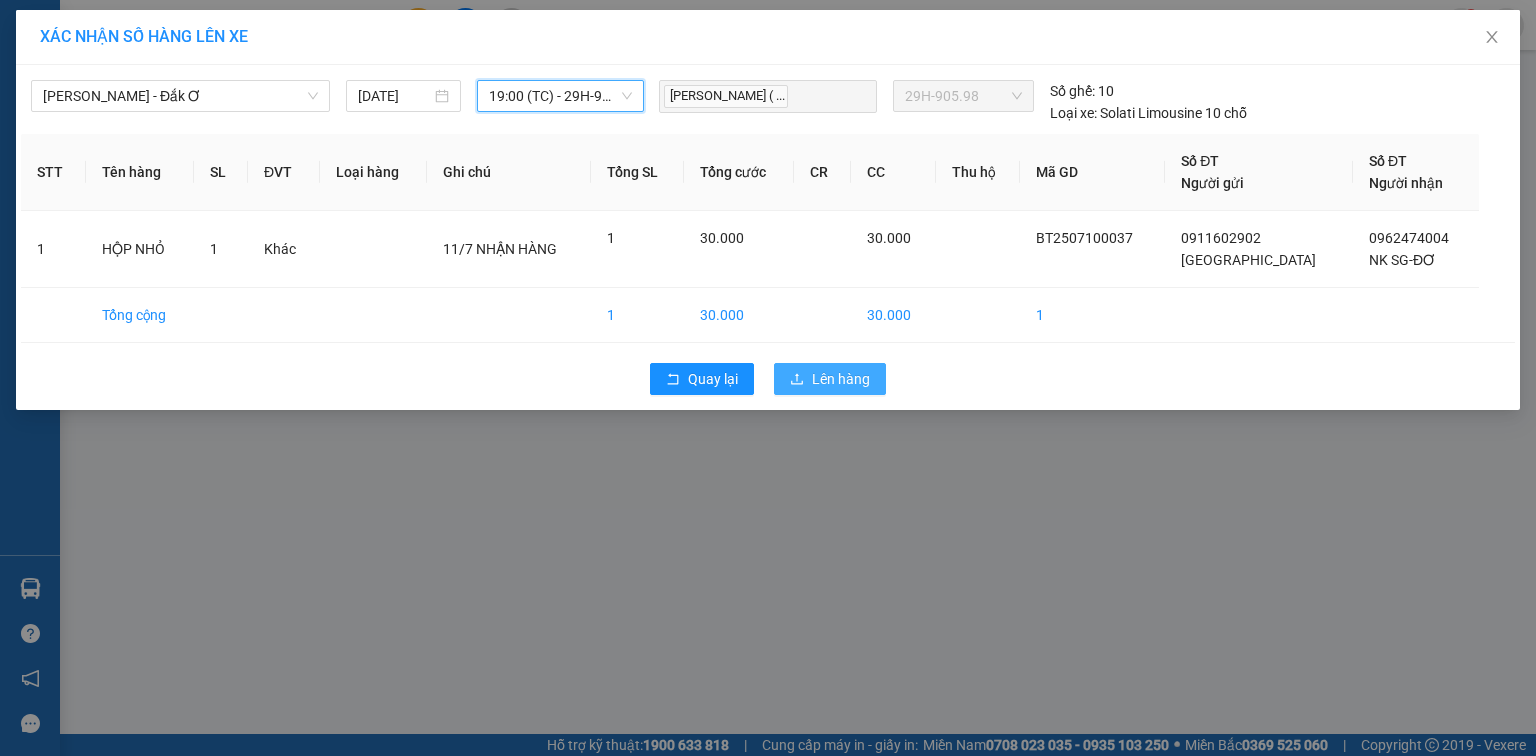 click on "Lên hàng" at bounding box center (841, 379) 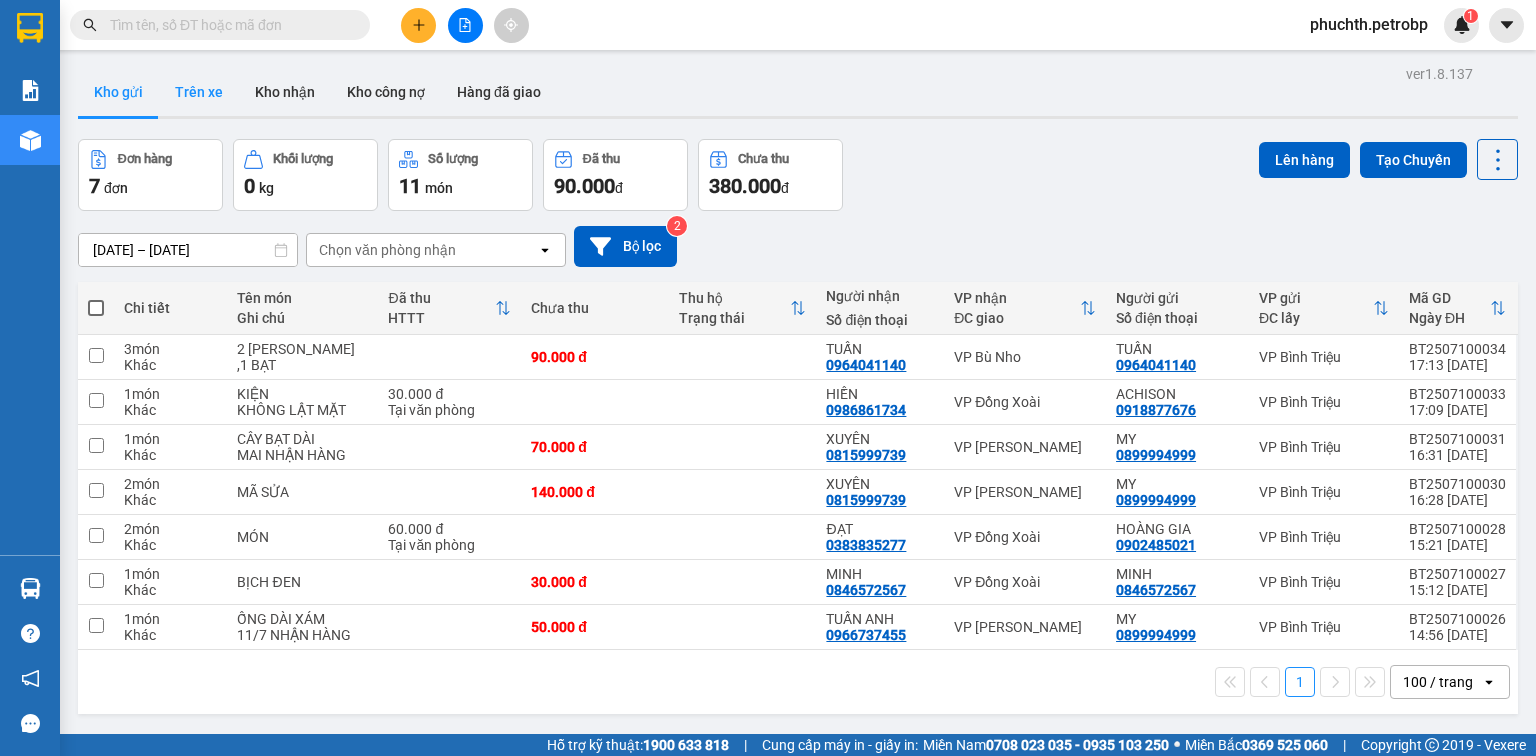 click on "Trên xe" at bounding box center [199, 92] 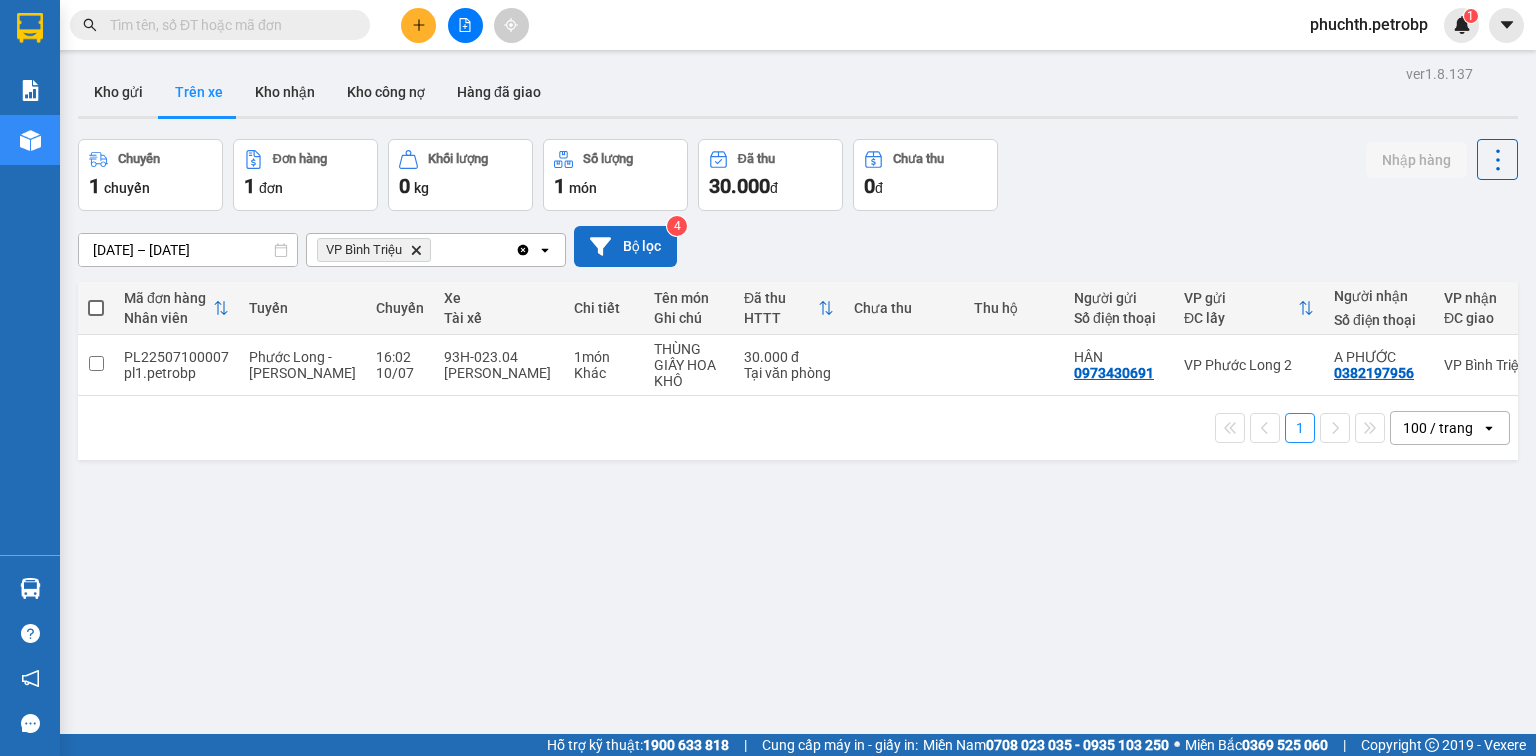 click on "Bộ lọc" at bounding box center [625, 246] 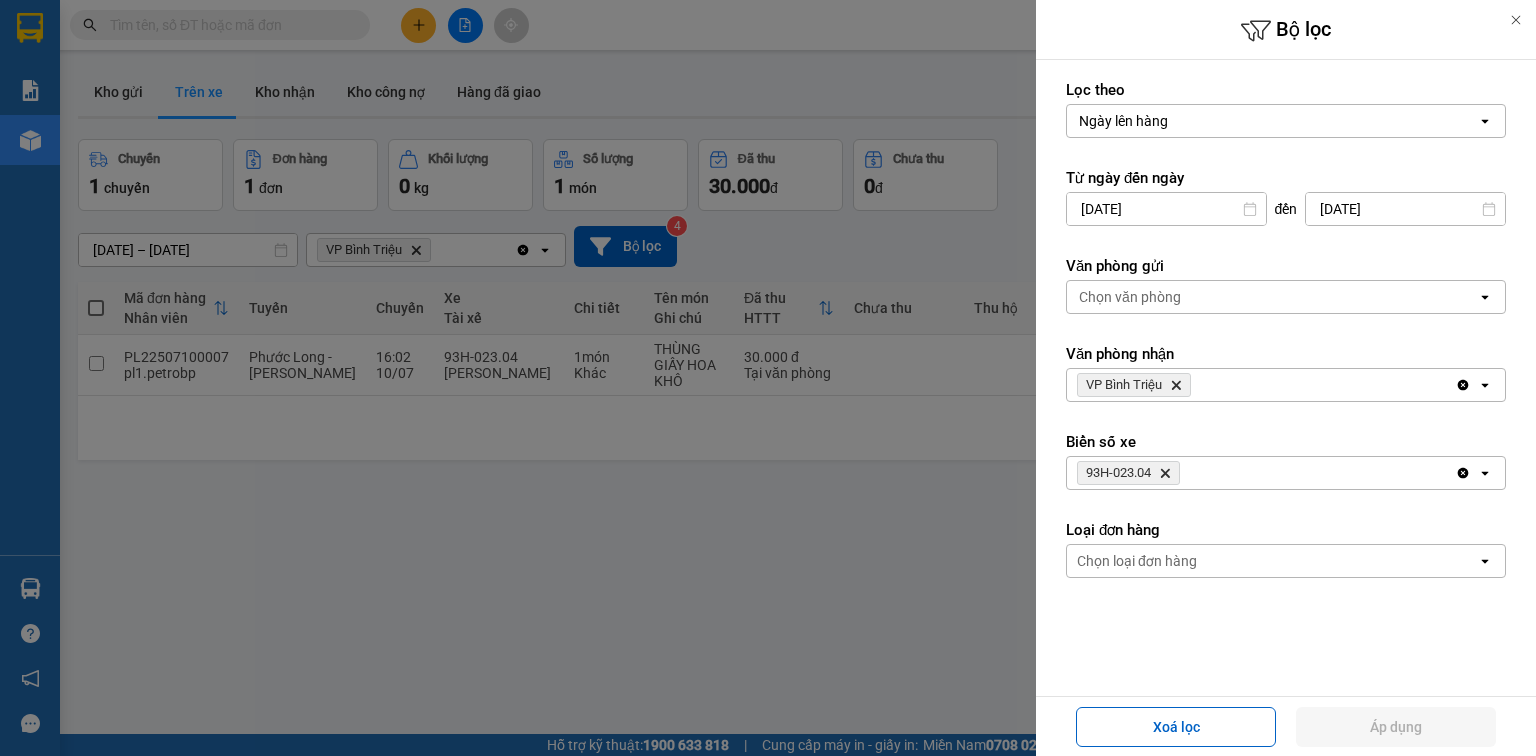 click on "Delete" 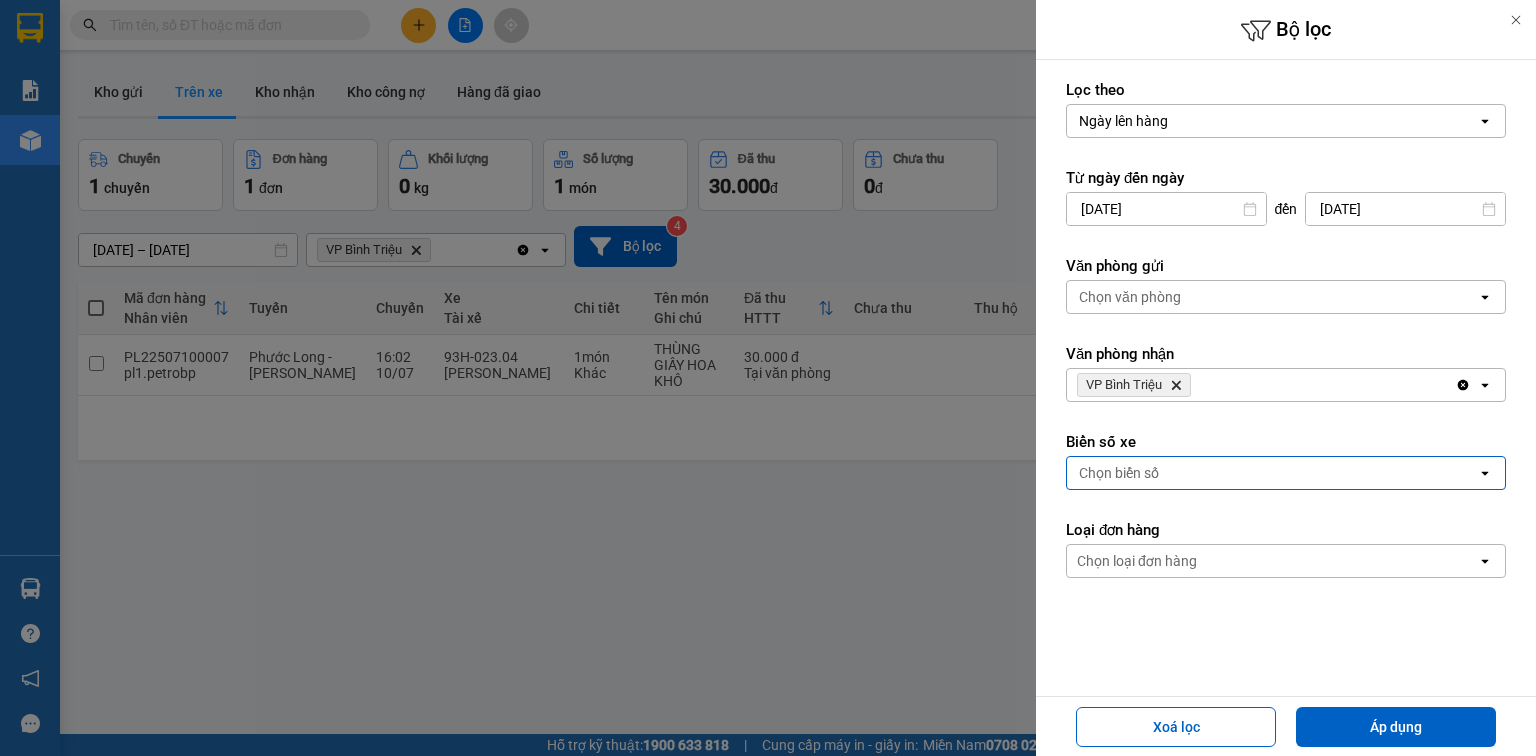 click on "Chọn biển số" at bounding box center [1272, 473] 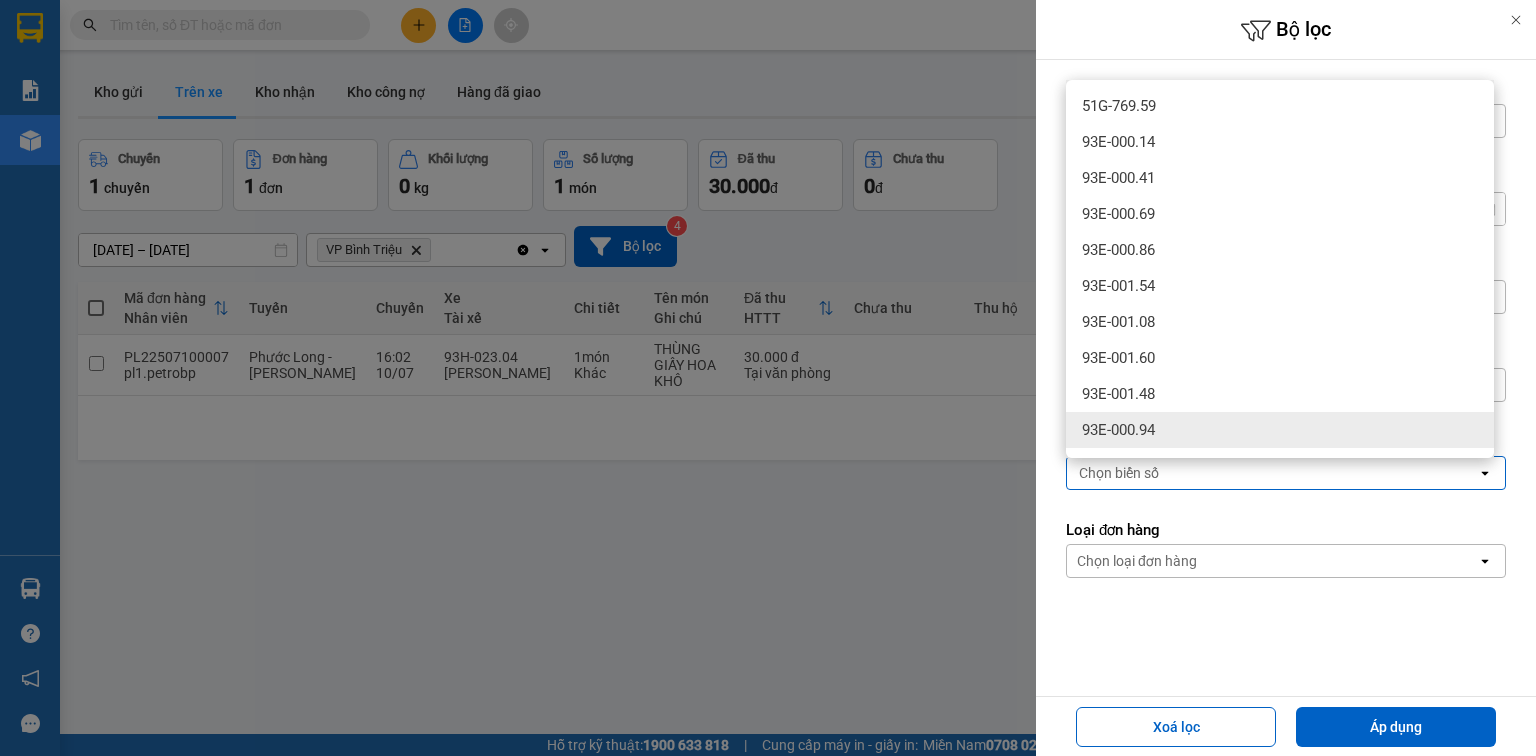 click on "93E-000.94" at bounding box center (1280, 430) 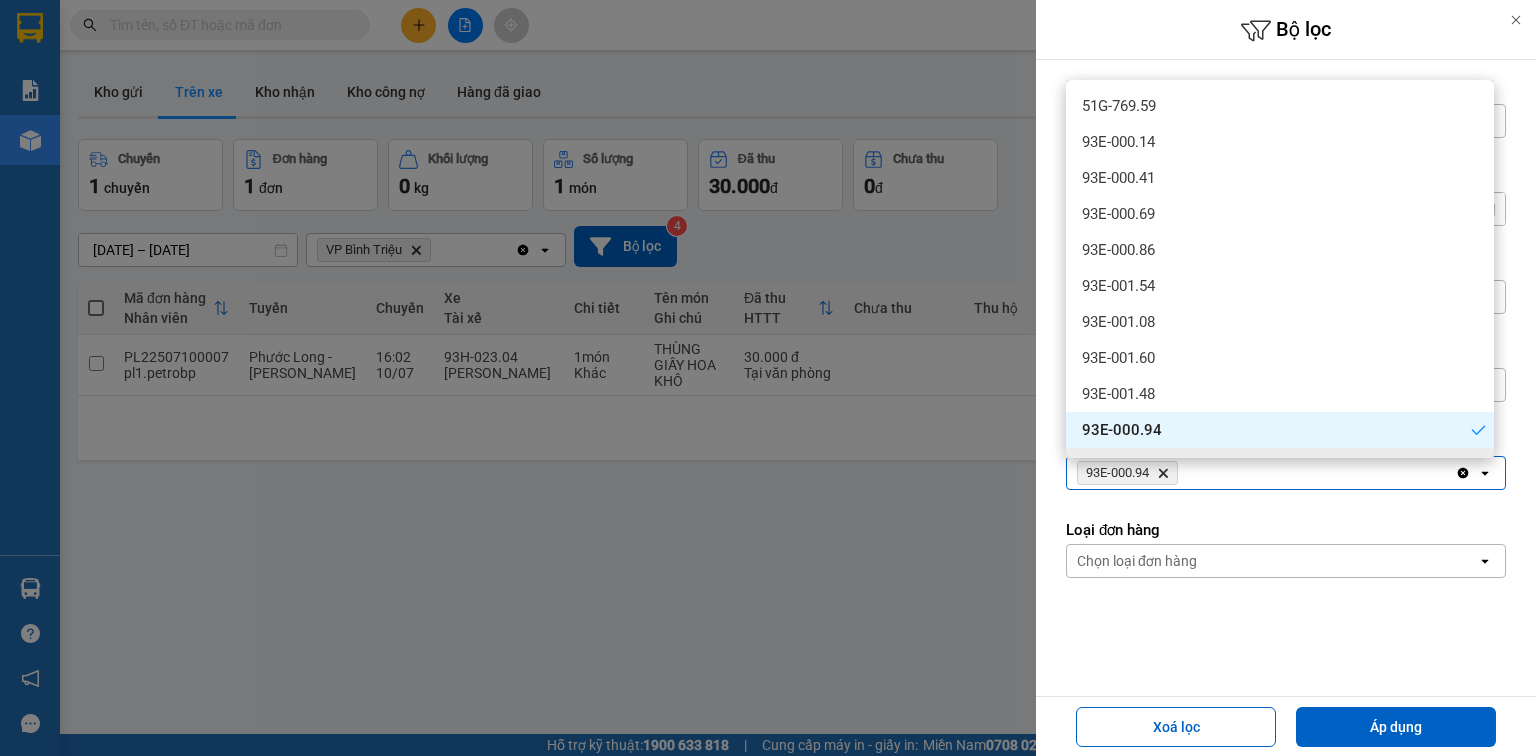 click on "Delete" 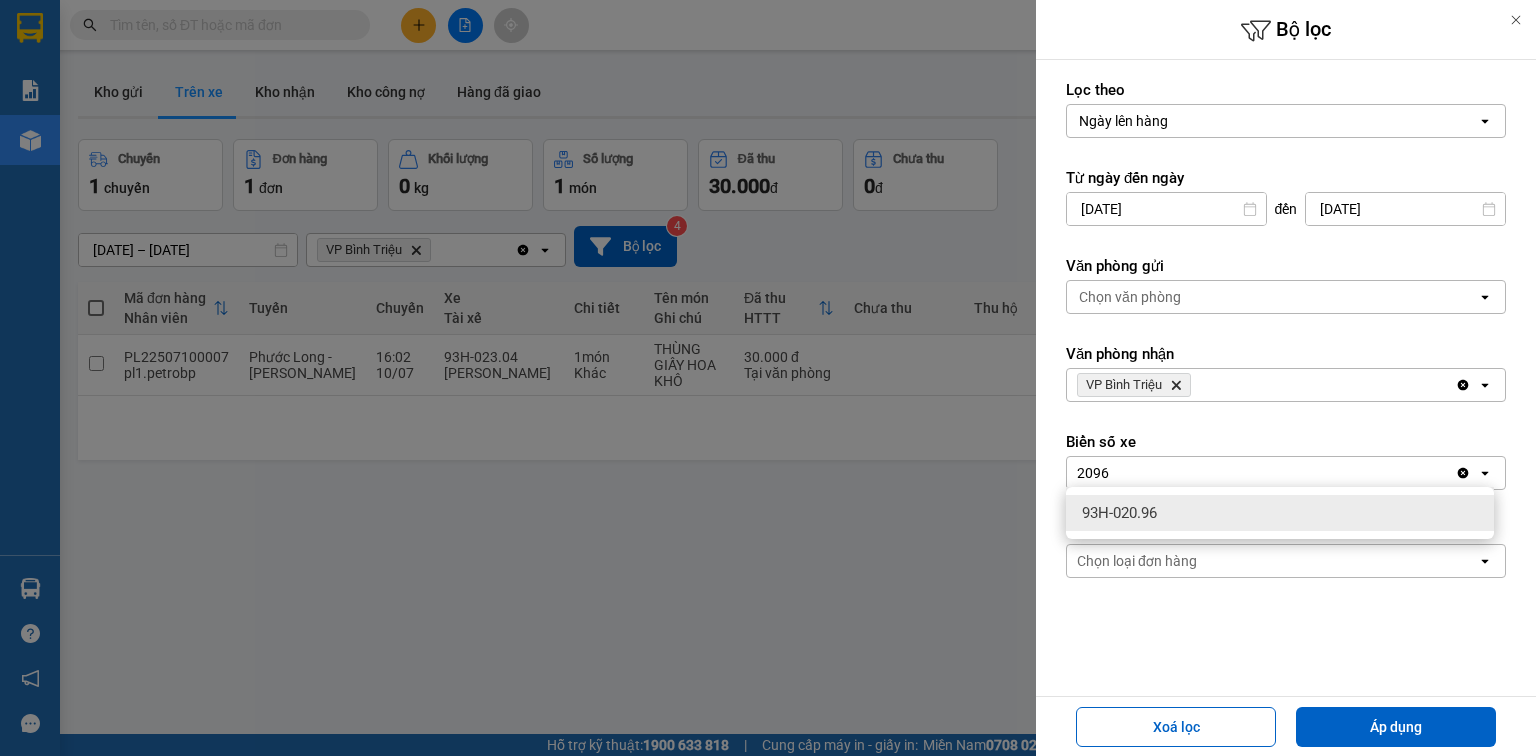 type on "2096" 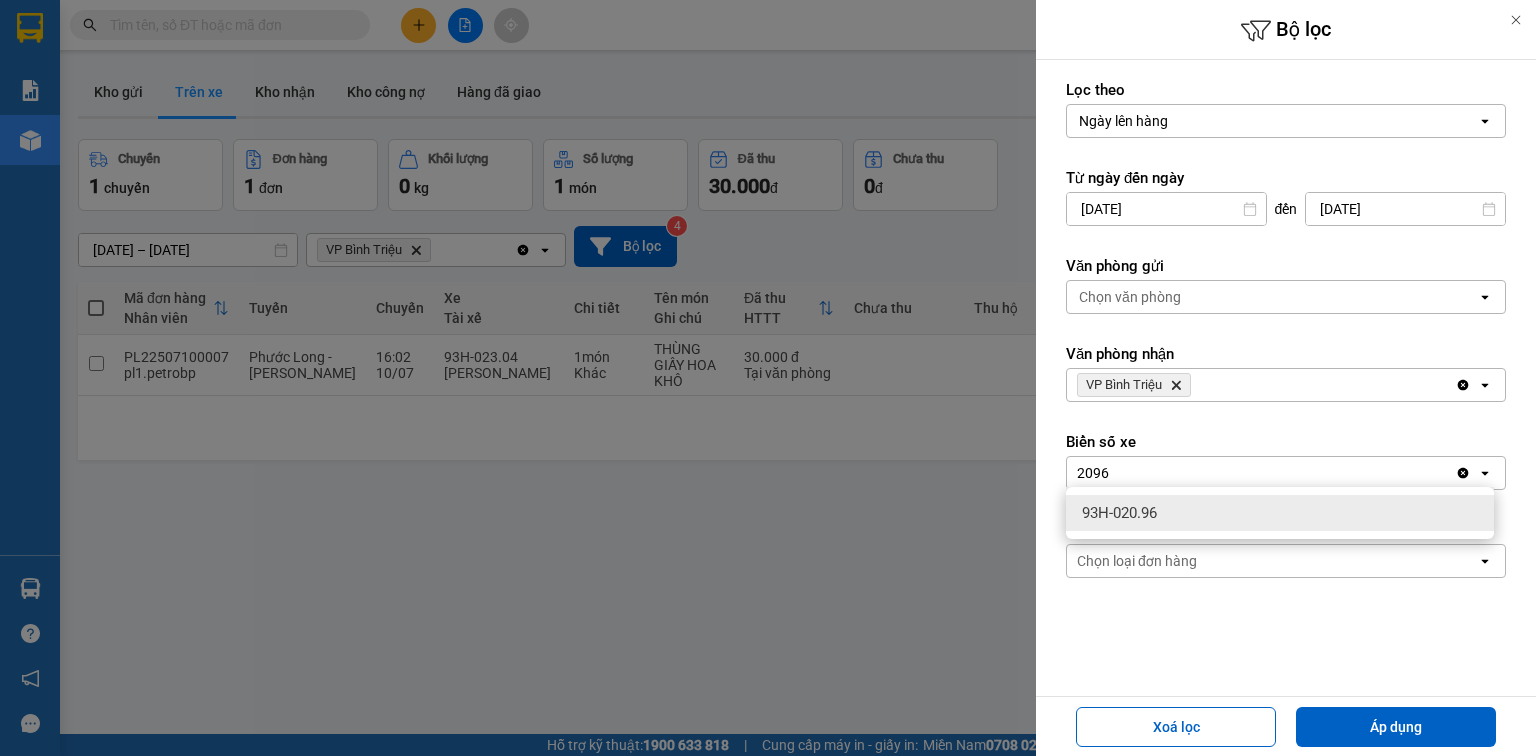 click on "93H-020.96" at bounding box center [1119, 513] 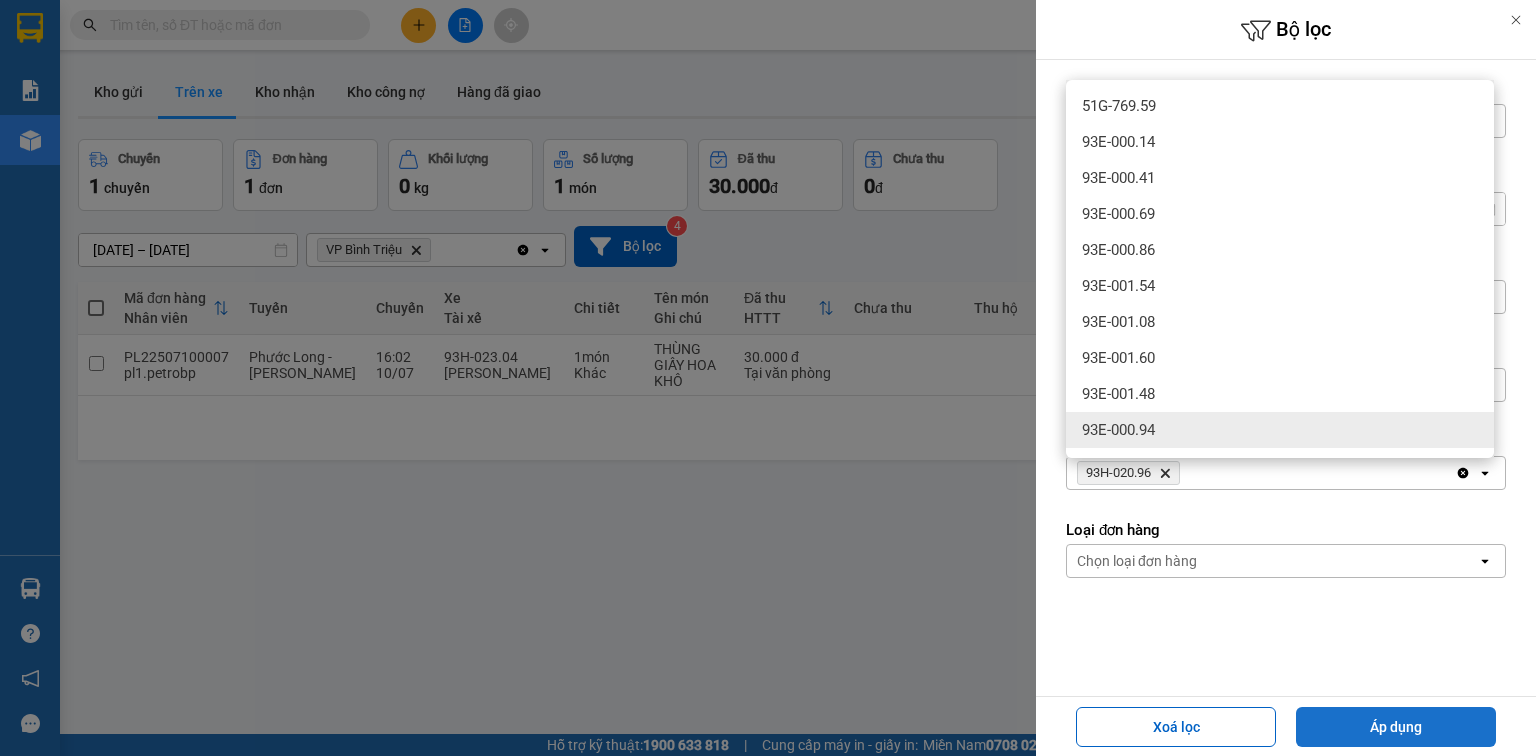 click on "Áp dụng" at bounding box center [1396, 727] 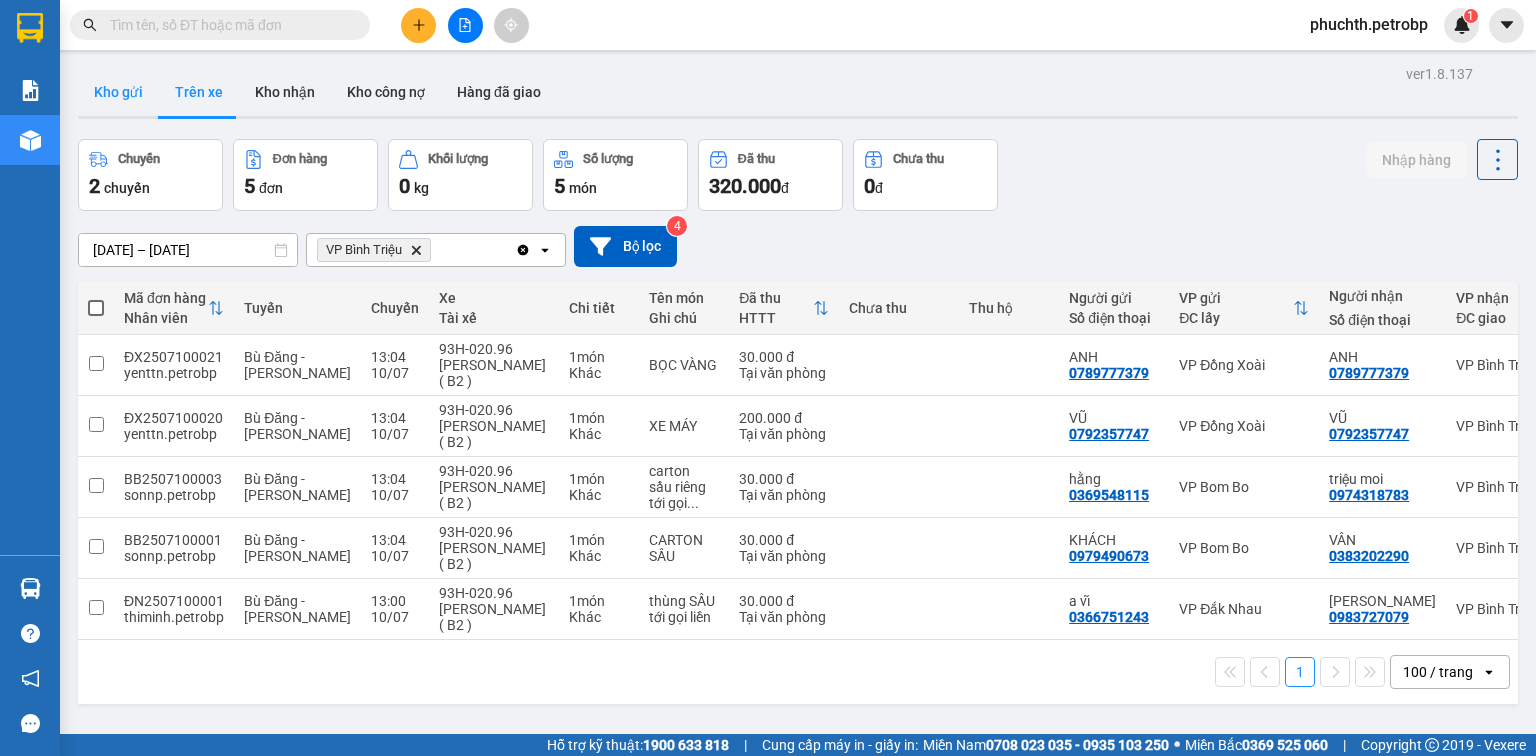 click on "Kho gửi" at bounding box center [118, 92] 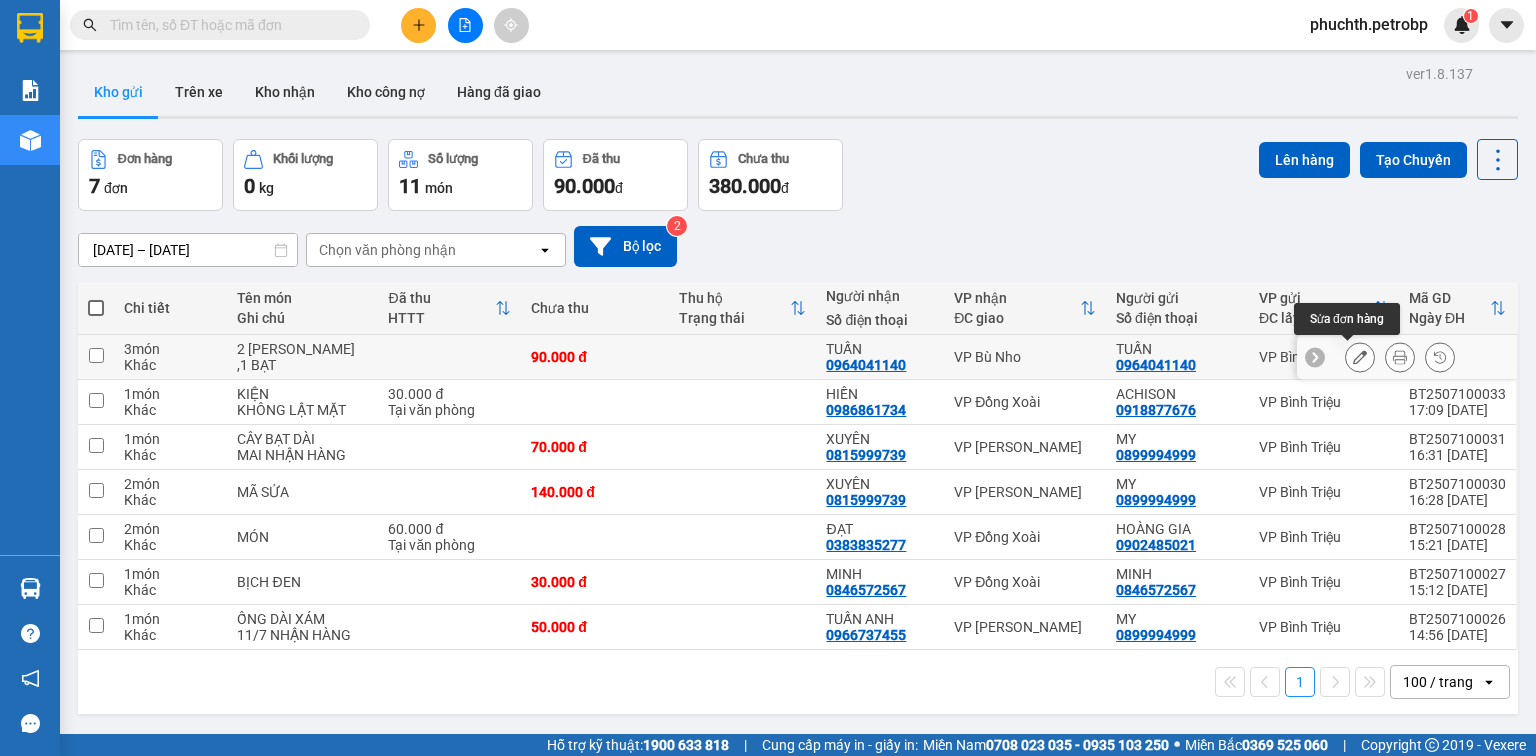 click 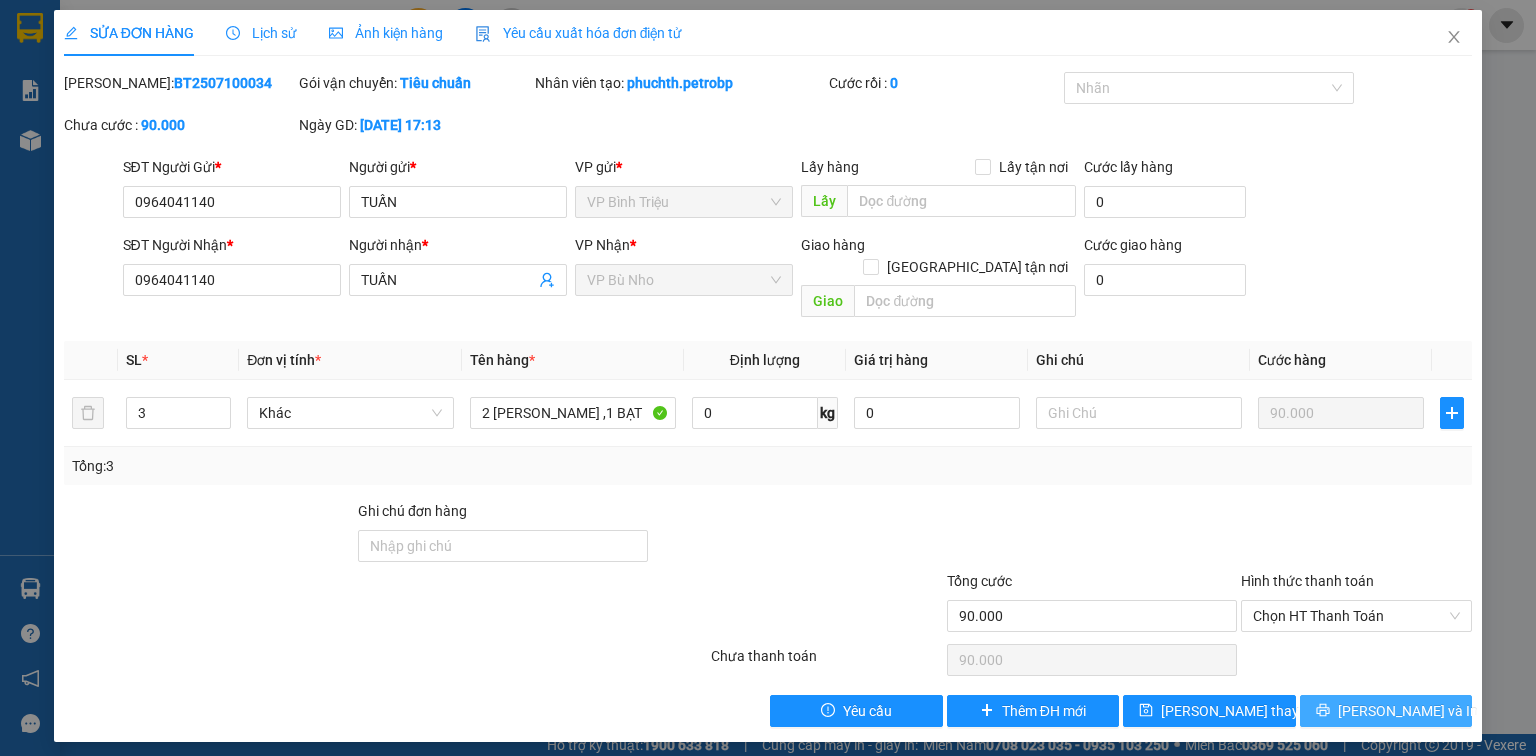 click on "[PERSON_NAME] và In" at bounding box center (1408, 711) 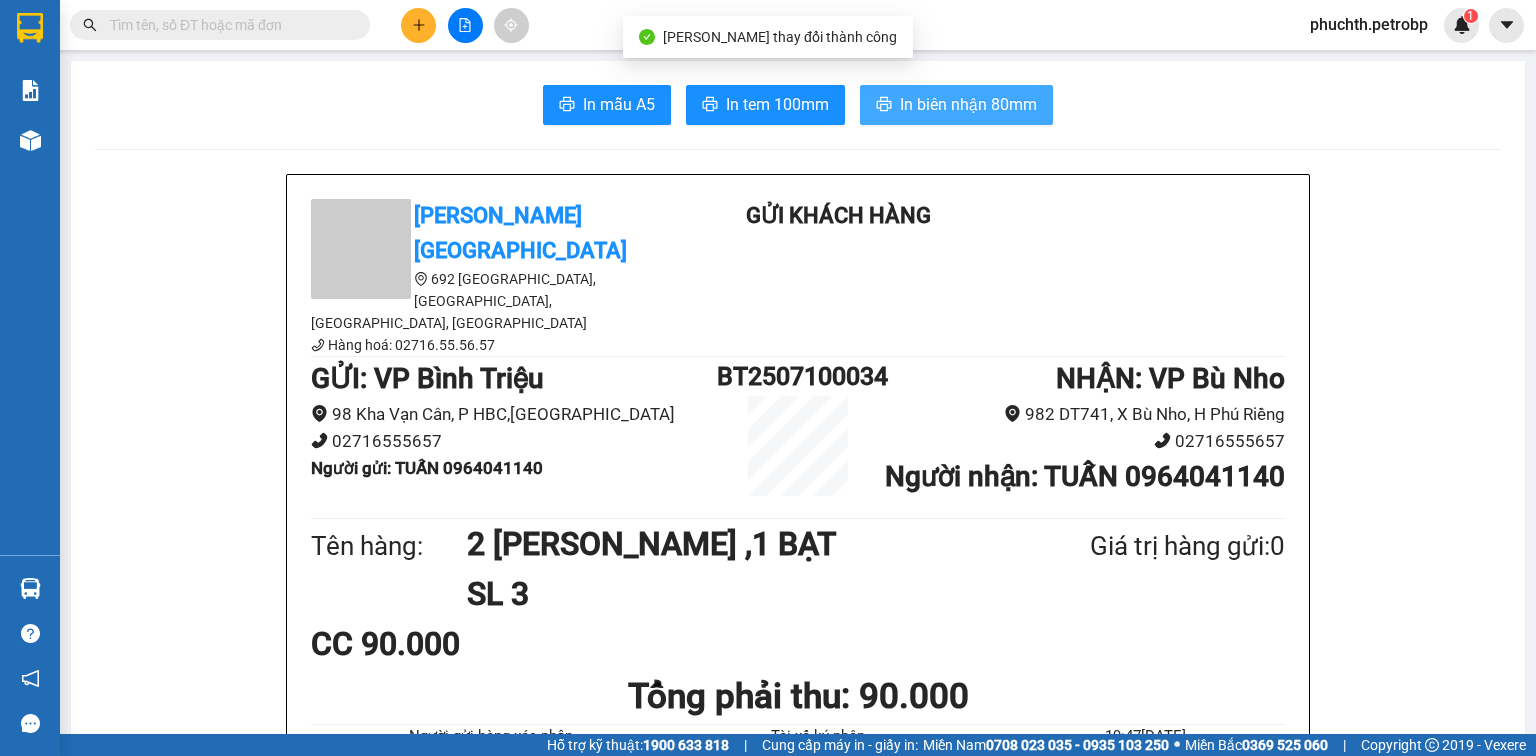 click on "In biên nhận 80mm" at bounding box center [956, 105] 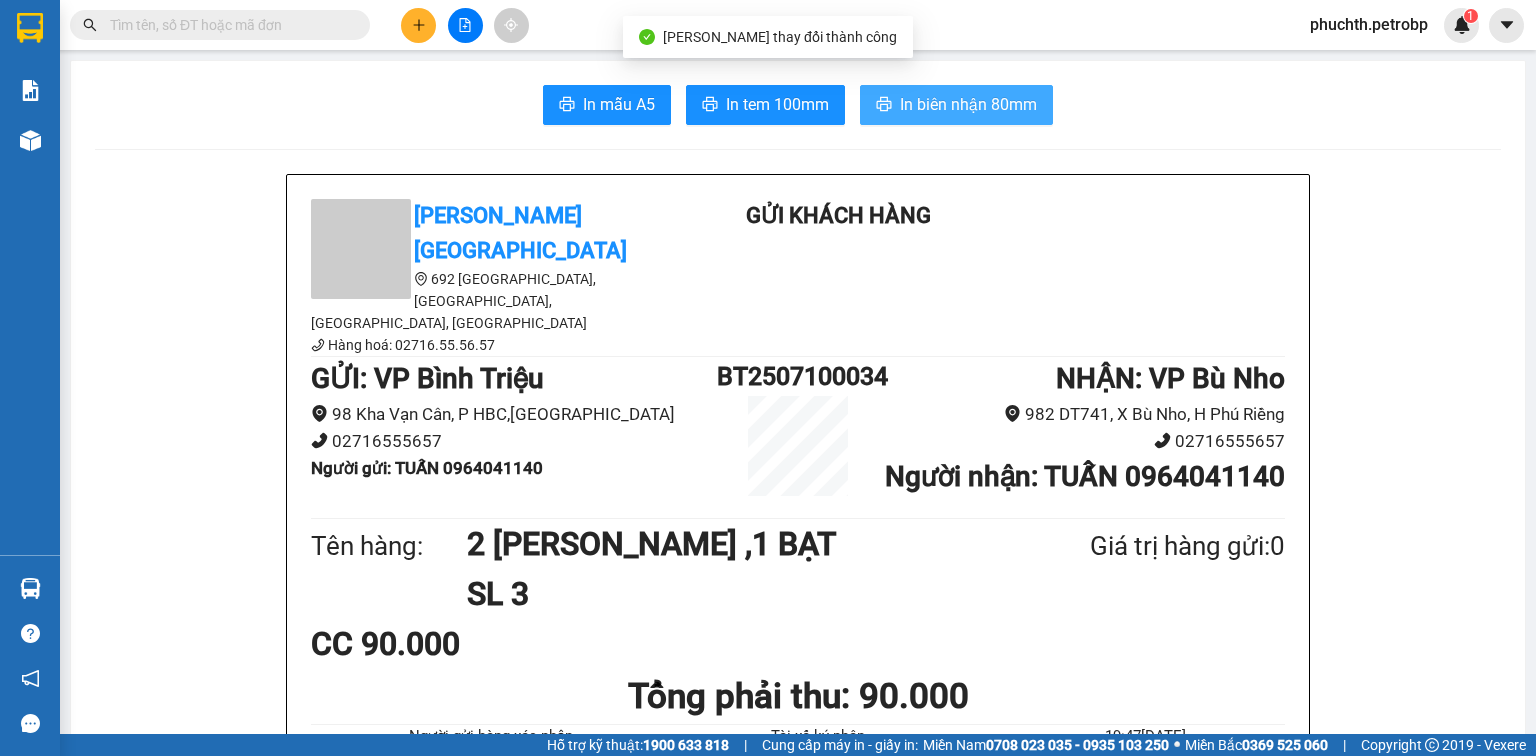 scroll, scrollTop: 0, scrollLeft: 0, axis: both 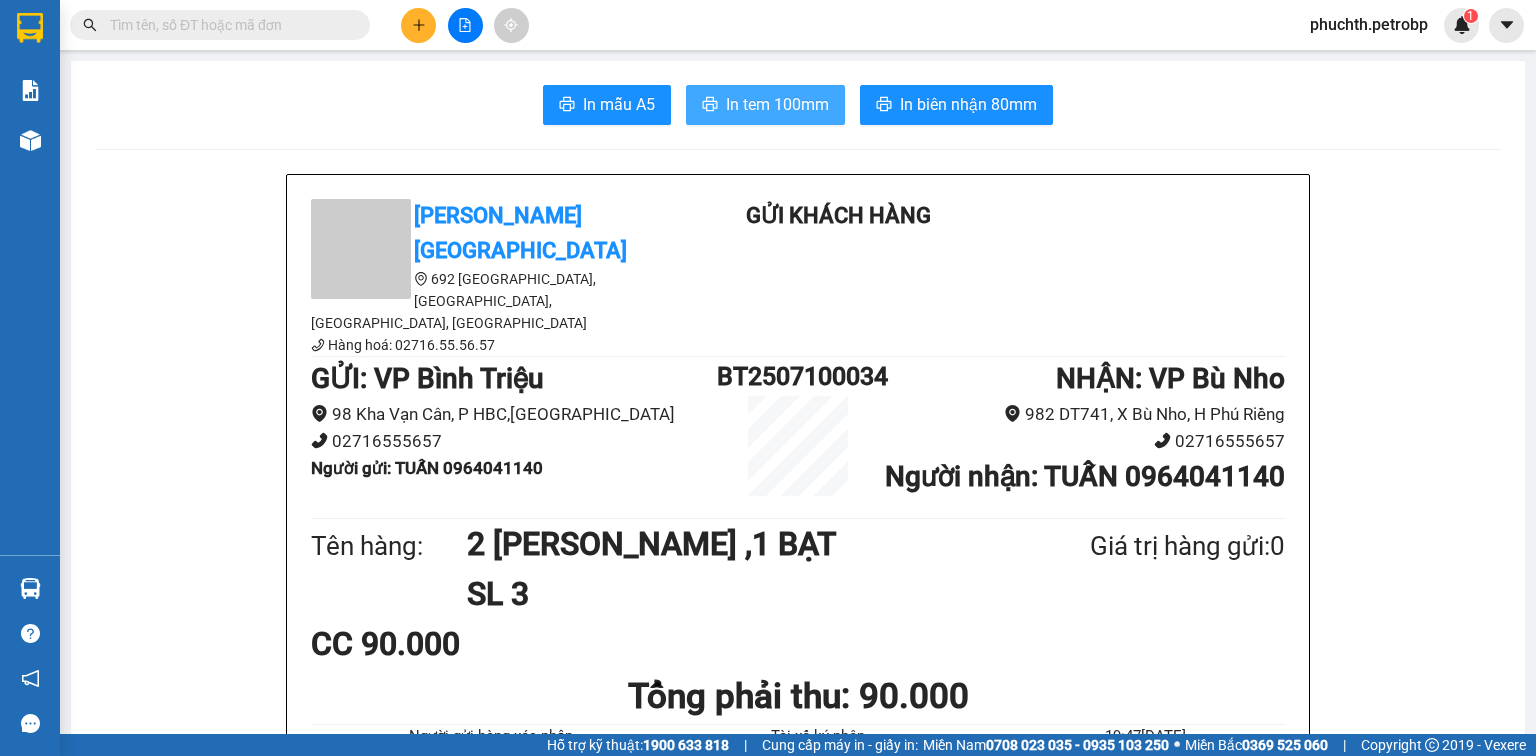 click on "In tem 100mm" at bounding box center (777, 104) 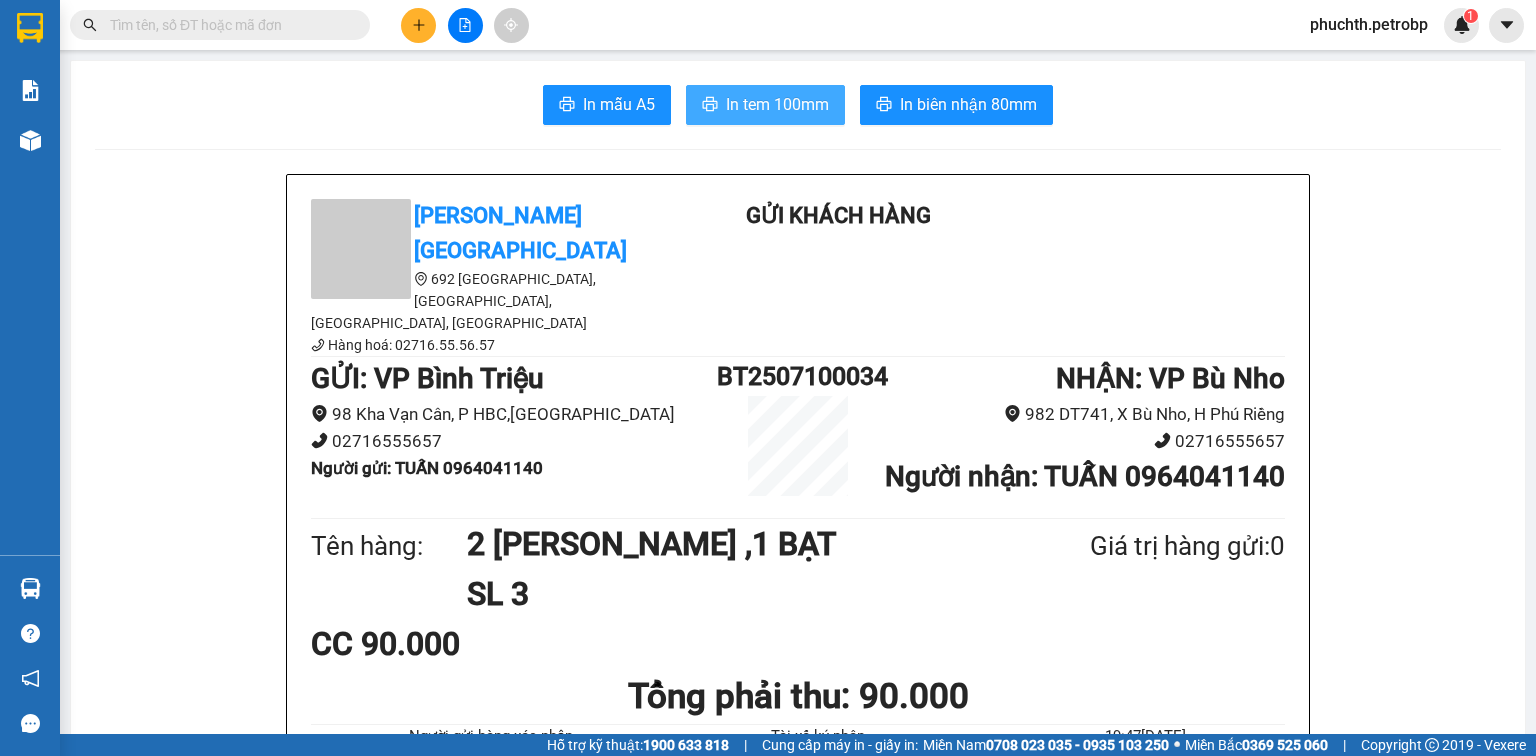 scroll, scrollTop: 0, scrollLeft: 0, axis: both 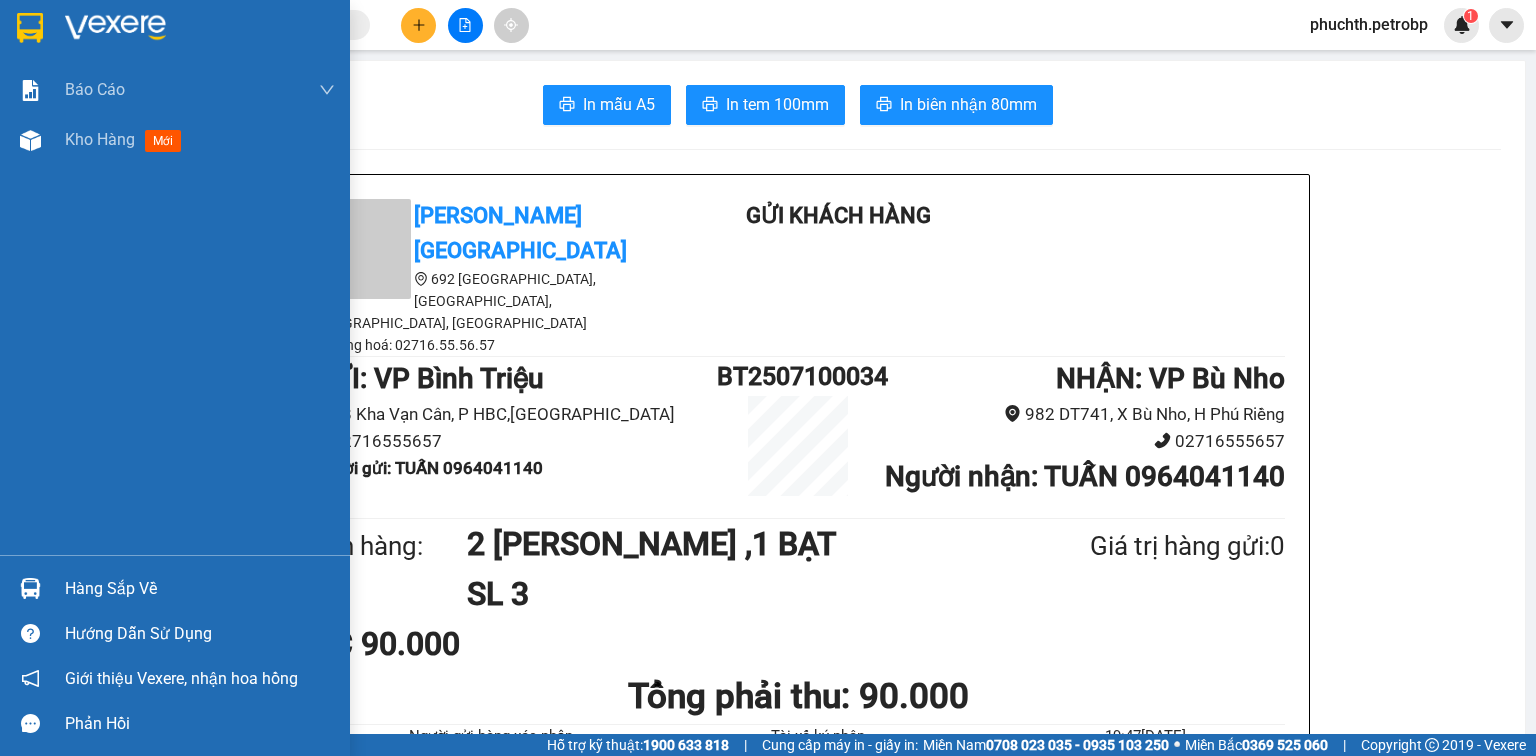 click at bounding box center (115, 28) 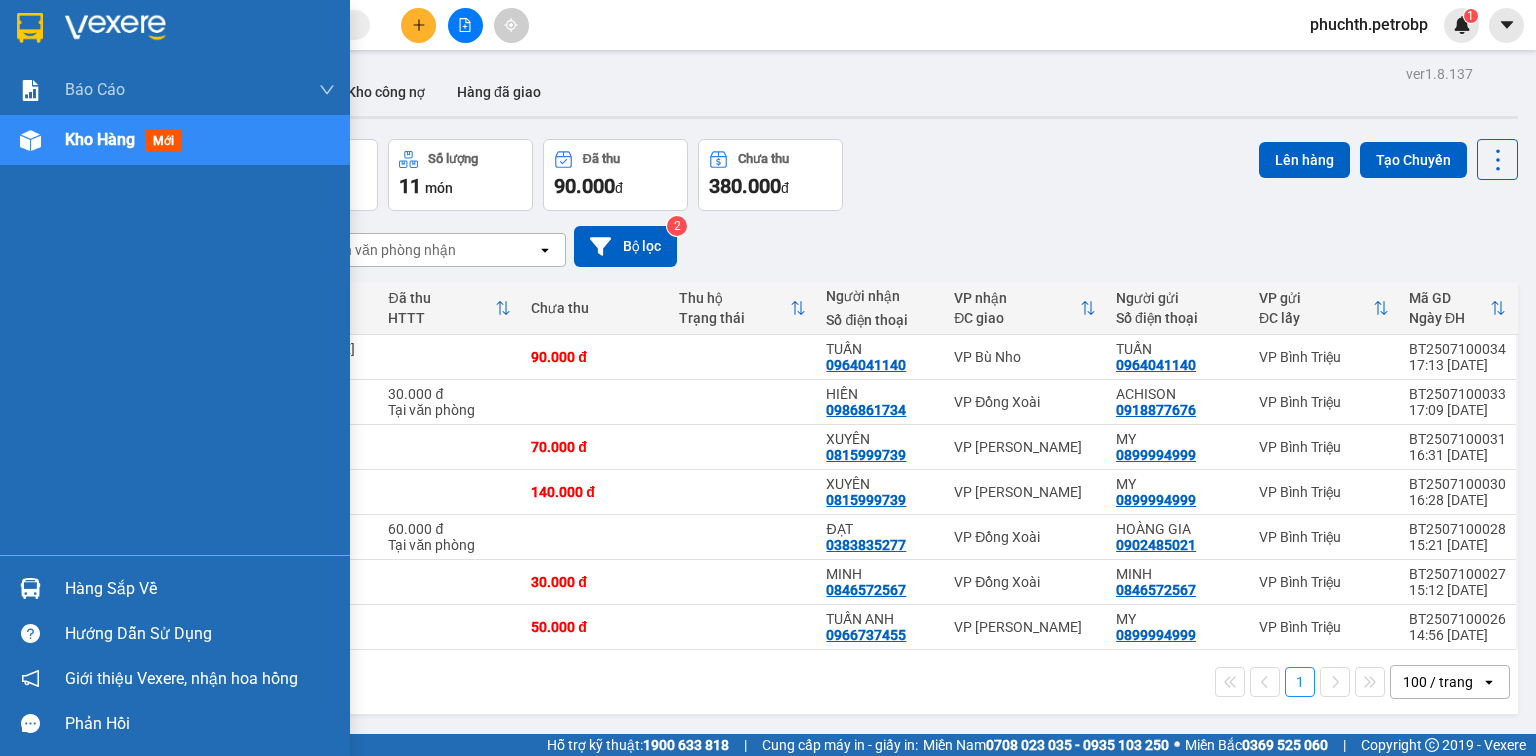 click on "Hàng sắp về" at bounding box center [200, 589] 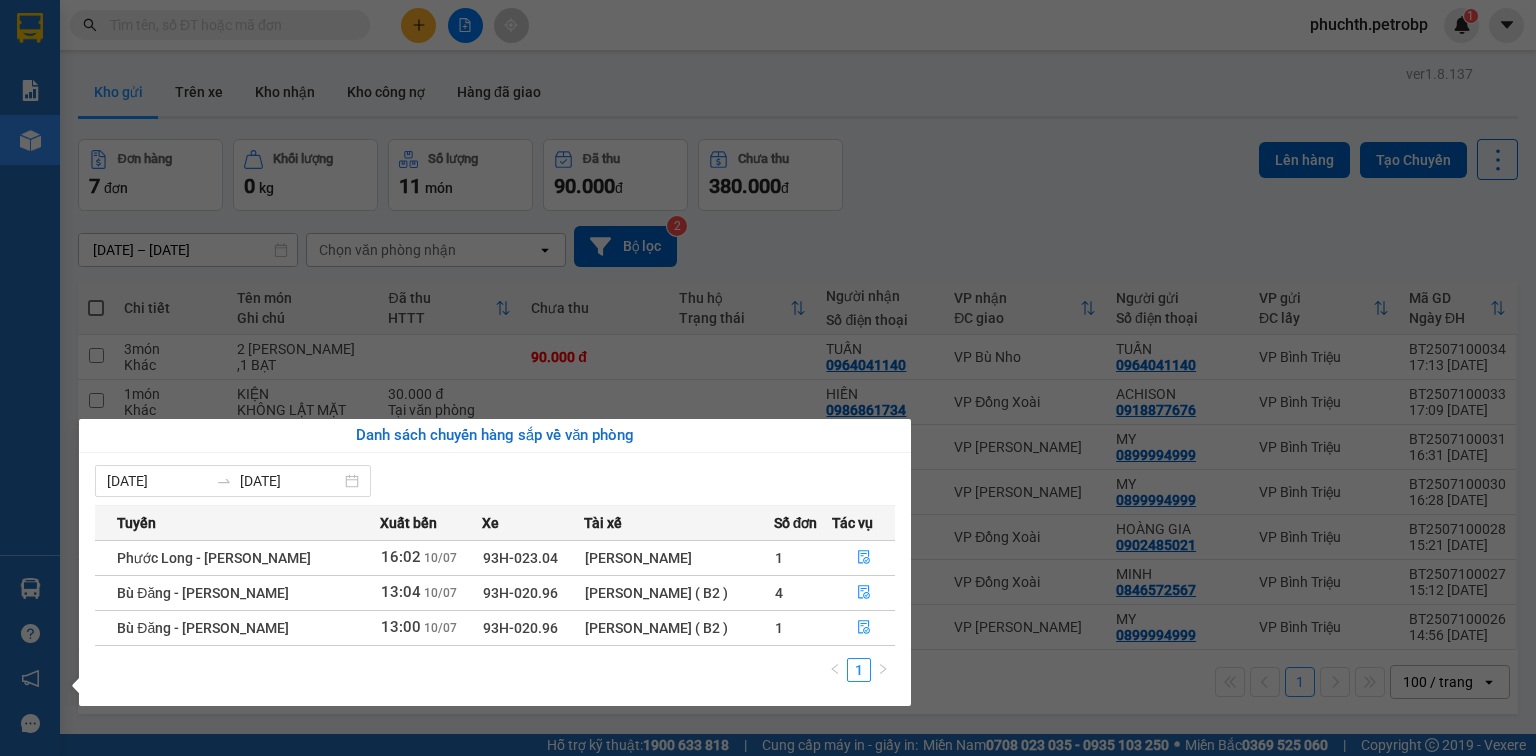 click on "Kết quả tìm kiếm ( 0 )  Bộ lọc  Gửi 3 ngày gần nhất No Data phuchth.petrobp 1     Báo cáo BC tiền tận nơi (trưởng trạm) Báo cáo 1 (nv): Số tiền đã thu của văn phòng  Báo cáo 1: Số tiền đã thu của văn phòng  Báo cáo doanh thu hàng hóa theo tài xế Báo cáo dòng tiền (trưởng trạm) Doanh số tạo đơn theo VP gửi (trưởng trạm) Mẫu 2: Thống kê đơn hàng theo nhân viên Mẫu 3.1: Thống kê đơn hàng văn phòng gửi Mẫu 3.1: Thống kê đơn hàng văn phòng gửi ( các trạm xem ) Mẫu 3.1: Thống kê đơn hàng văn phòng gửi (Xuất ExceL) Mẫu 3: Báo cáo dòng tiền theo văn phòng Vị trí của các món hàng     Kho hàng mới Hàng sắp về Hướng dẫn sử dụng Giới thiệu Vexere, nhận hoa hồng Phản hồi Phần mềm hỗ trợ bạn tốt chứ? ver  1.8.137 Kho gửi Trên xe Kho nhận Kho công nợ Hàng đã giao Đơn hàng 7 đơn Khối lượng 0 kg Số lượng 11 2" at bounding box center [768, 378] 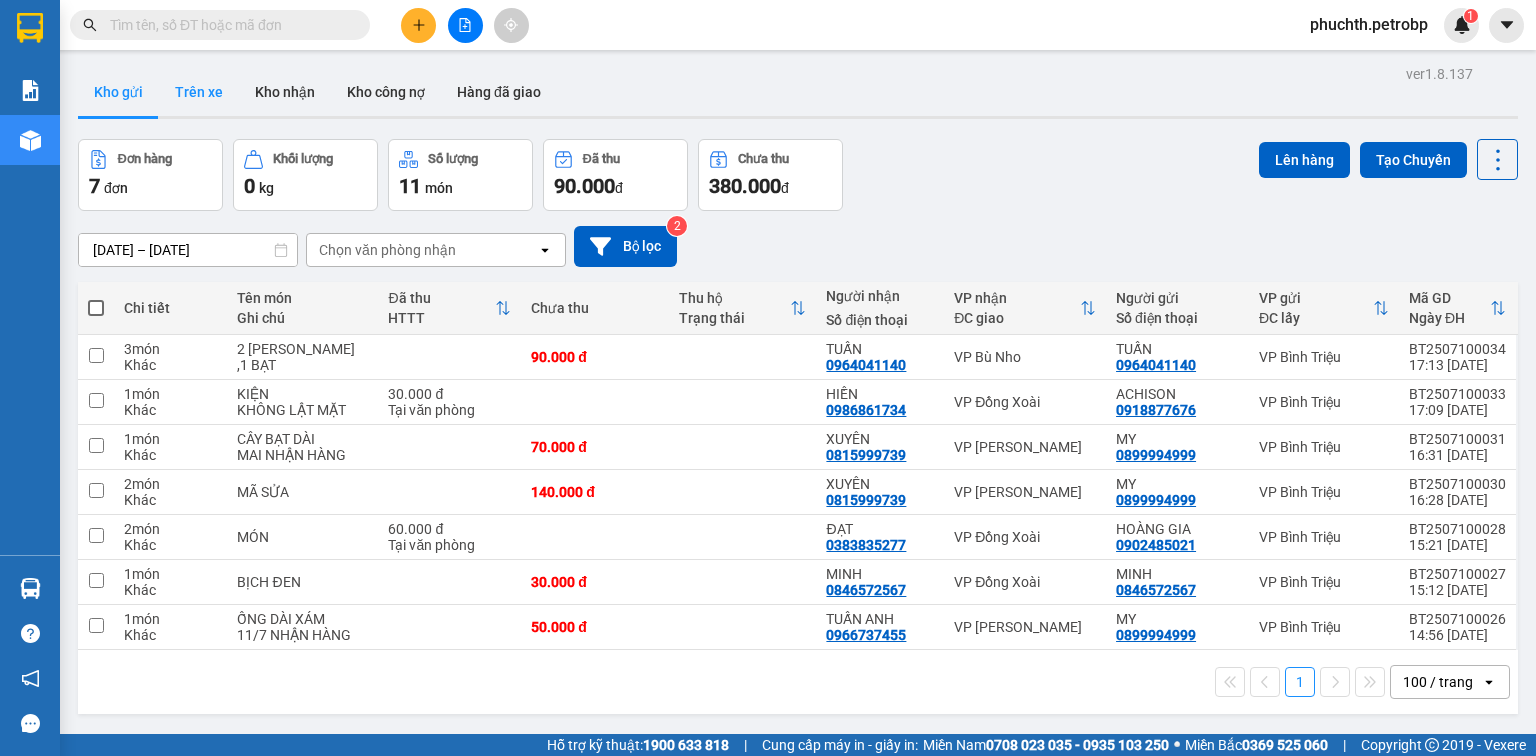 click on "Trên xe" at bounding box center [199, 92] 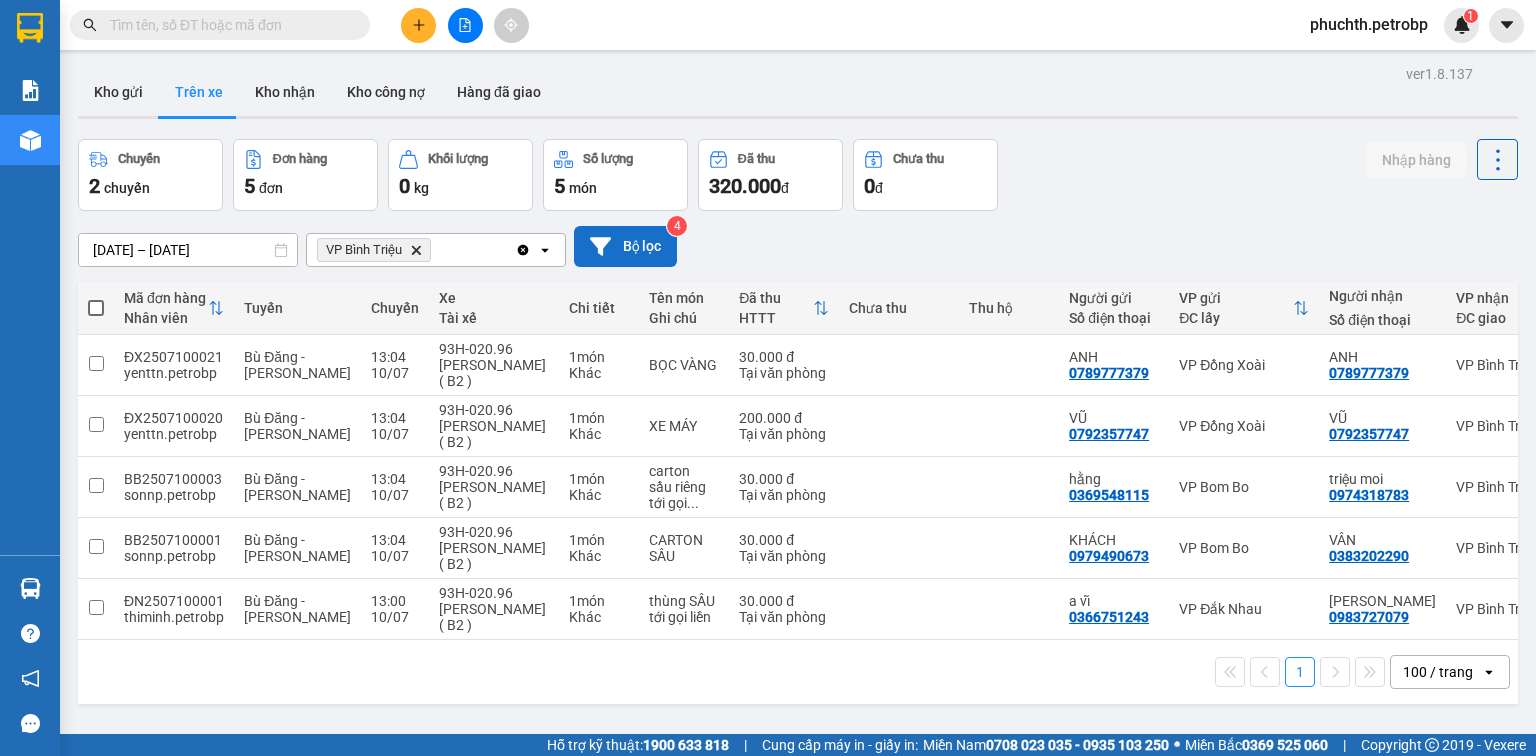 click on "Bộ lọc" at bounding box center [625, 246] 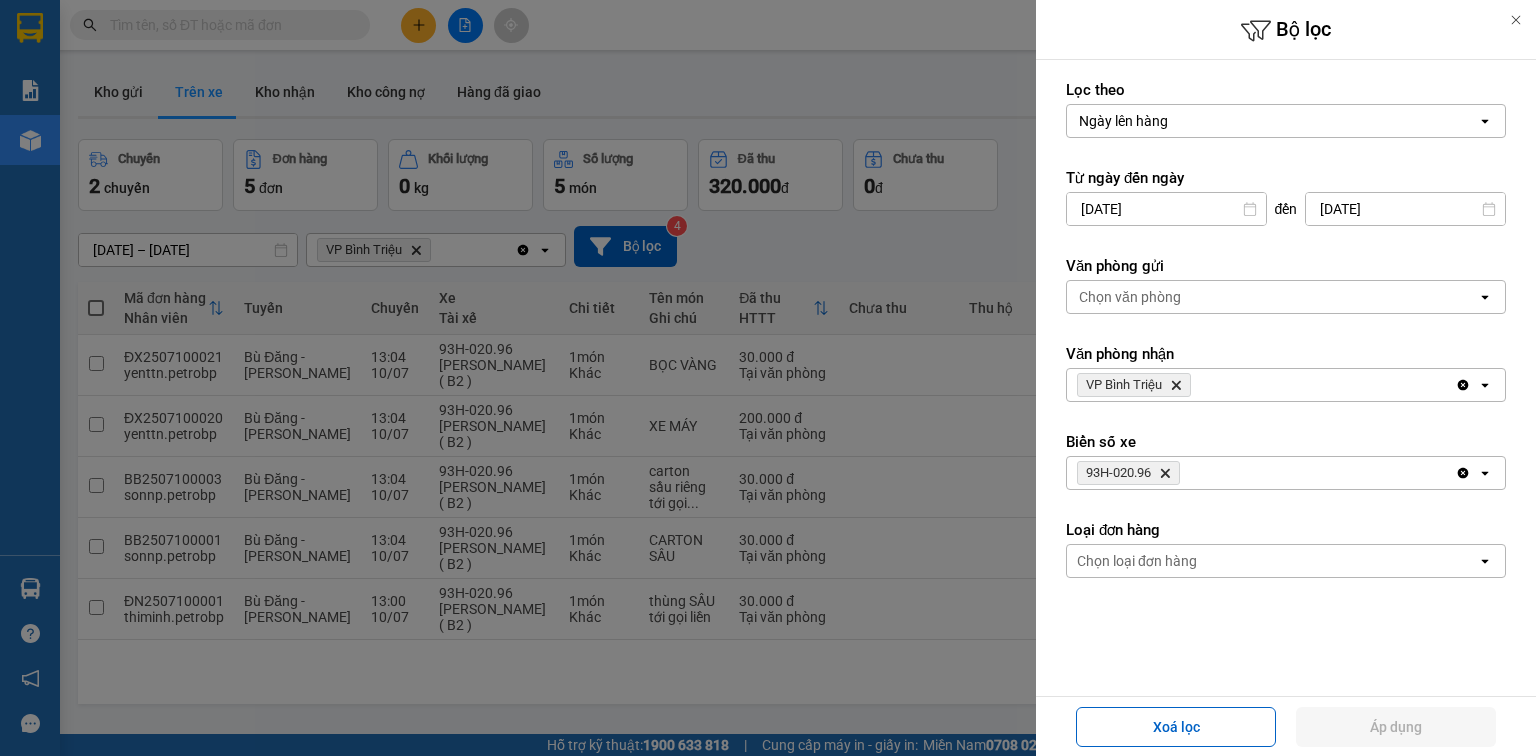 click 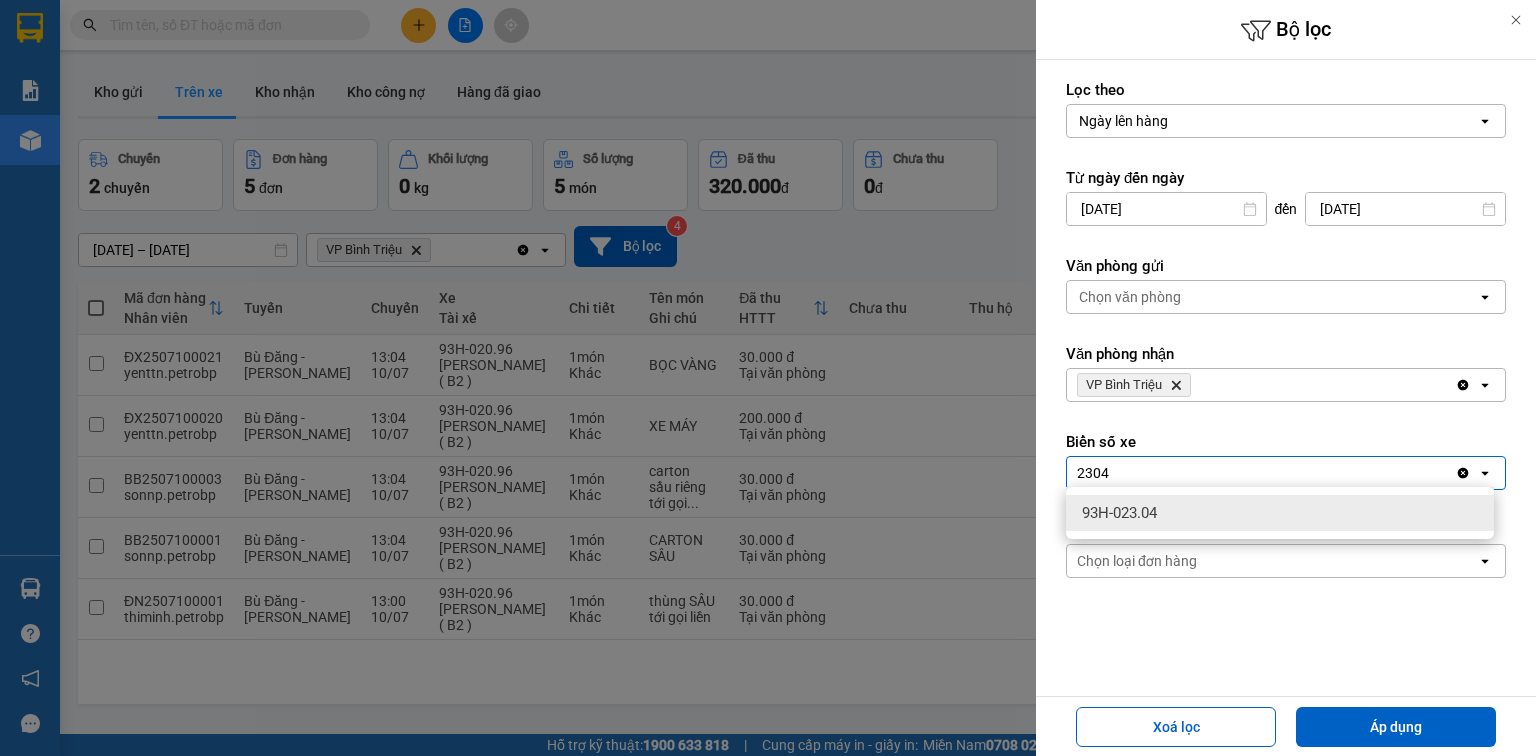 type on "2304" 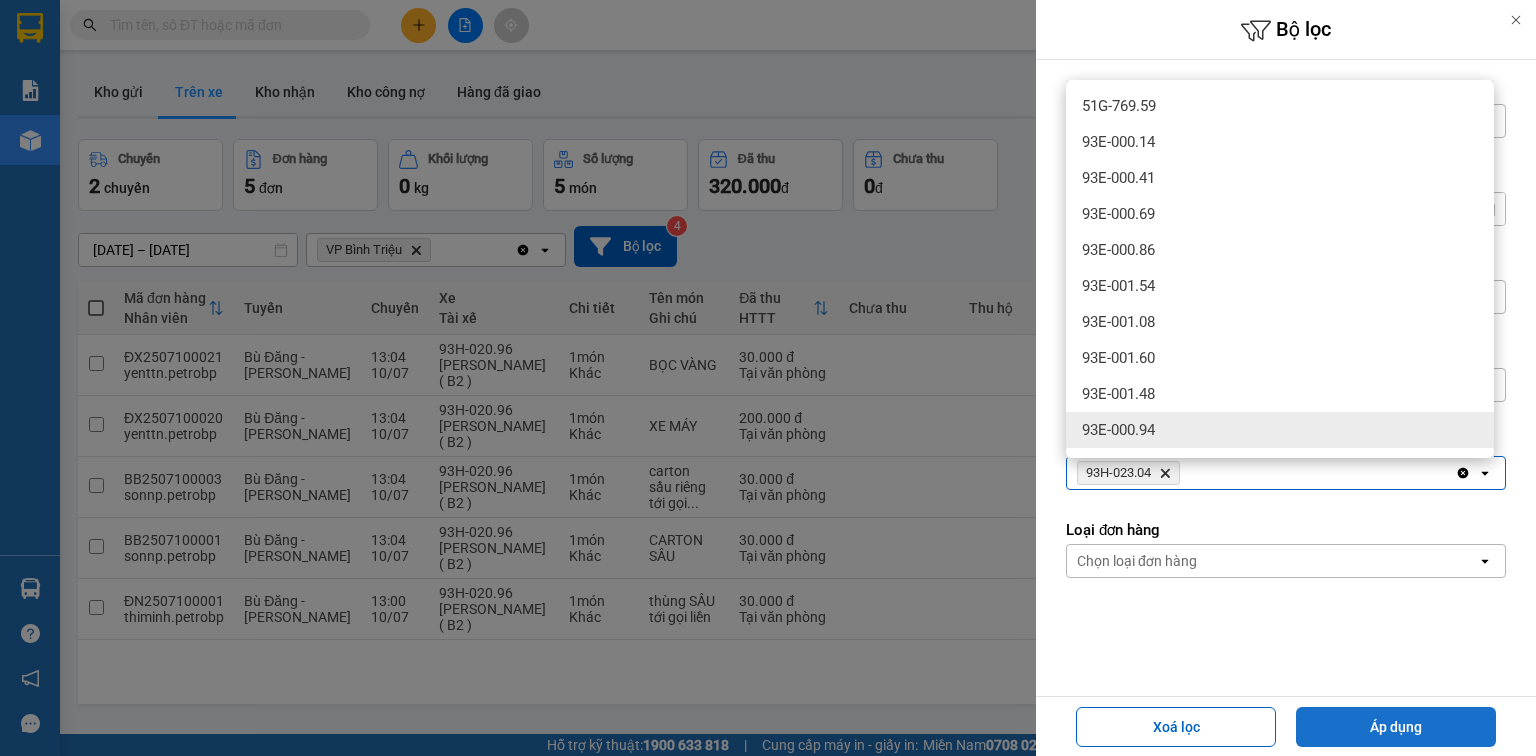 click on "Áp dụng" at bounding box center (1396, 727) 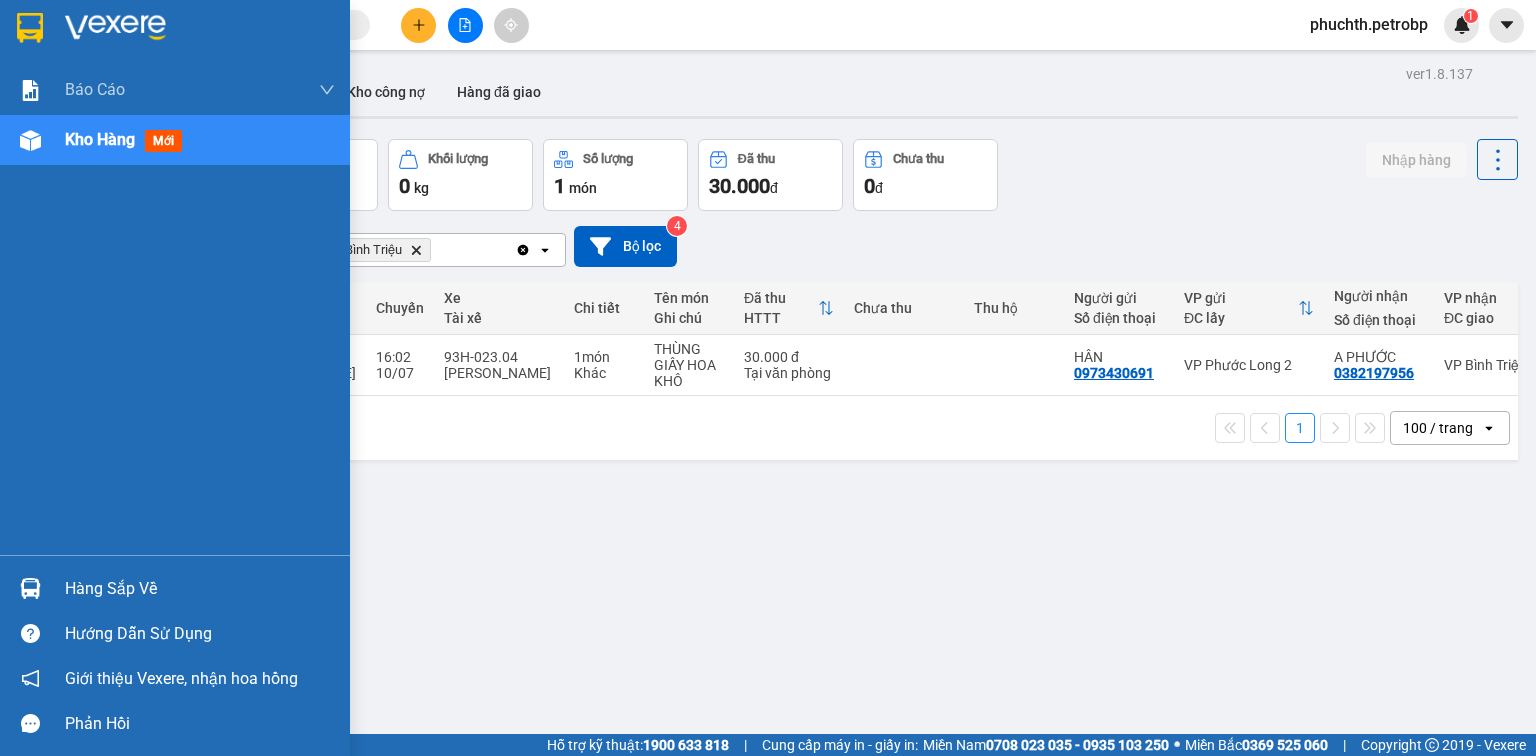 click on "Hàng sắp về" at bounding box center (200, 589) 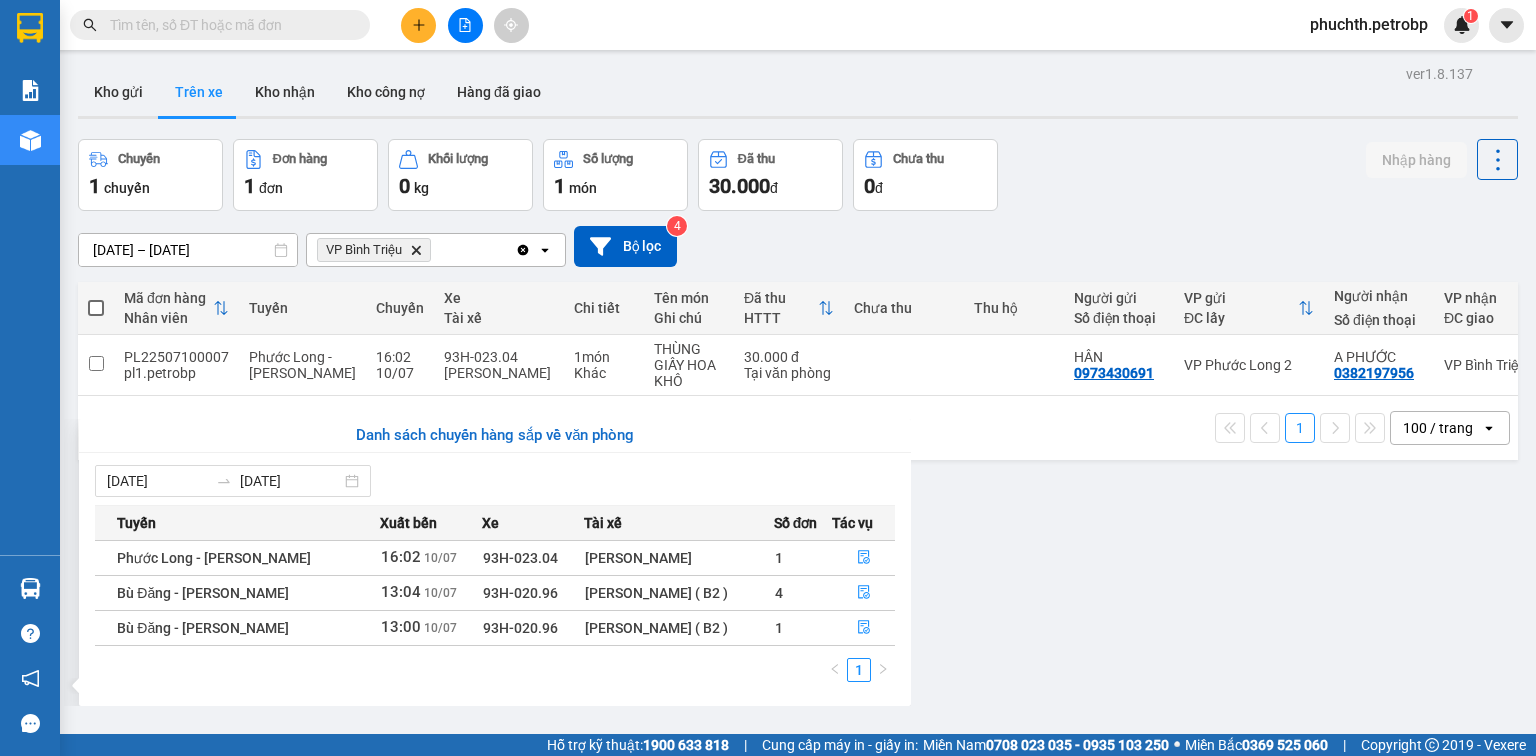click on "Kết quả tìm kiếm ( 0 )  Bộ lọc  Gửi 3 ngày gần nhất No Data phuchth.petrobp 1     Báo cáo BC tiền tận nơi (trưởng trạm) Báo cáo 1 (nv): Số tiền đã thu của văn phòng  Báo cáo 1: Số tiền đã thu của văn phòng  Báo cáo doanh thu hàng hóa theo tài xế Báo cáo dòng tiền (trưởng trạm) Doanh số tạo đơn theo VP gửi (trưởng trạm) Mẫu 2: Thống kê đơn hàng theo nhân viên Mẫu 3.1: Thống kê đơn hàng văn phòng gửi Mẫu 3.1: Thống kê đơn hàng văn phòng gửi ( các trạm xem ) Mẫu 3.1: Thống kê đơn hàng văn phòng gửi (Xuất ExceL) Mẫu 3: Báo cáo dòng tiền theo văn phòng Vị trí của các món hàng     Kho hàng mới Hàng sắp về Hướng dẫn sử dụng Giới thiệu Vexere, nhận hoa hồng Phản hồi Phần mềm hỗ trợ bạn tốt chứ? ver  1.8.137 Kho gửi Trên xe Kho nhận Kho công nợ Hàng đã giao Chuyến 1 chuyến Đơn hàng 1 đơn Khối lượng 0 1" at bounding box center [768, 378] 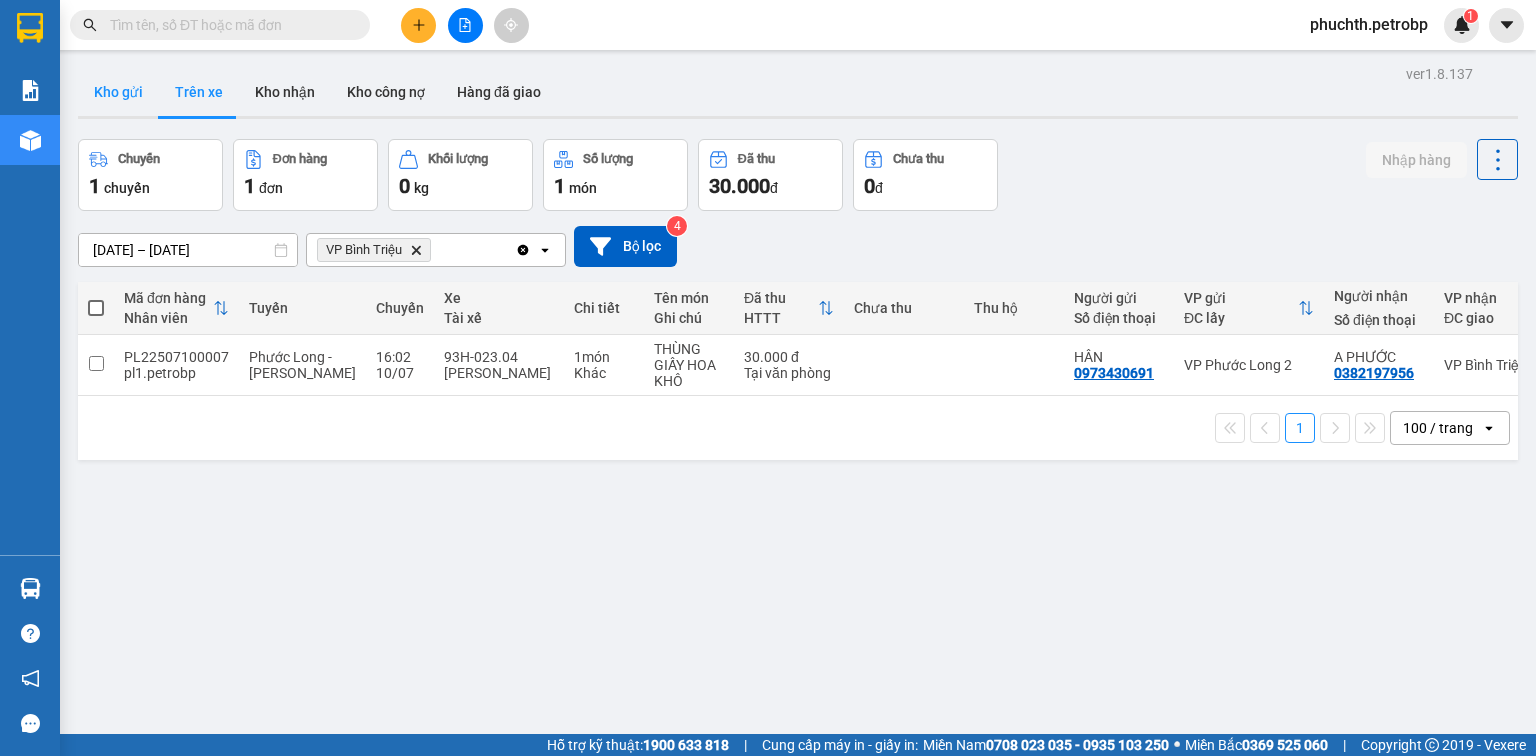 click on "Kho gửi" at bounding box center [118, 92] 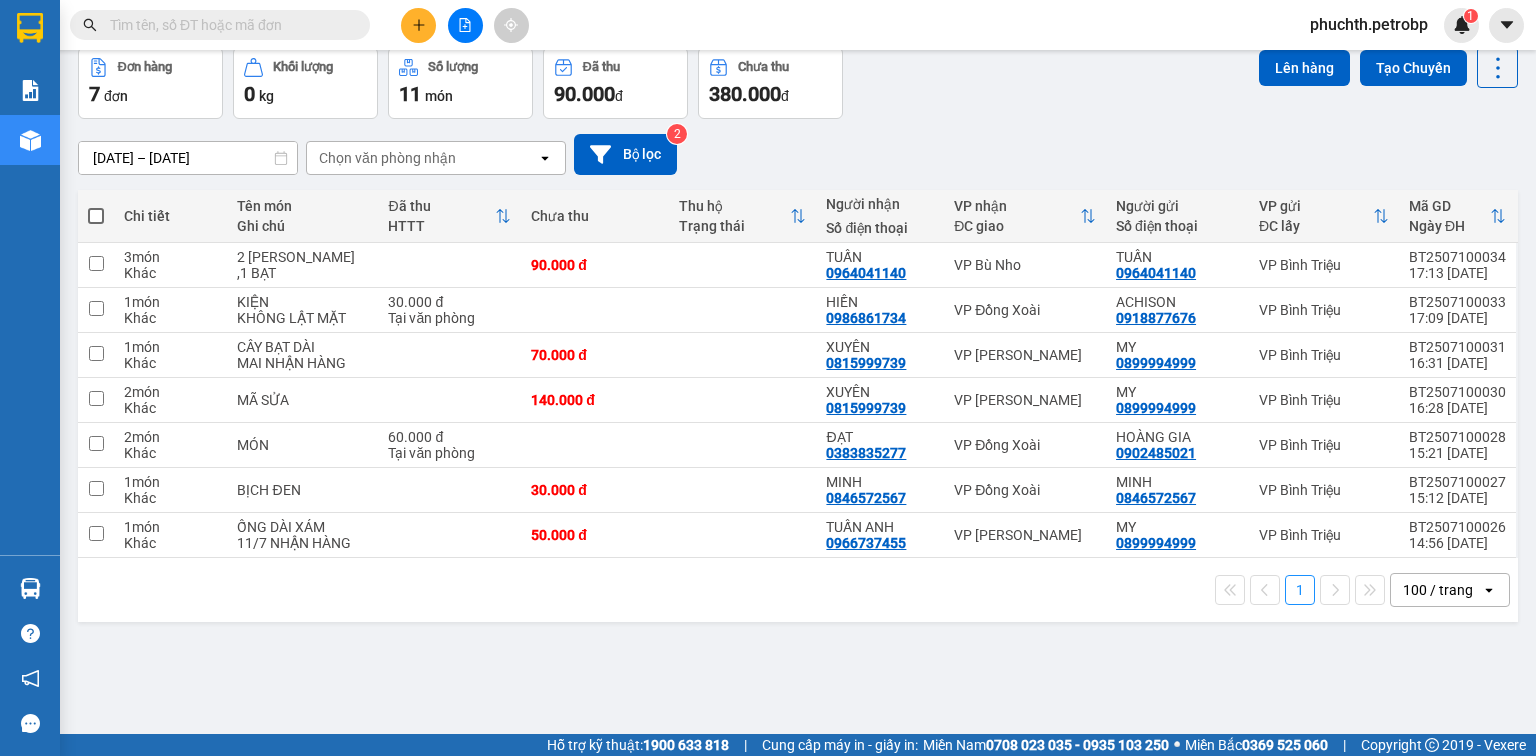 scroll, scrollTop: 0, scrollLeft: 0, axis: both 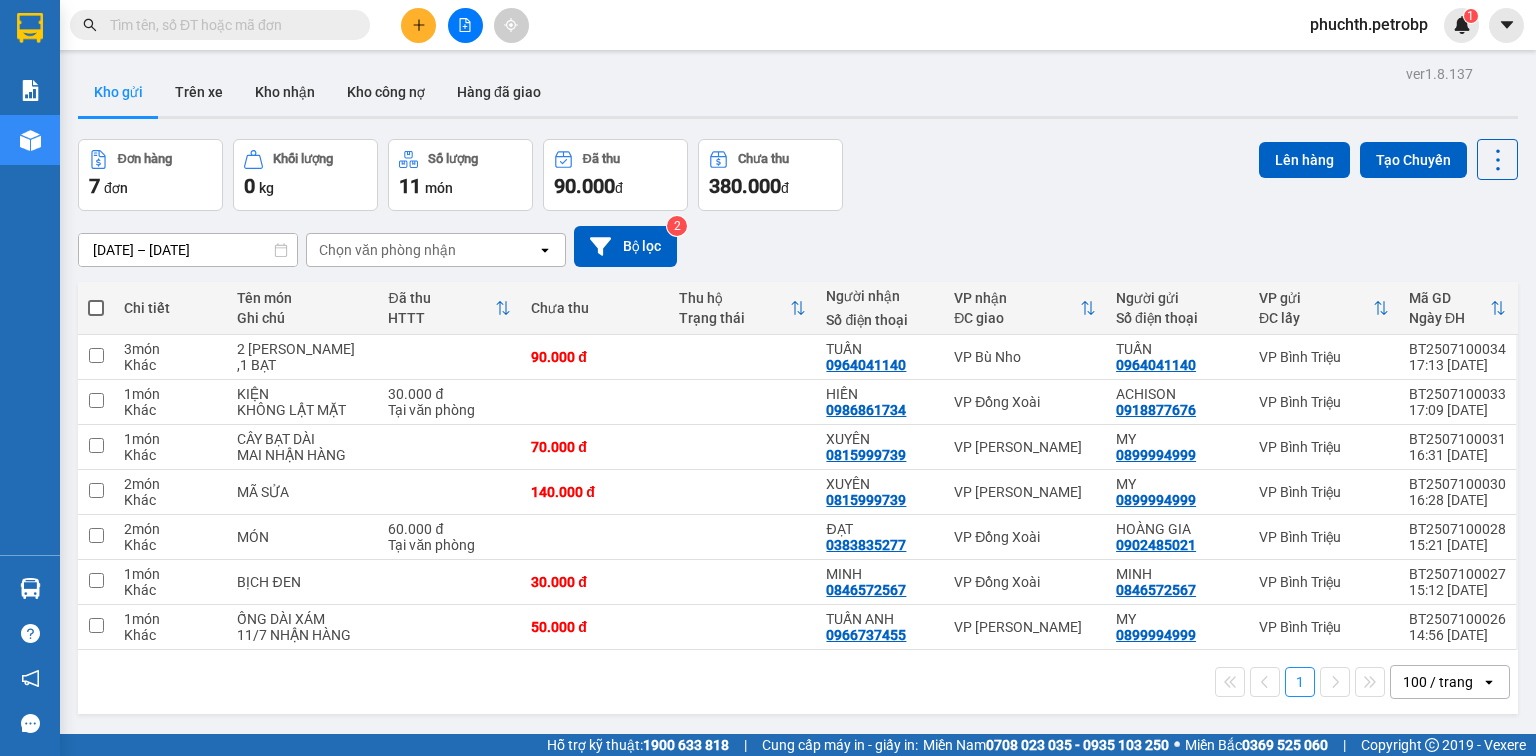click on "Kho gửi Trên xe Kho nhận Kho công nợ Hàng đã giao" at bounding box center (798, 94) 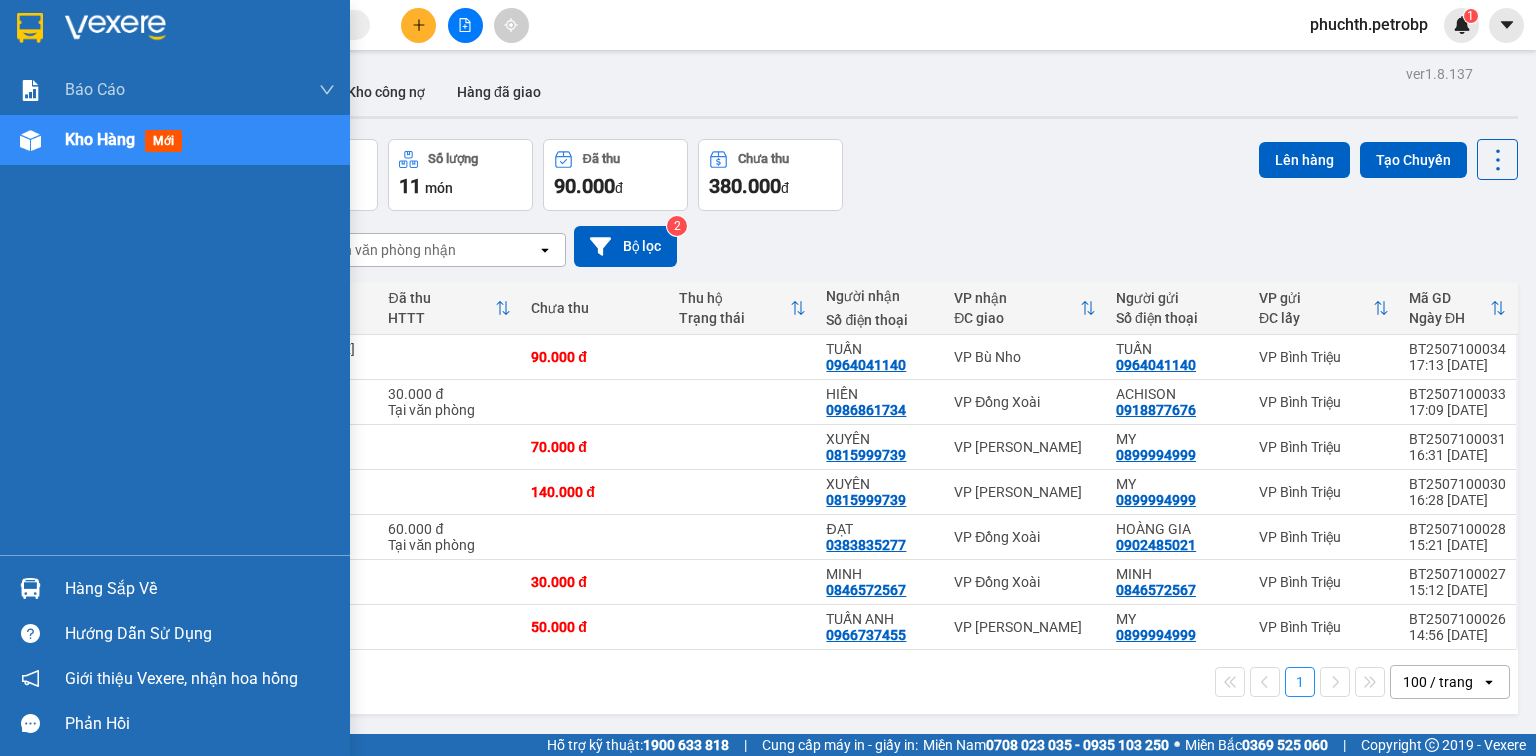 click at bounding box center (115, 28) 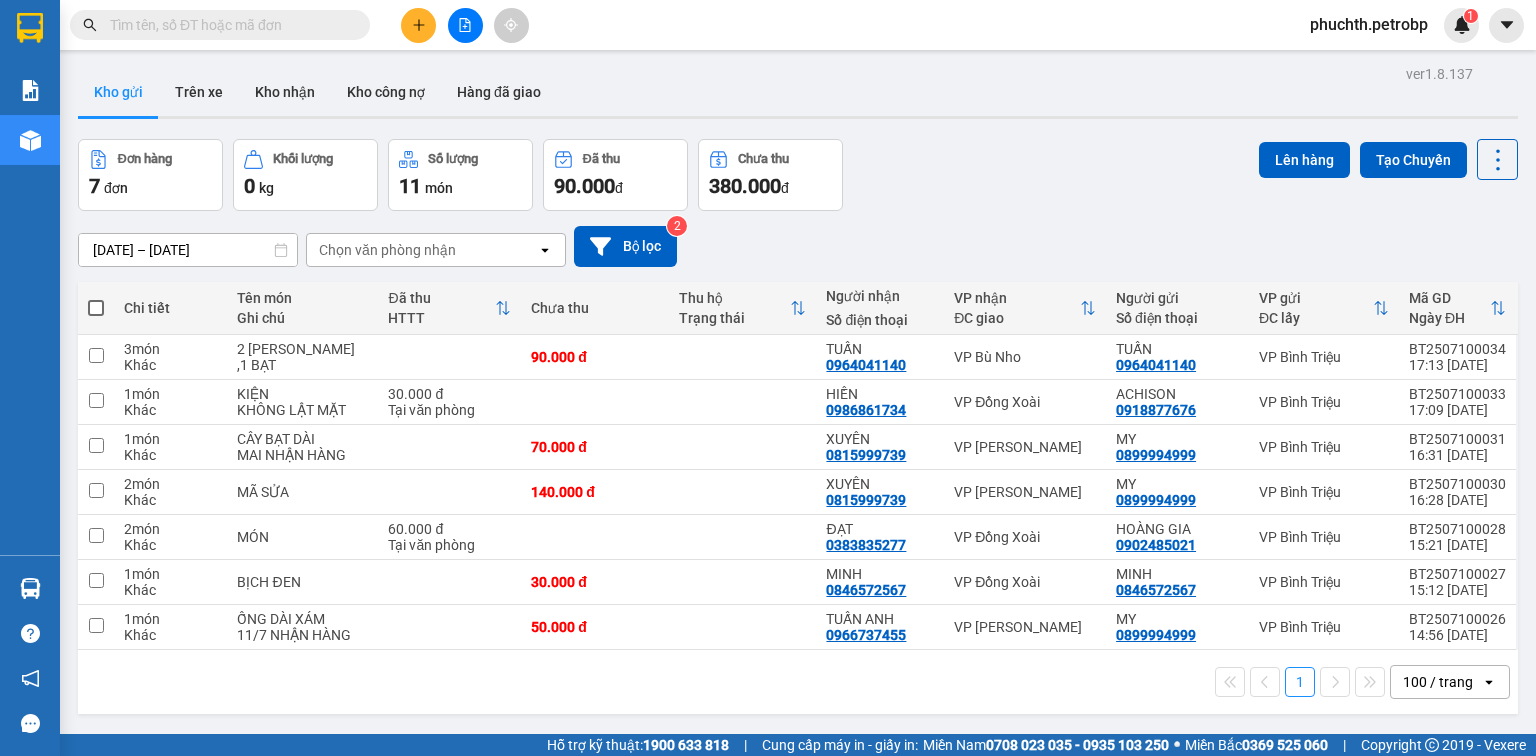 click on "Đơn hàng 7 đơn Khối lượng 0 kg Số lượng 11 món Đã thu 90.000  đ Chưa thu 380.000  đ Lên hàng Tạo Chuyến" at bounding box center (798, 175) 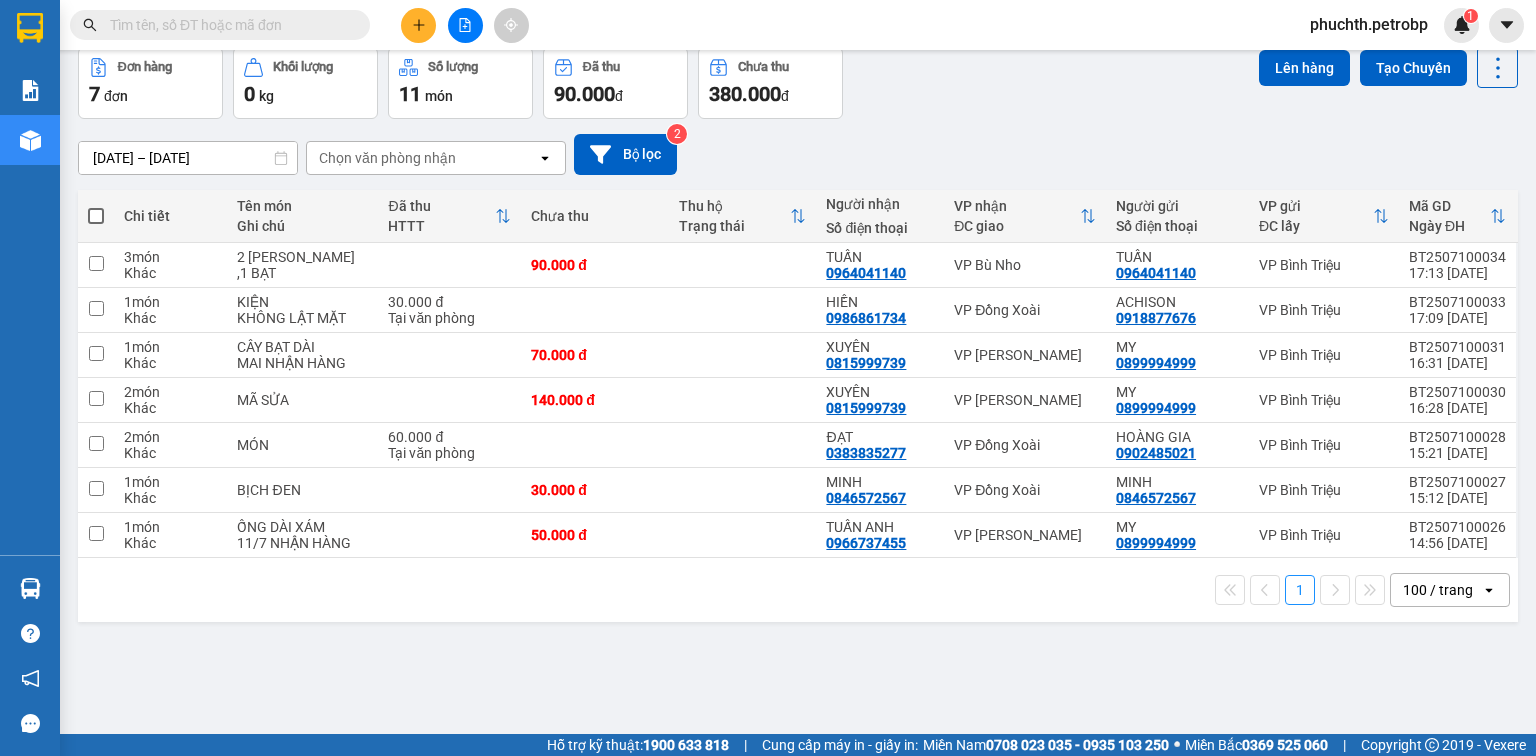 scroll, scrollTop: 0, scrollLeft: 0, axis: both 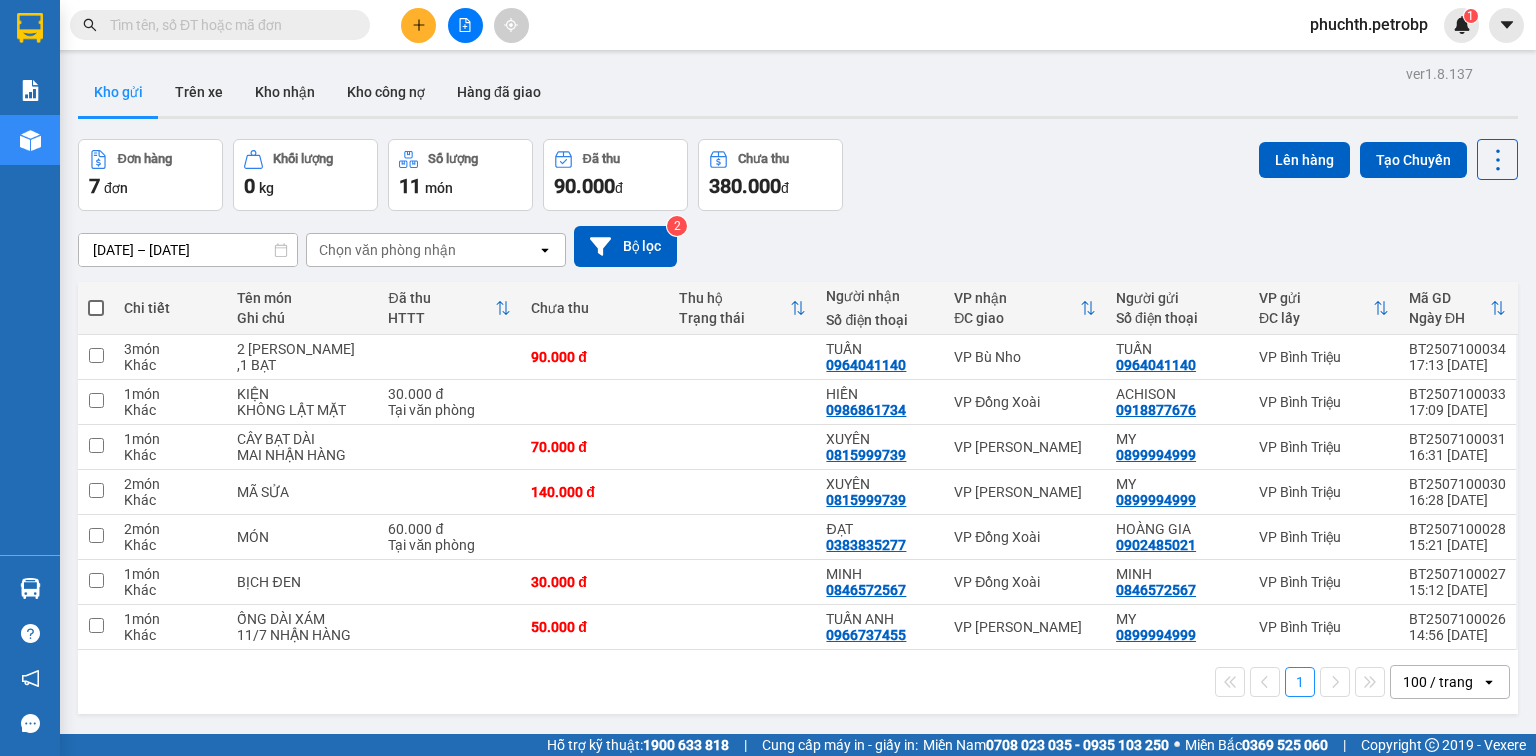click on "Đơn hàng 7 đơn Khối lượng 0 kg Số lượng 11 món Đã thu 90.000  đ Chưa thu 380.000  đ Lên hàng Tạo Chuyến" at bounding box center [798, 175] 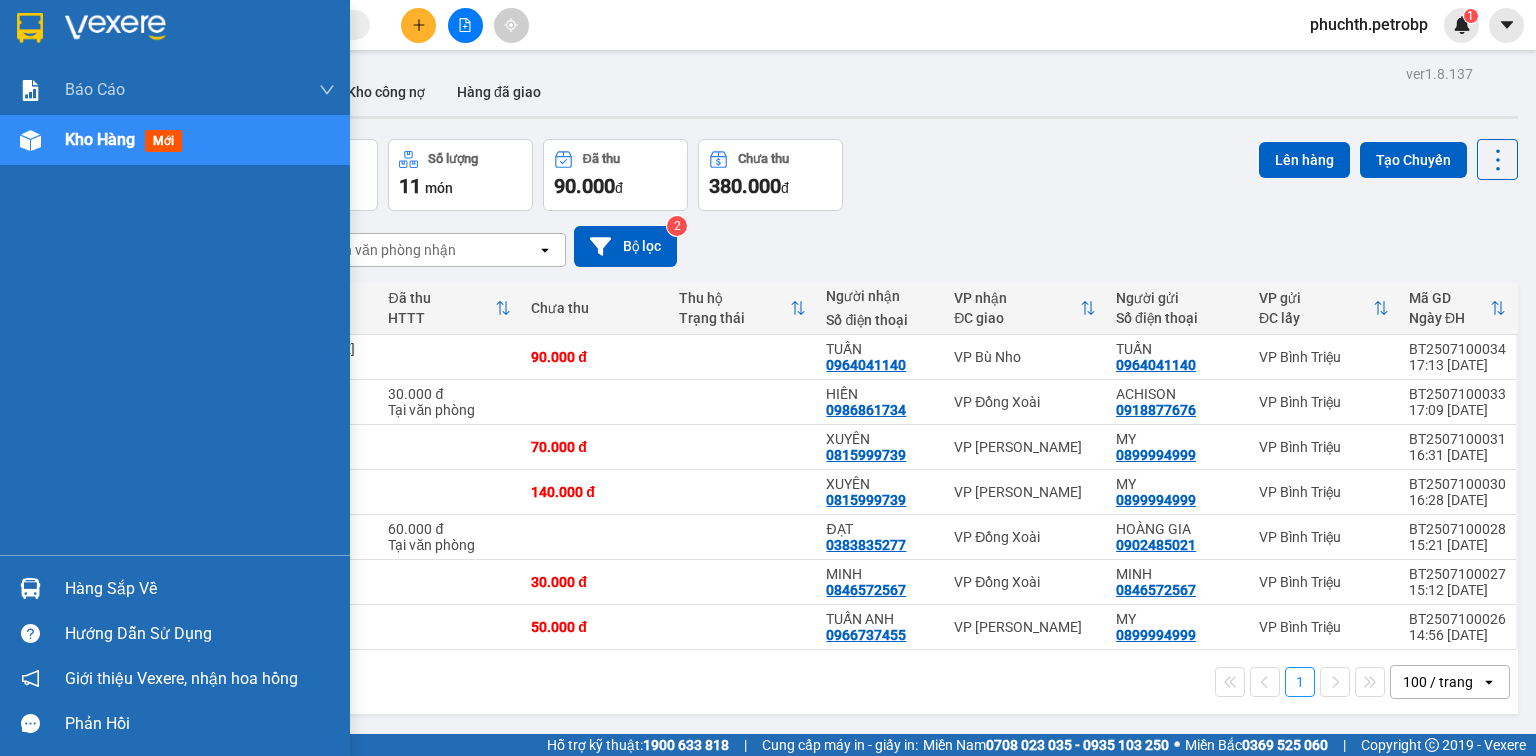 click on "Hàng sắp về" at bounding box center [200, 589] 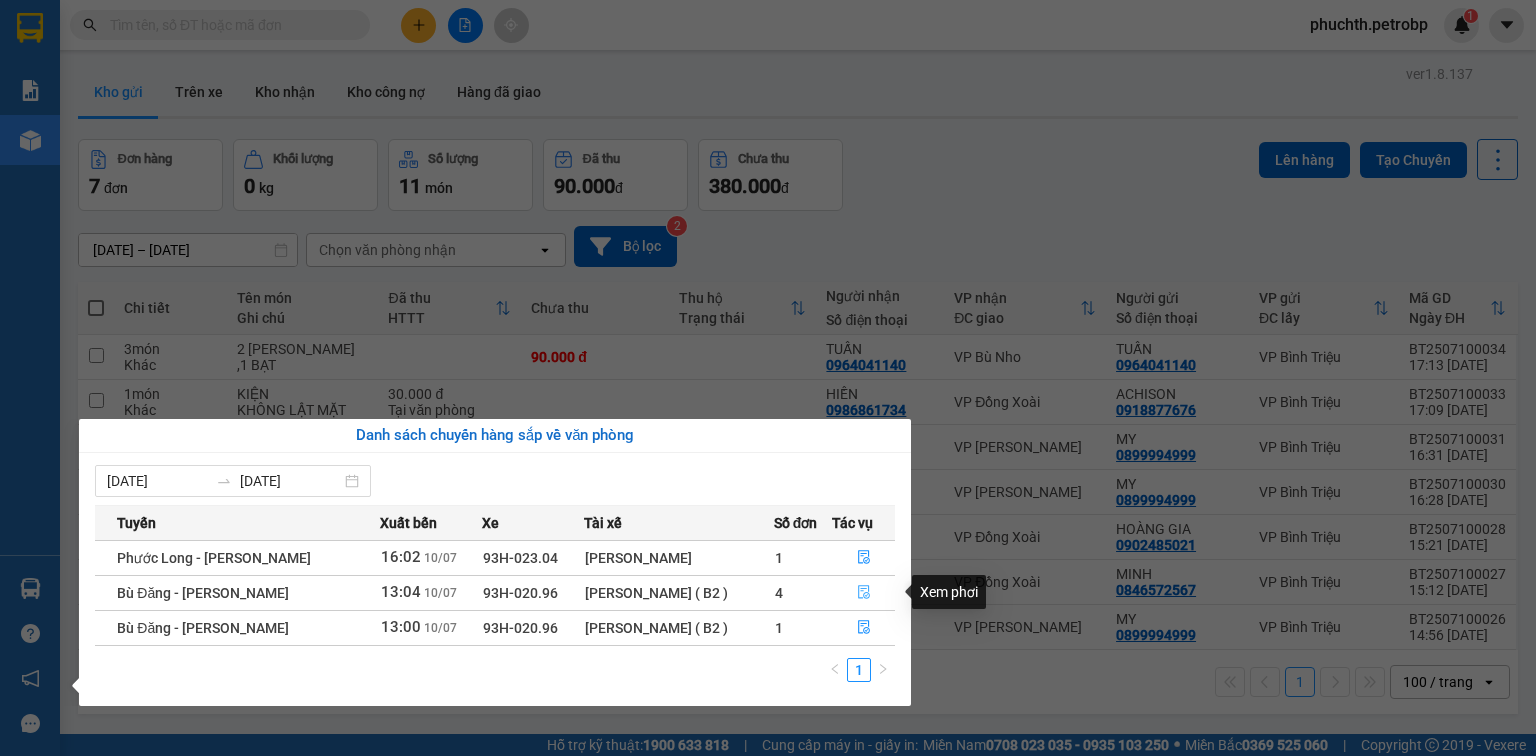 click 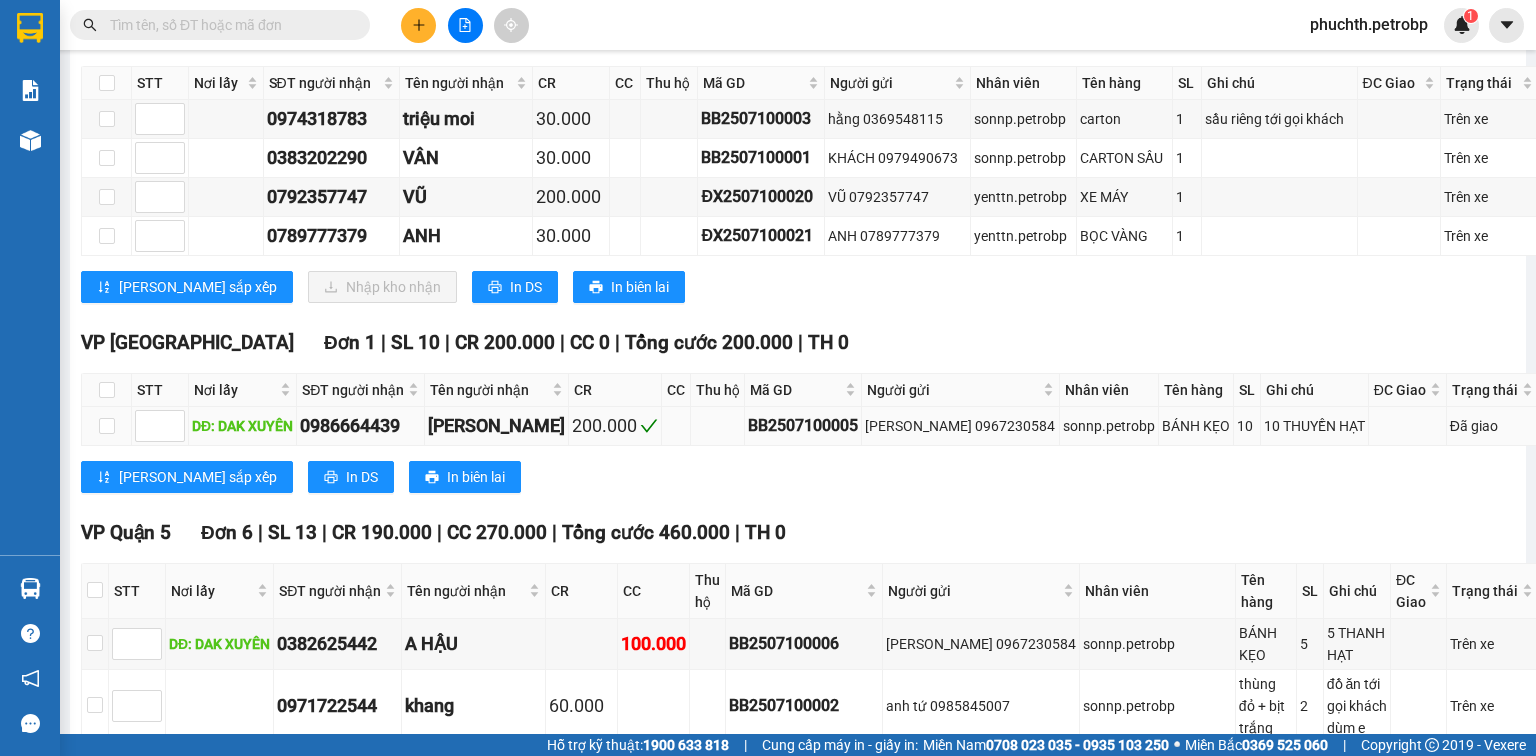 scroll, scrollTop: 640, scrollLeft: 0, axis: vertical 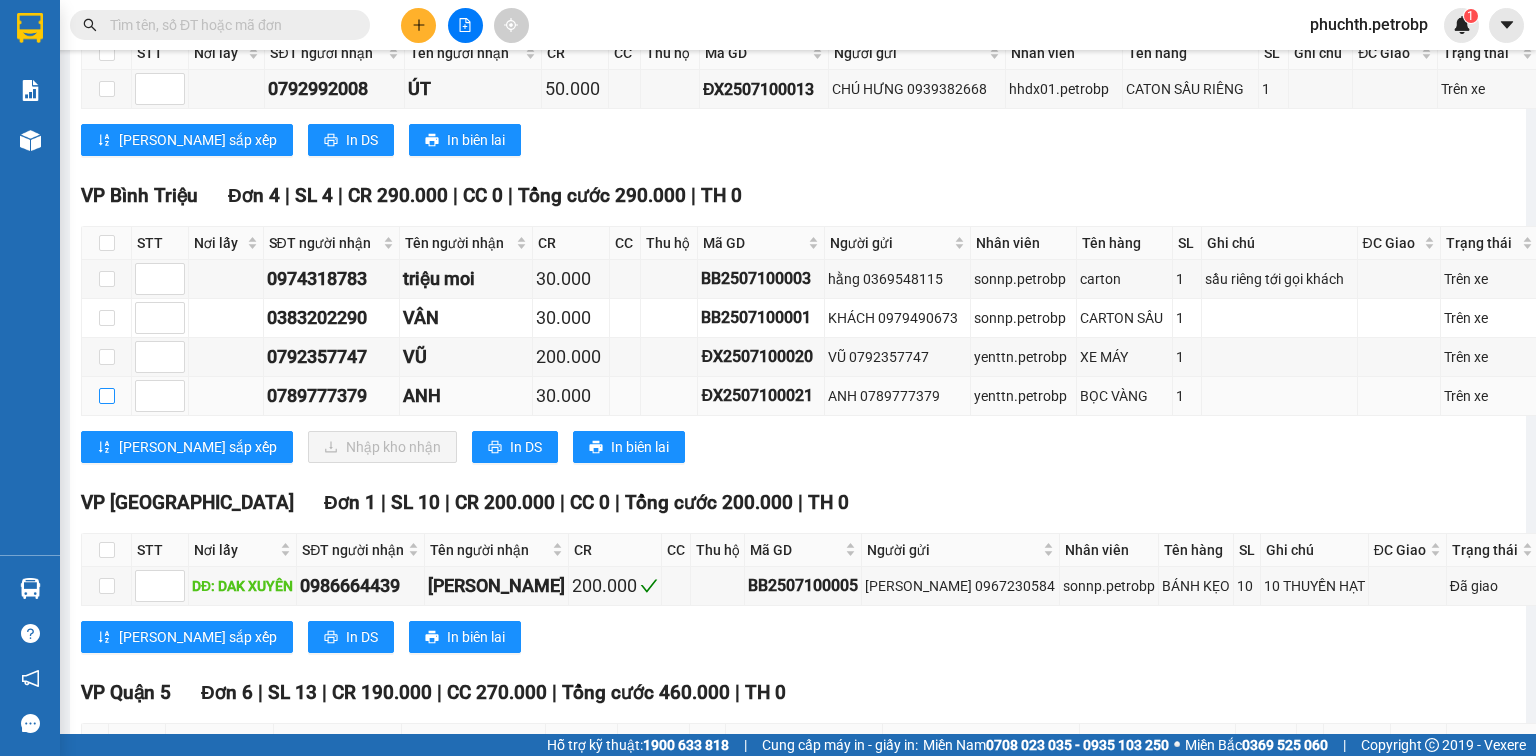 click at bounding box center [107, 396] 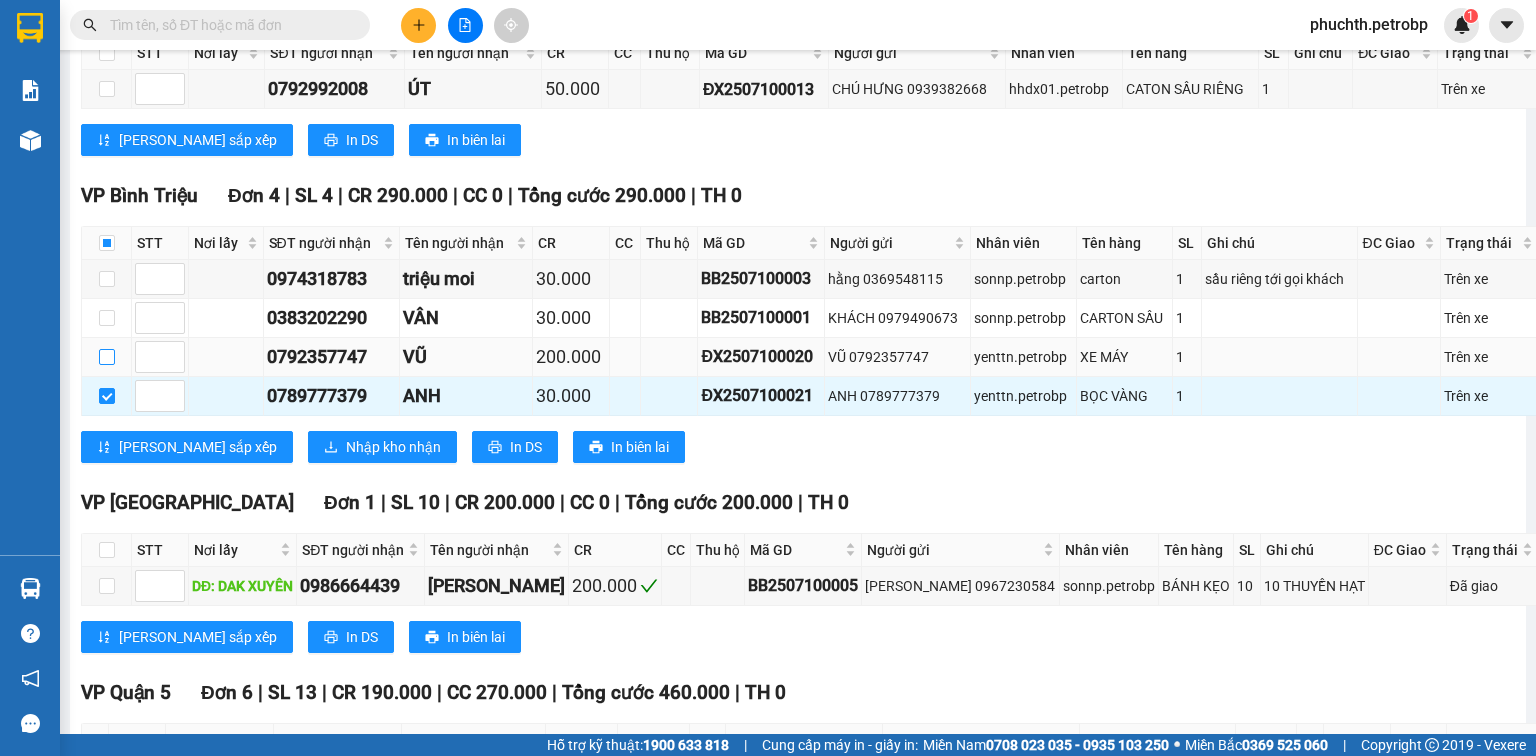 click at bounding box center [107, 357] 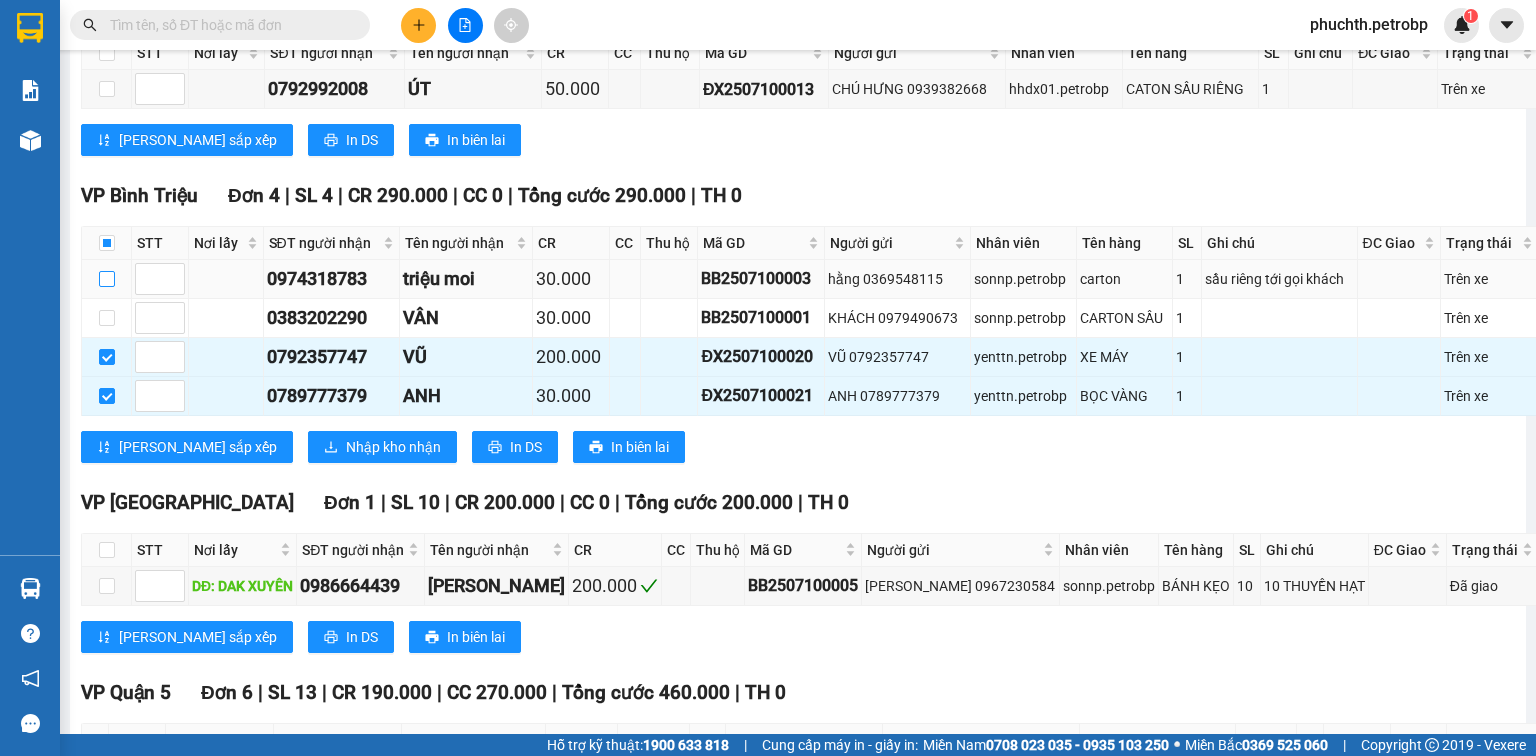 click at bounding box center [107, 279] 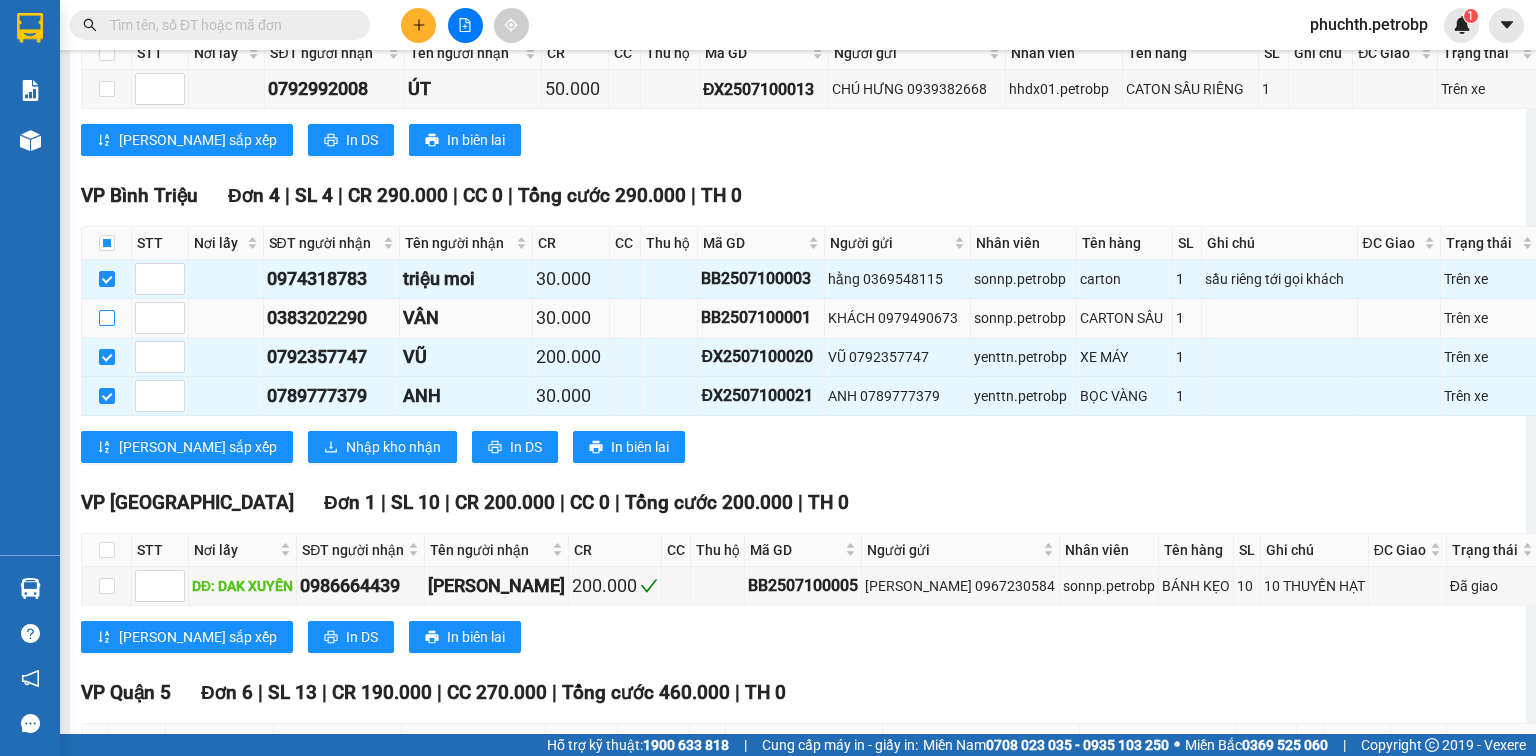 click at bounding box center (107, 318) 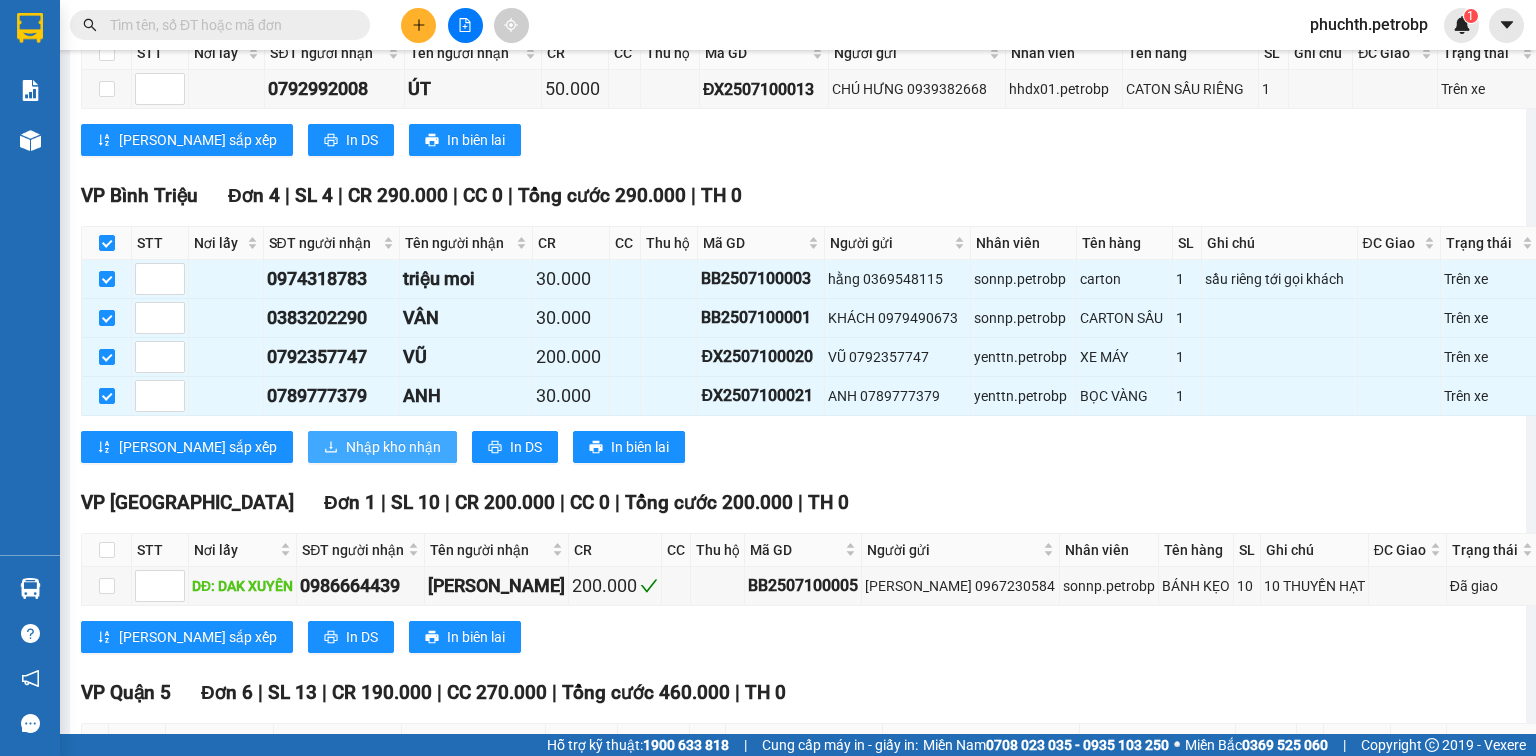 click on "Nhập kho nhận" at bounding box center [393, 447] 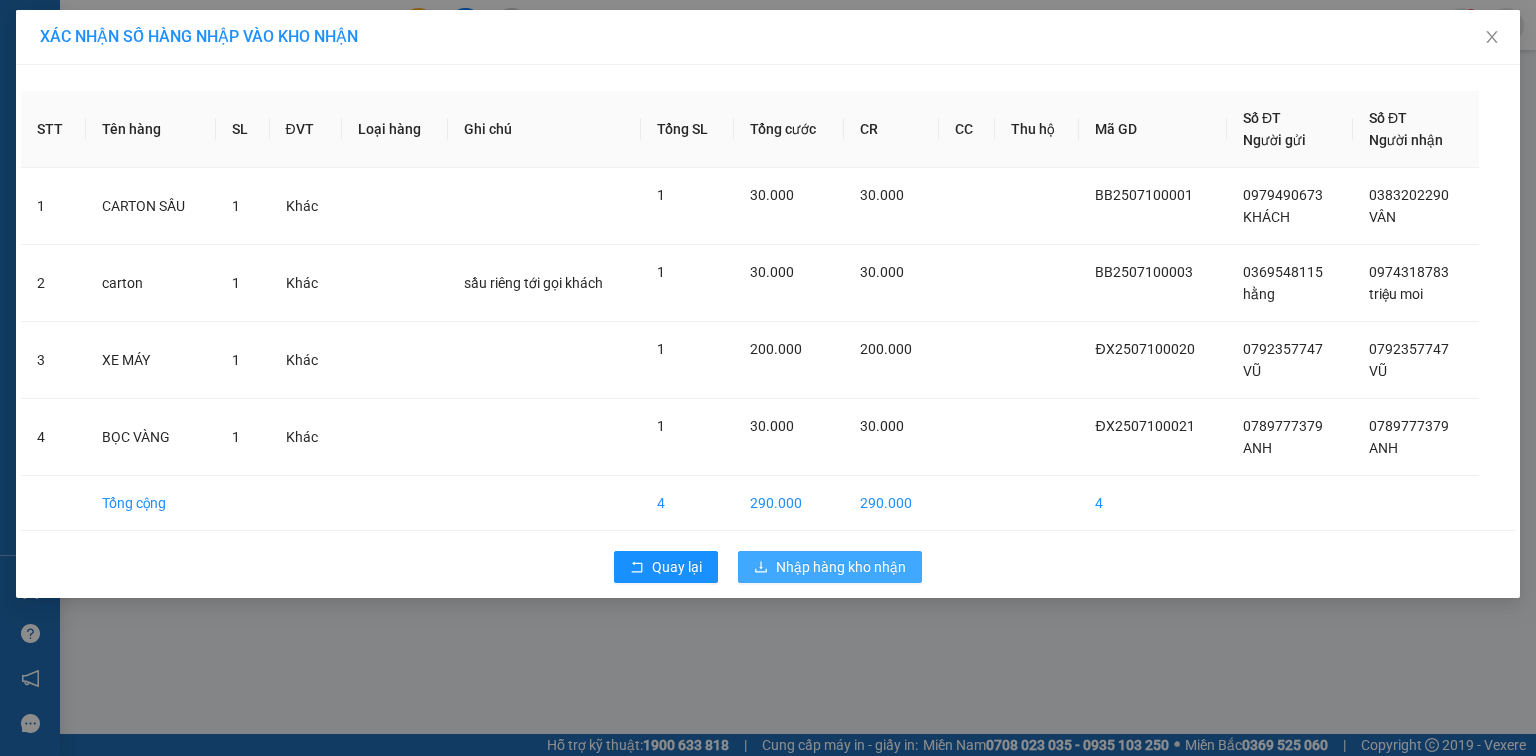 click on "Nhập hàng kho nhận" at bounding box center (841, 567) 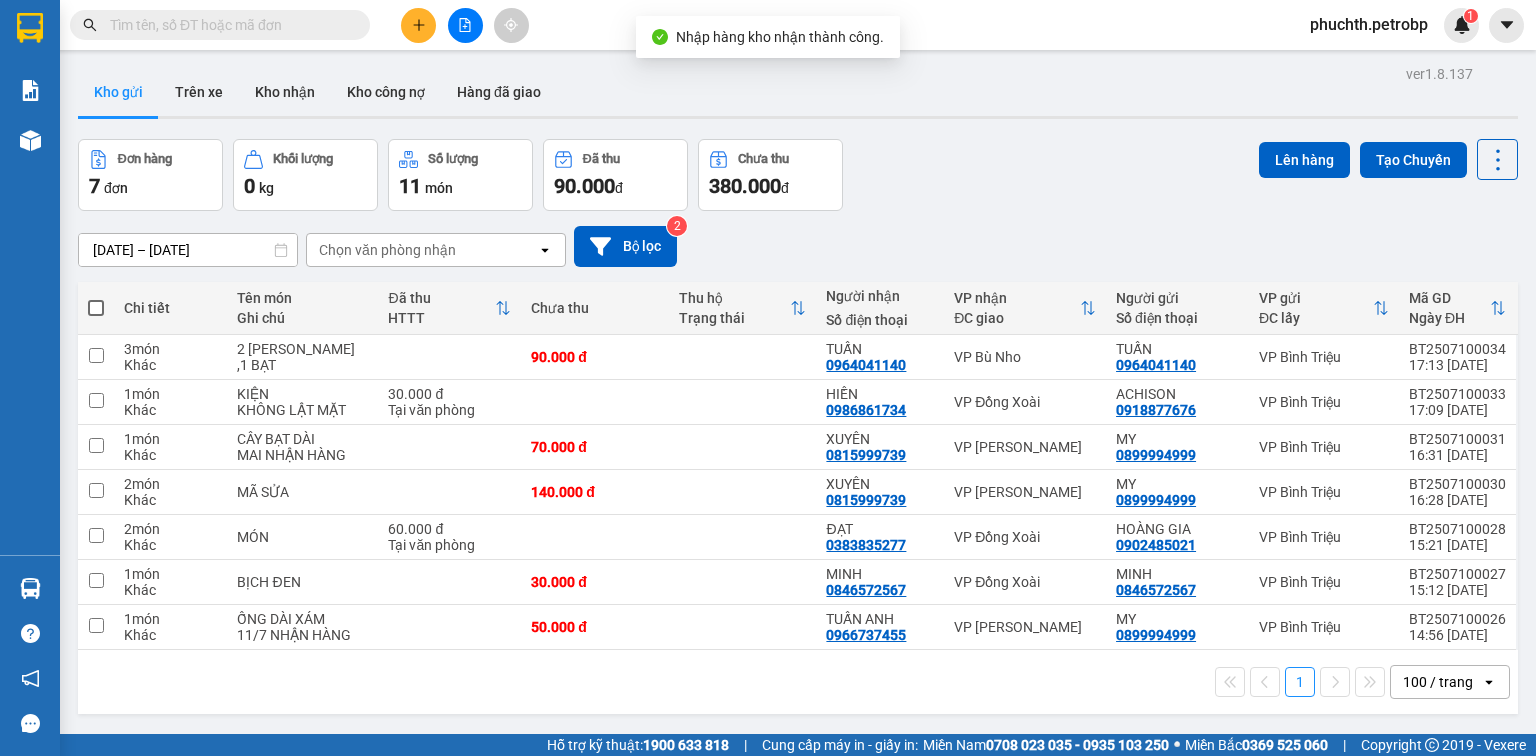click at bounding box center (228, 25) 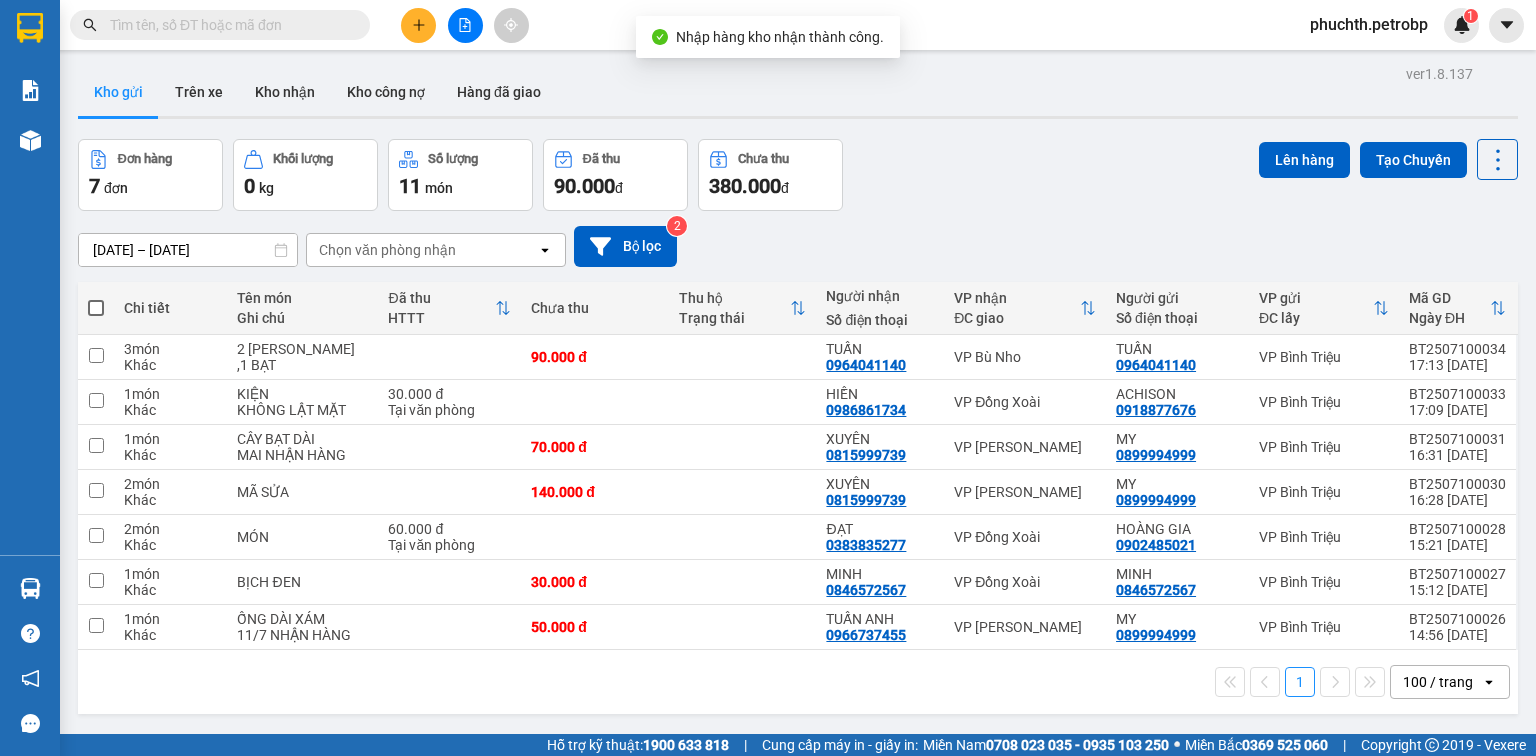 type on "d" 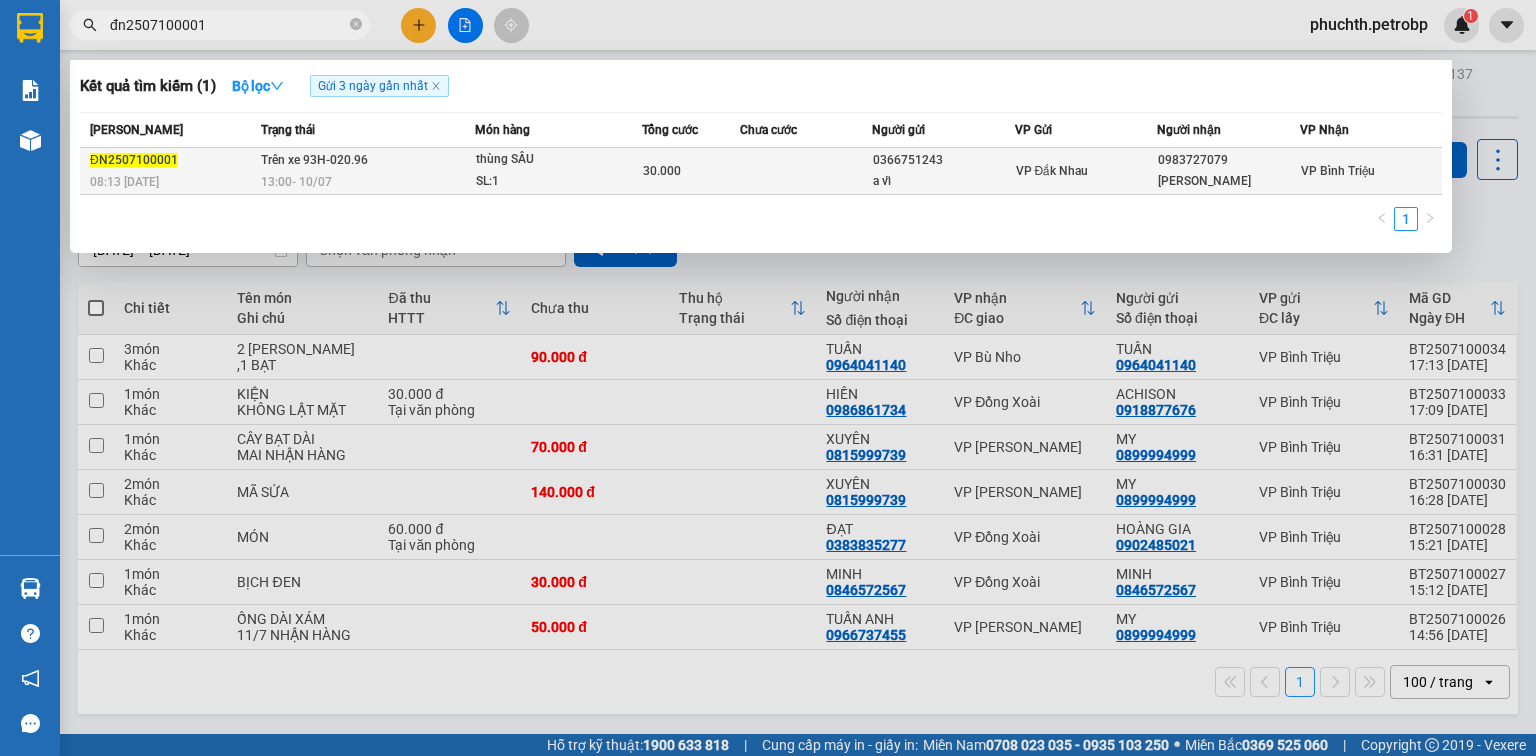 type on "đn2507100001" 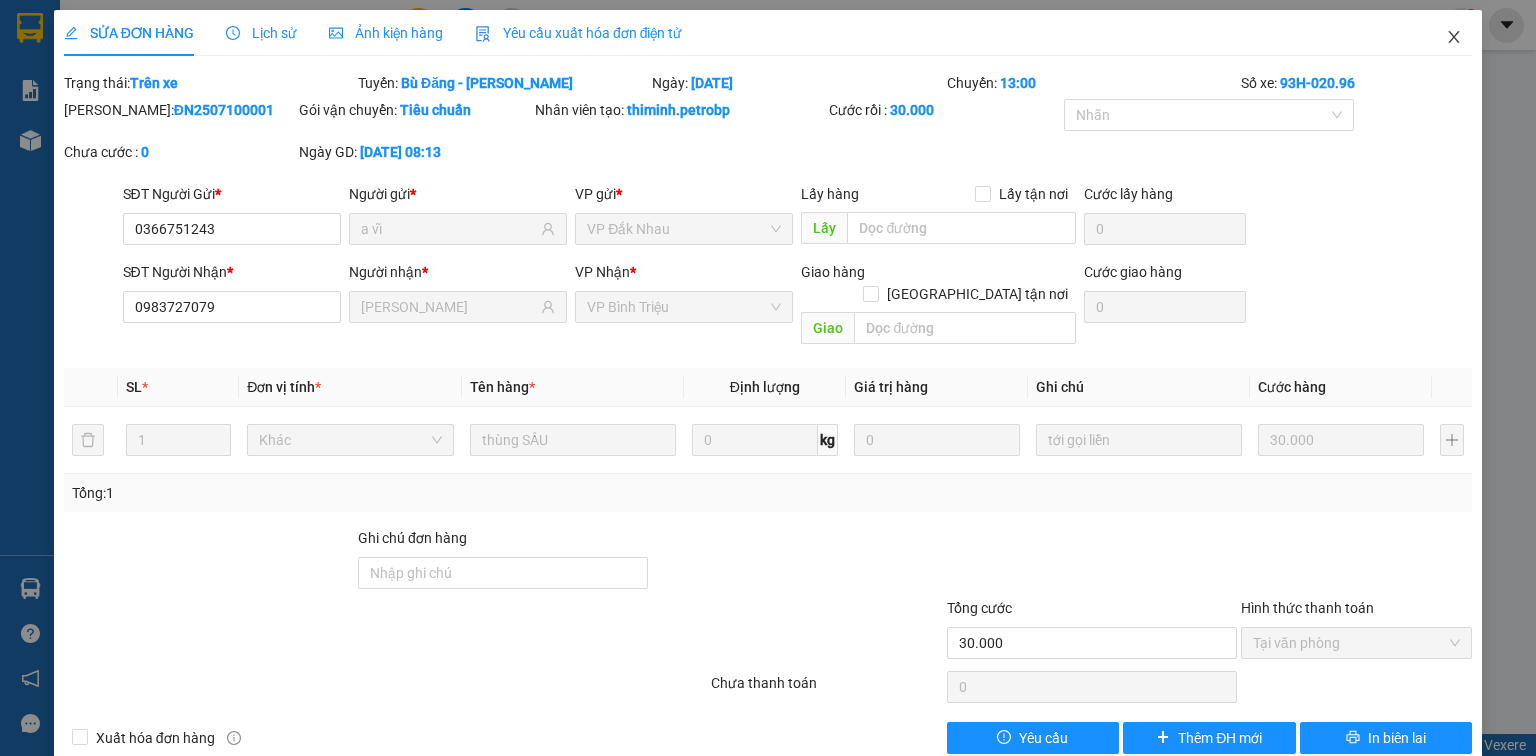 click 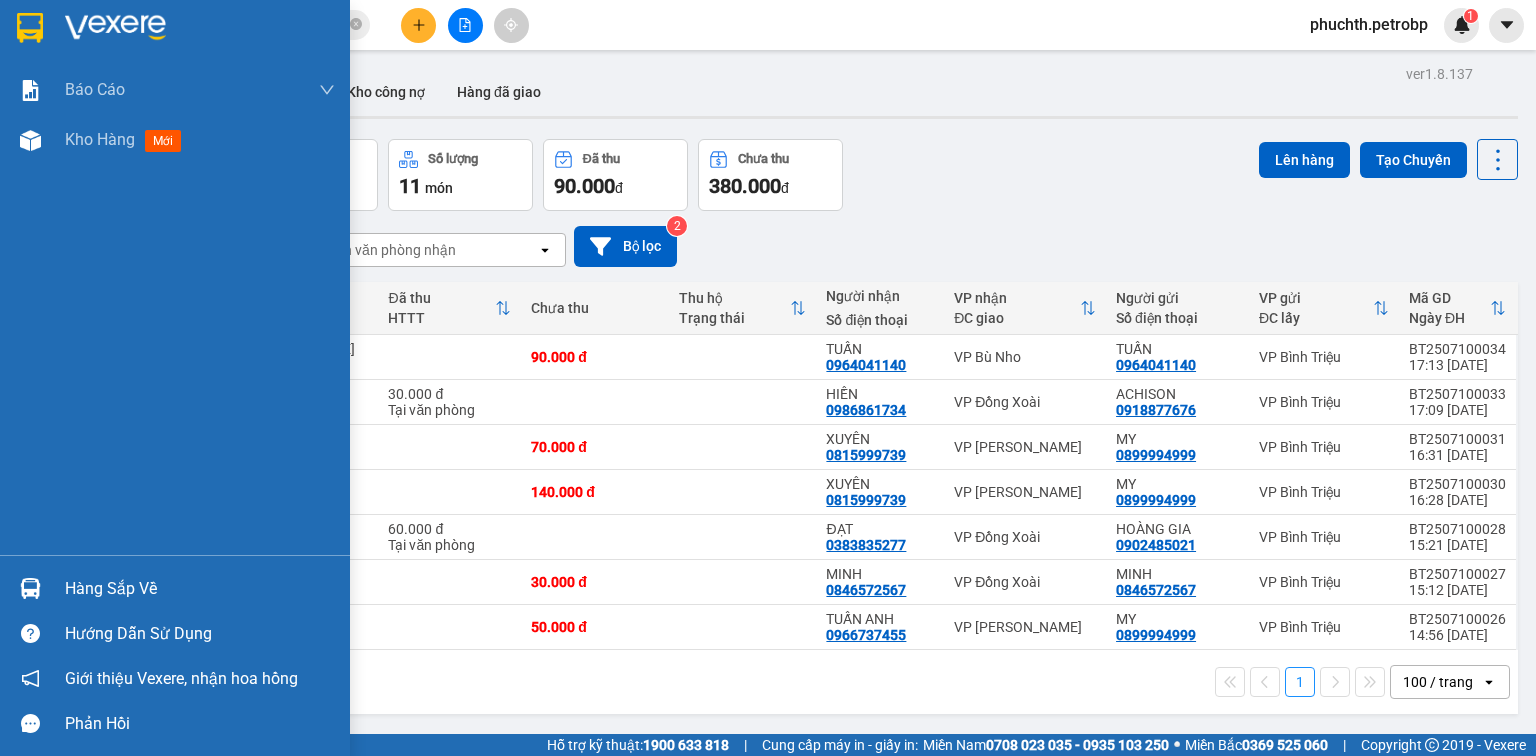 click on "Hàng sắp về" at bounding box center [200, 589] 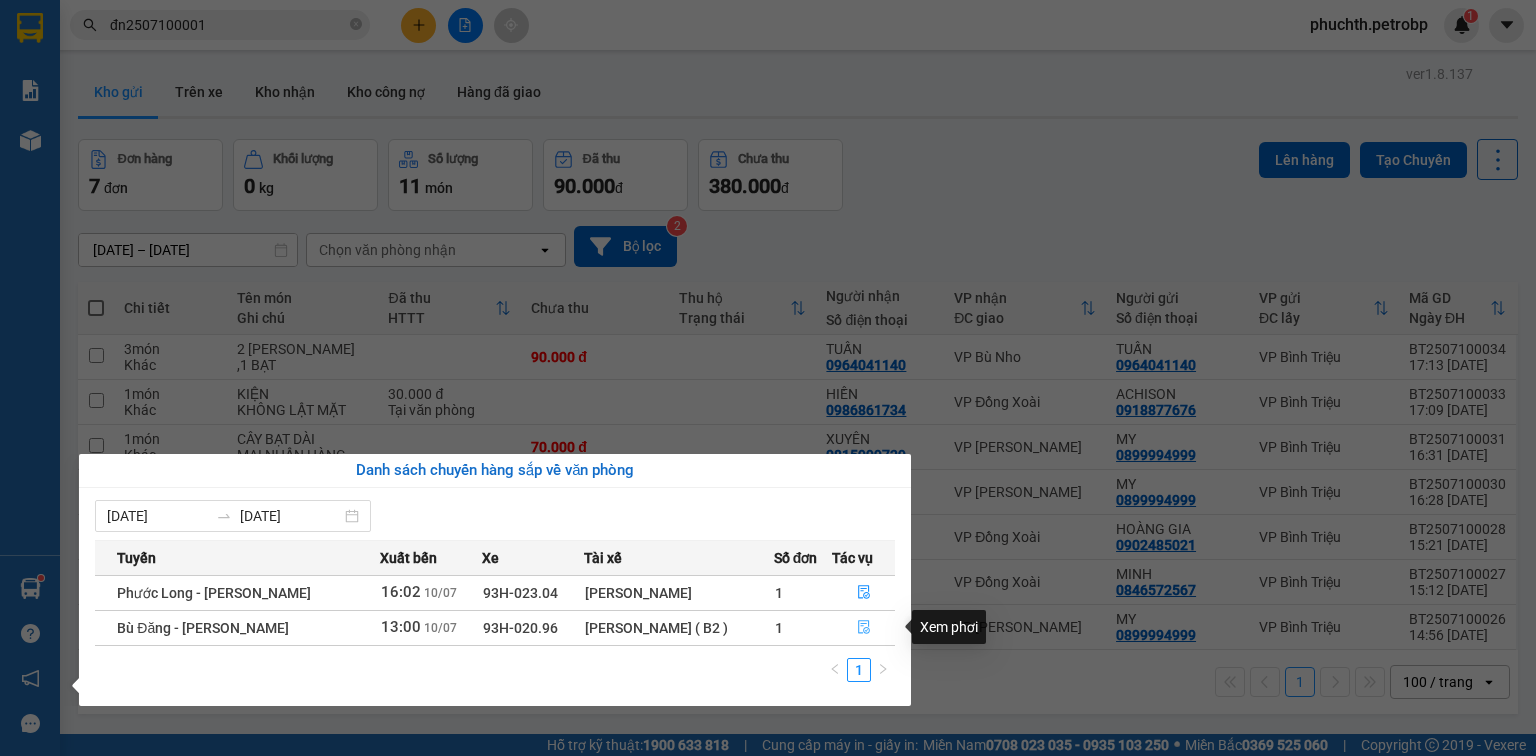 click 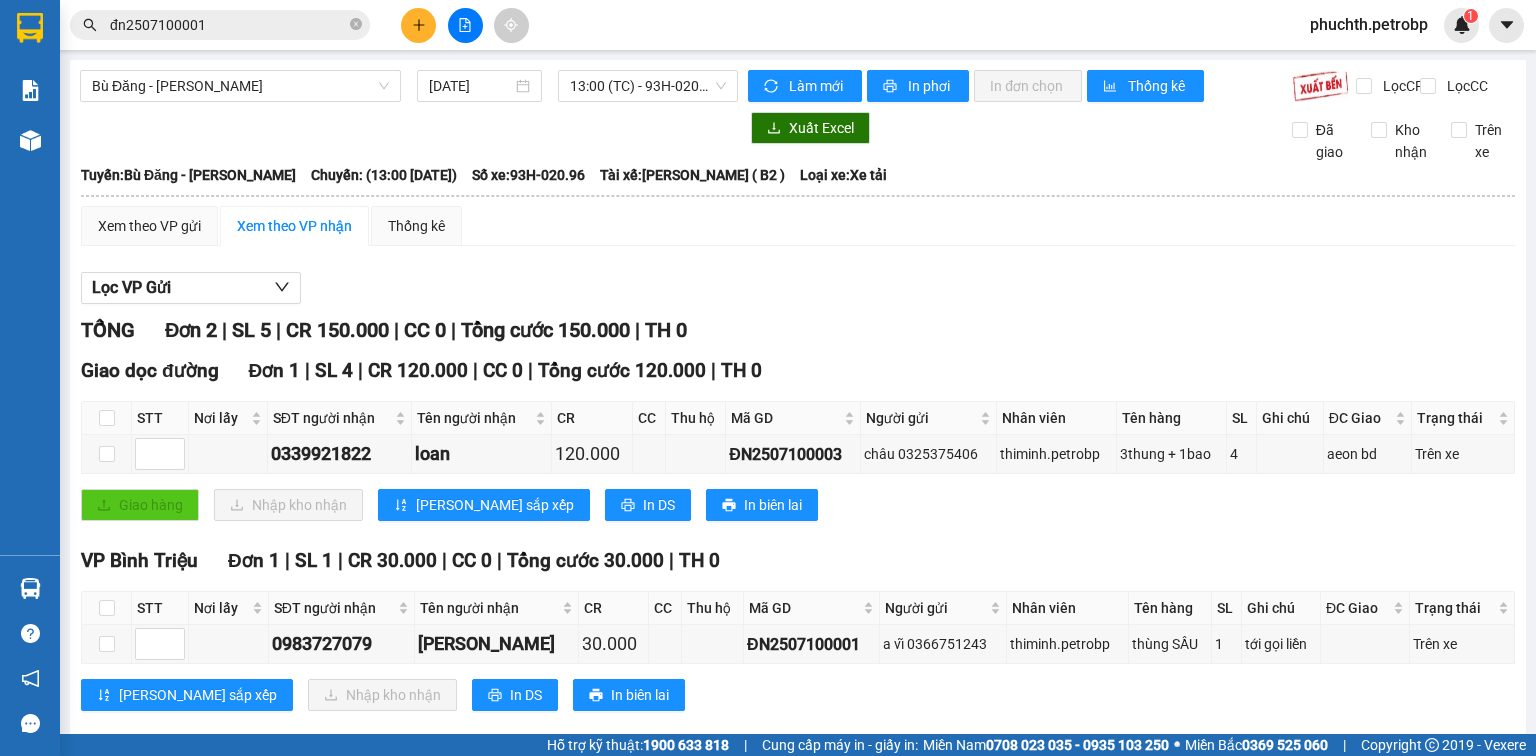 scroll, scrollTop: 47, scrollLeft: 0, axis: vertical 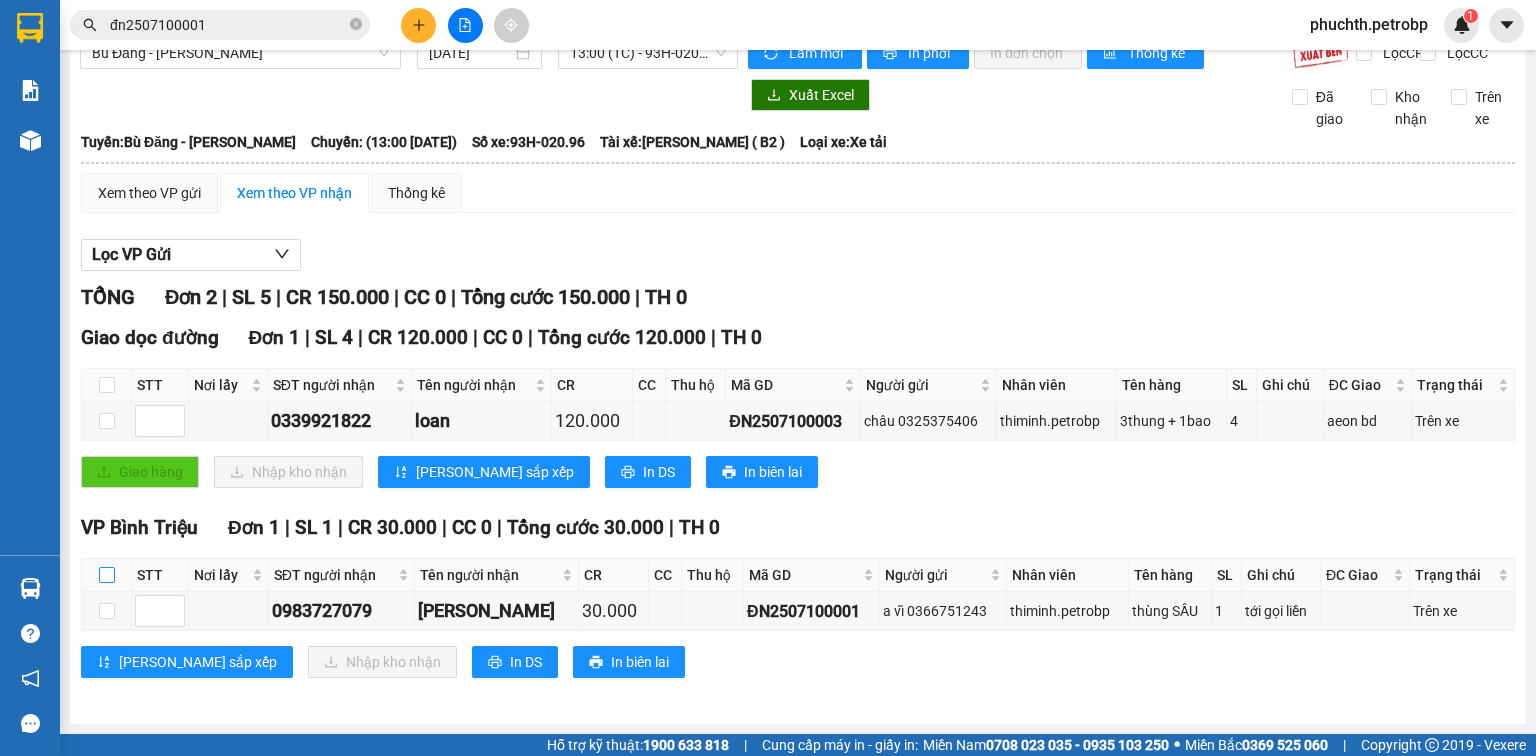 click at bounding box center [107, 575] 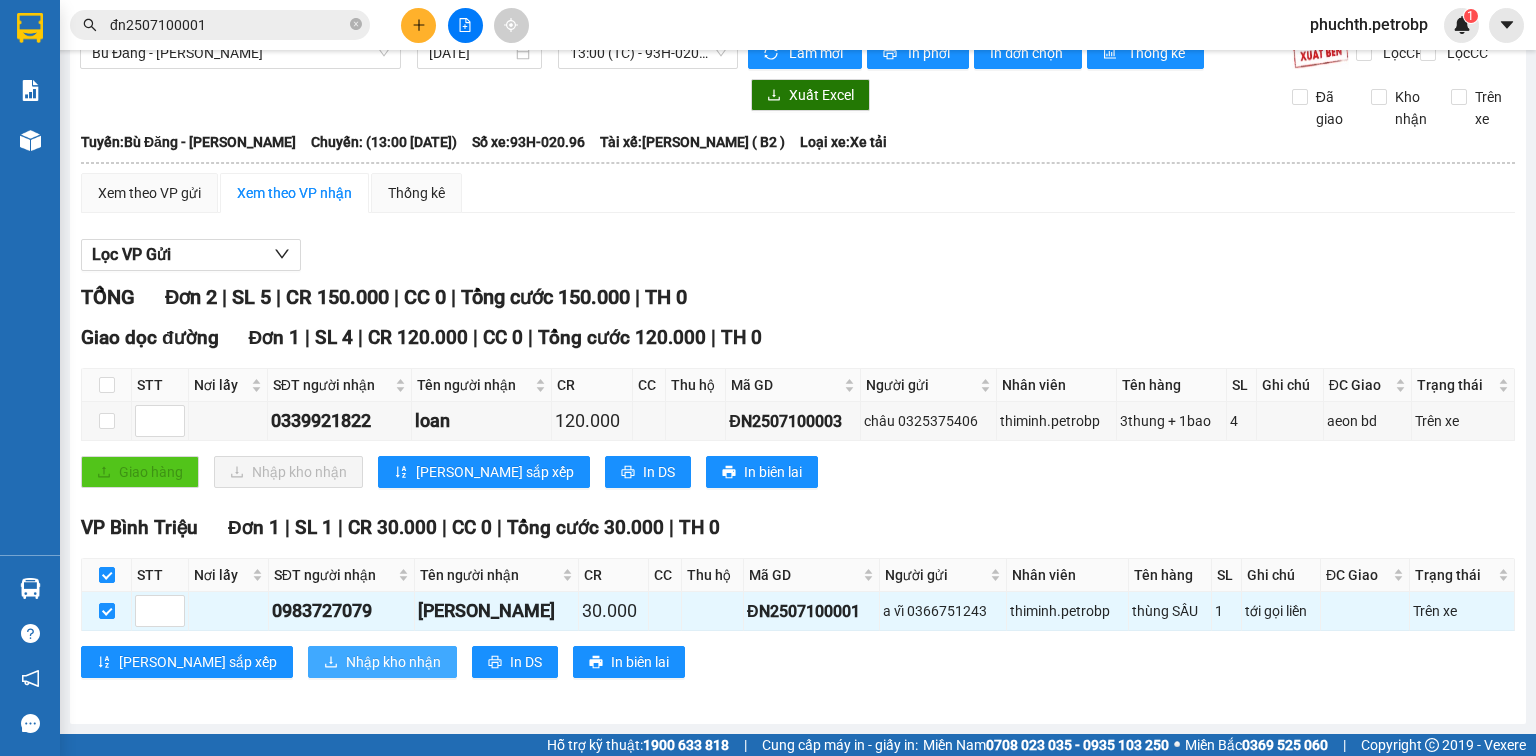 click on "Nhập kho nhận" at bounding box center [393, 662] 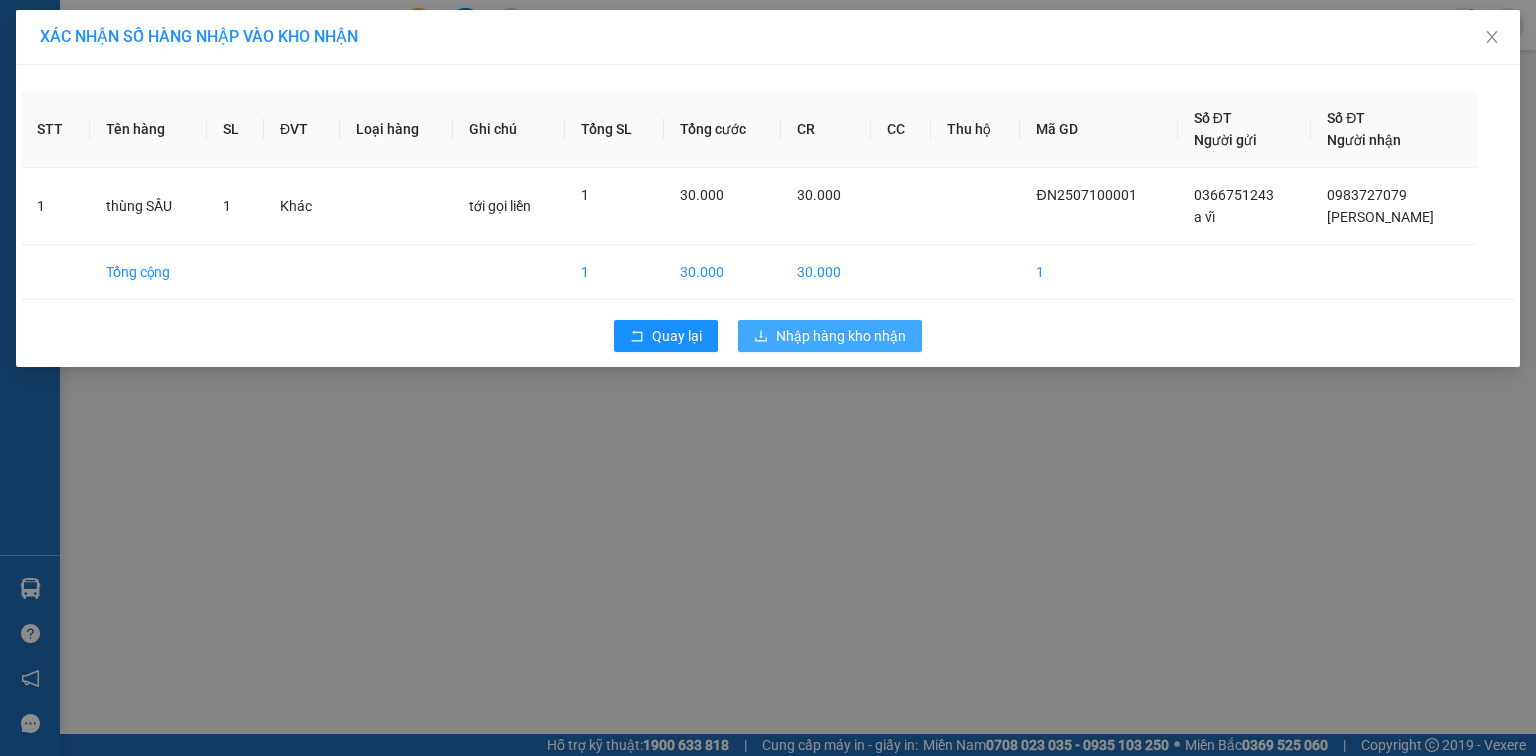 click on "Nhập hàng kho nhận" at bounding box center [841, 336] 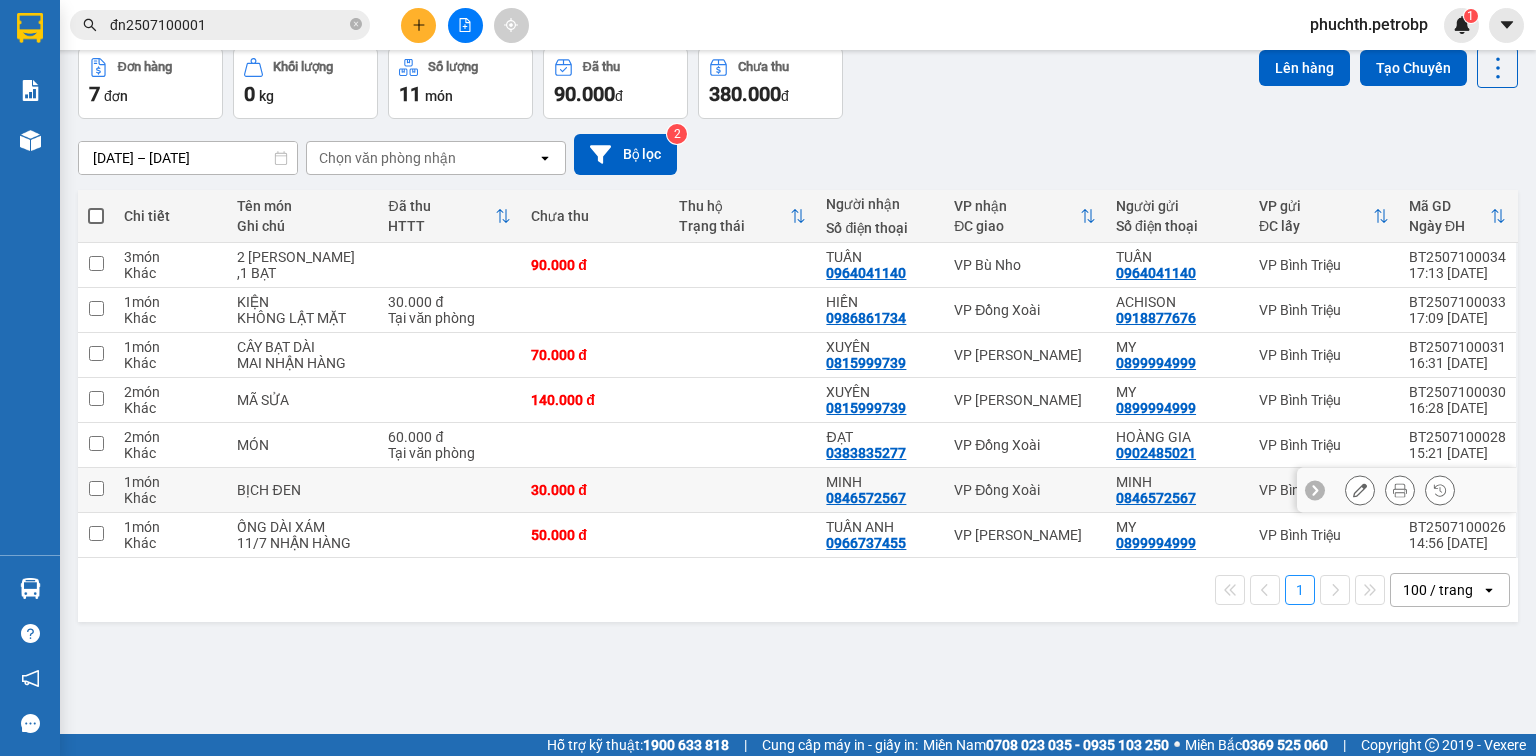 scroll, scrollTop: 0, scrollLeft: 0, axis: both 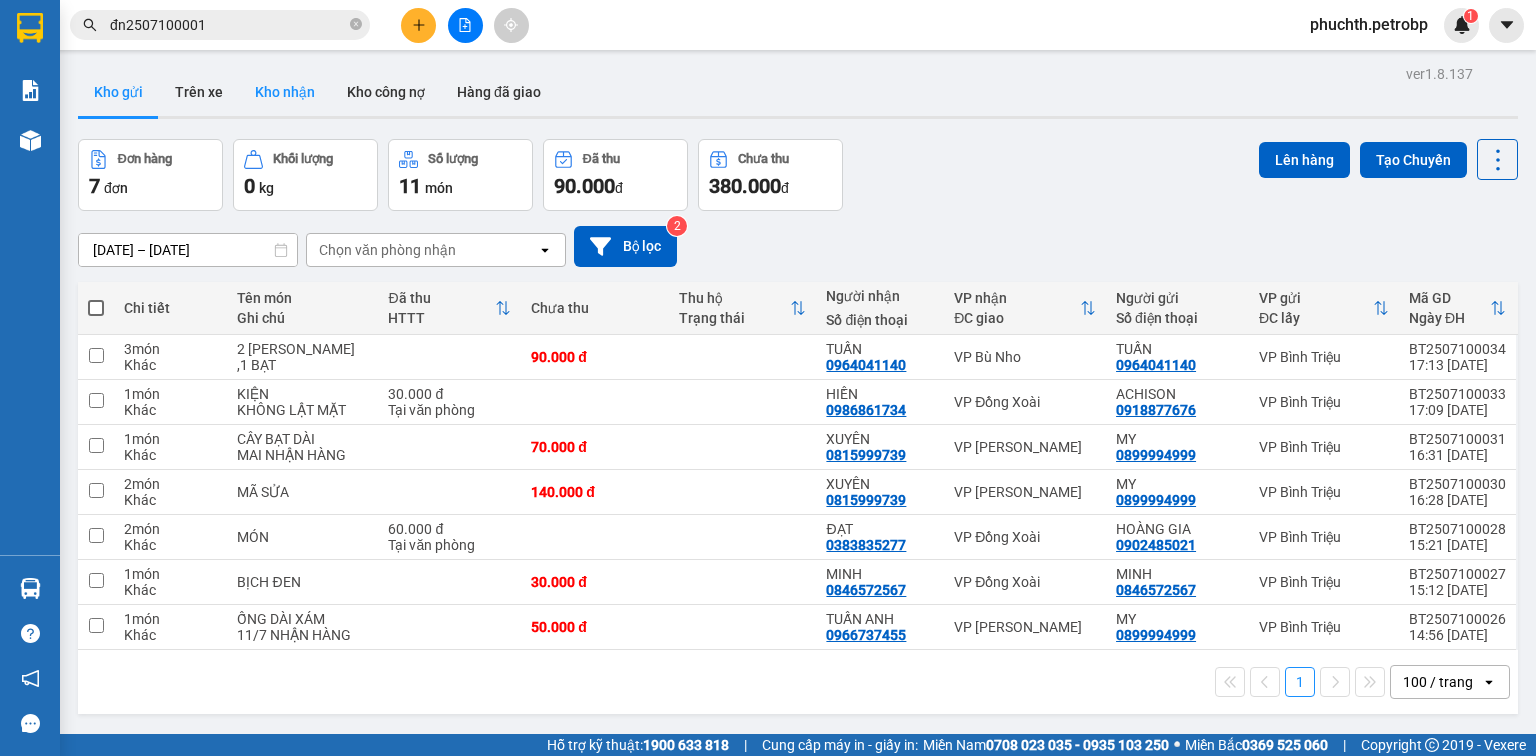 click on "Kho nhận" at bounding box center [285, 92] 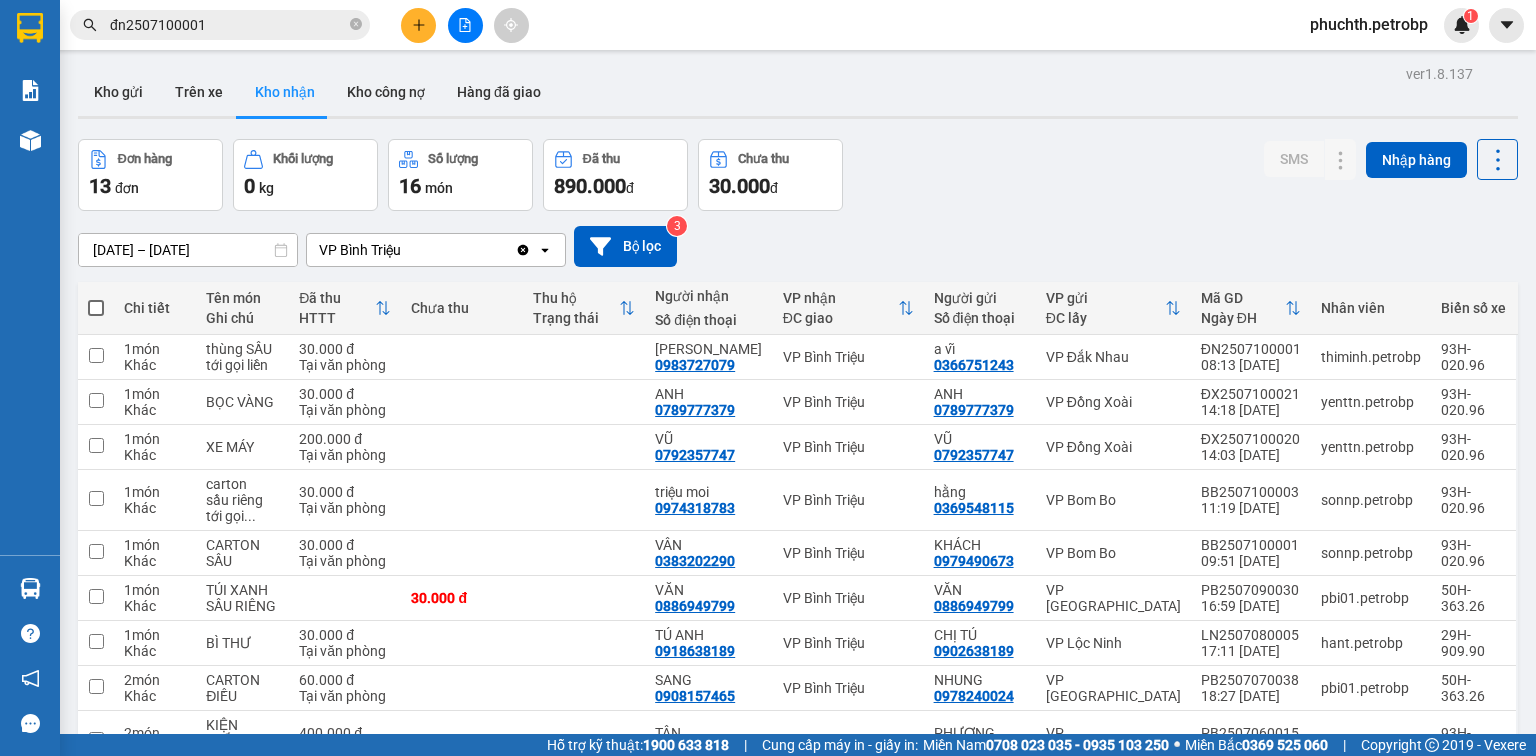type 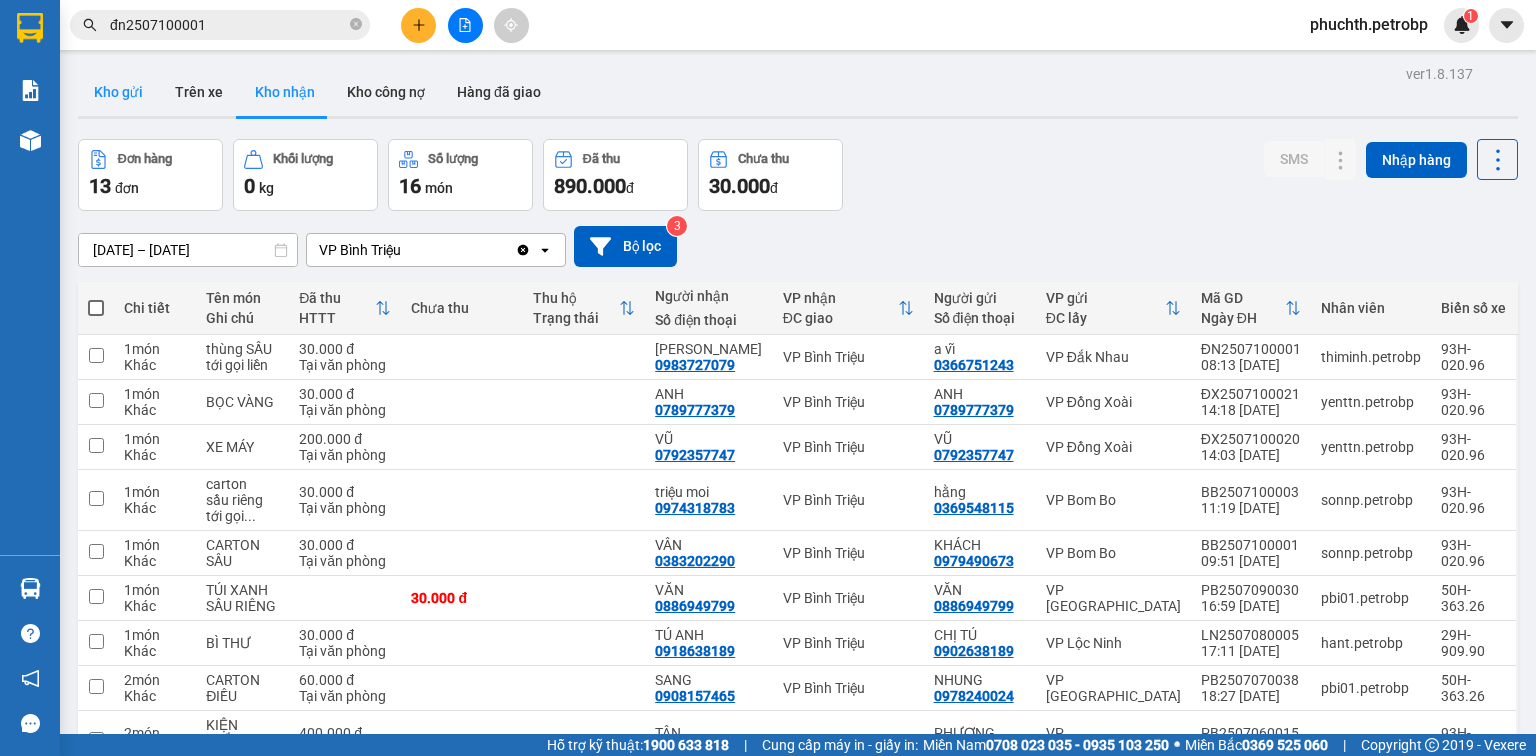 click on "Kho gửi" at bounding box center (118, 92) 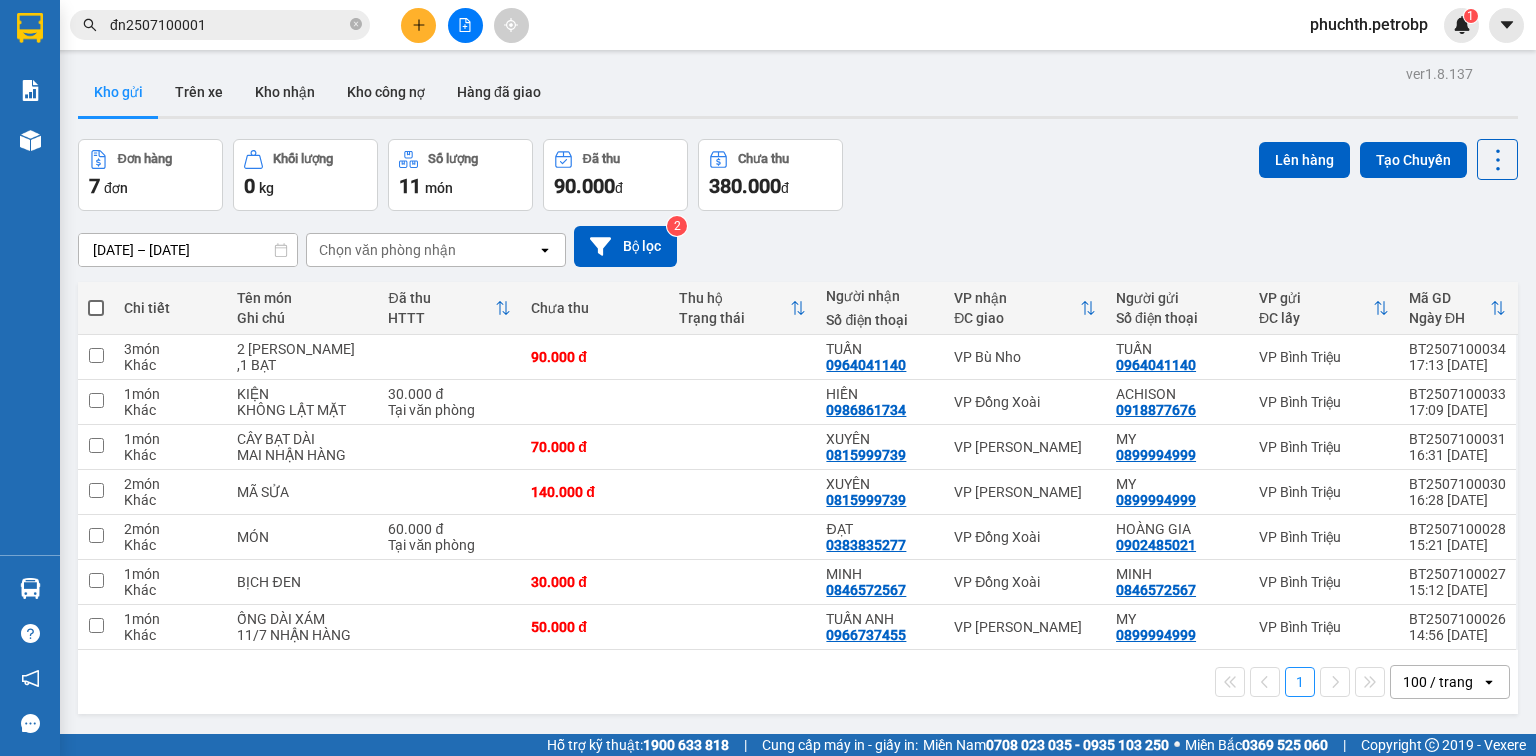 click at bounding box center [96, 308] 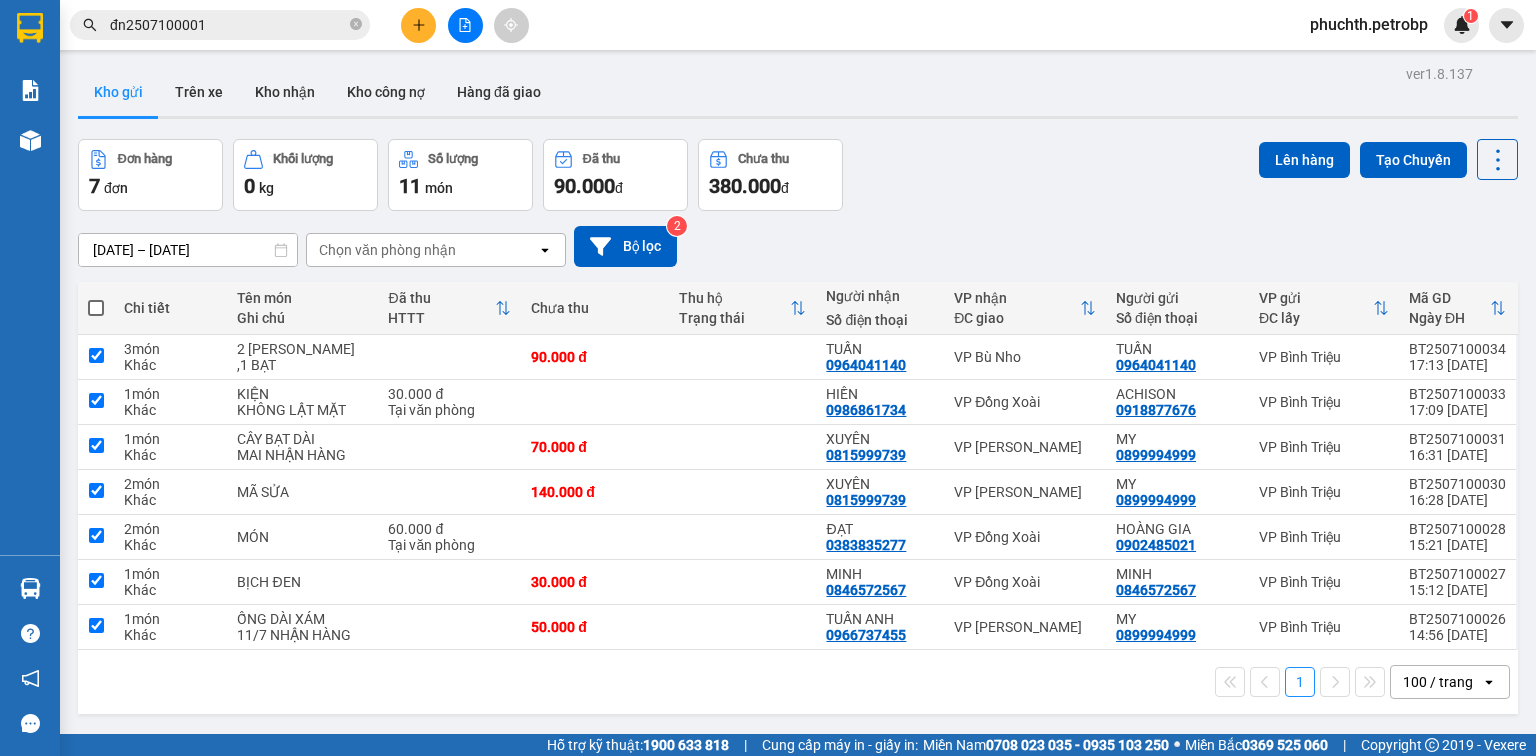 checkbox on "true" 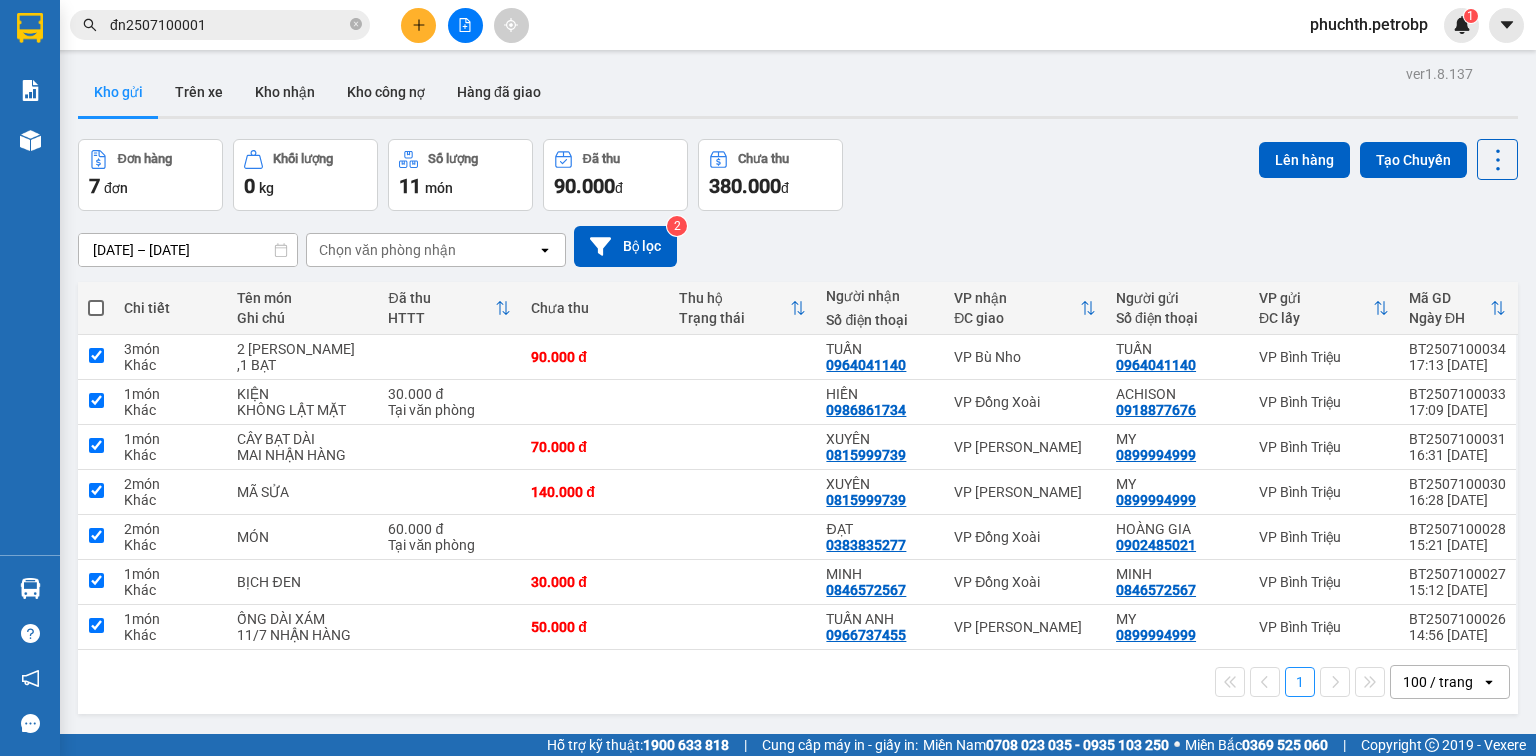 checkbox on "true" 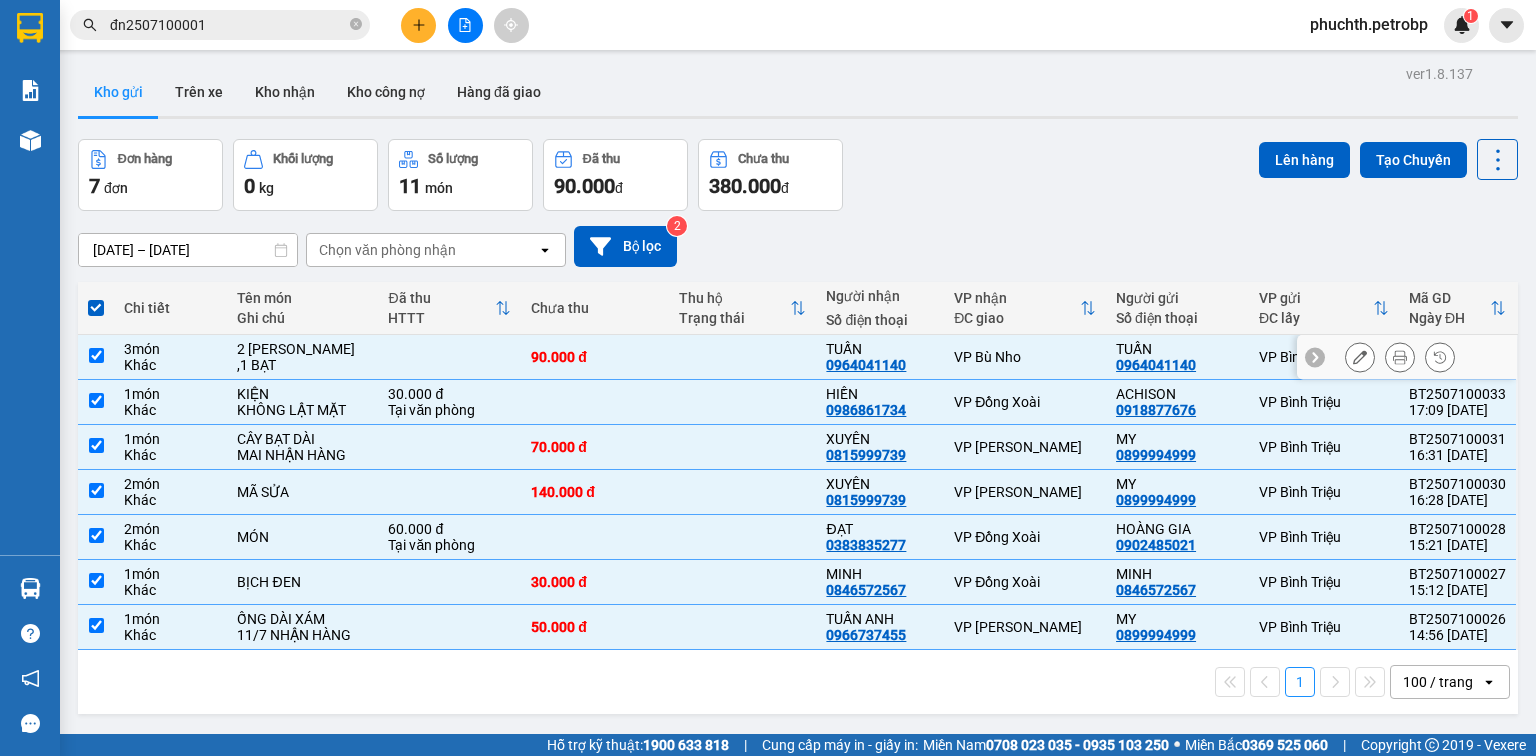 click at bounding box center [96, 355] 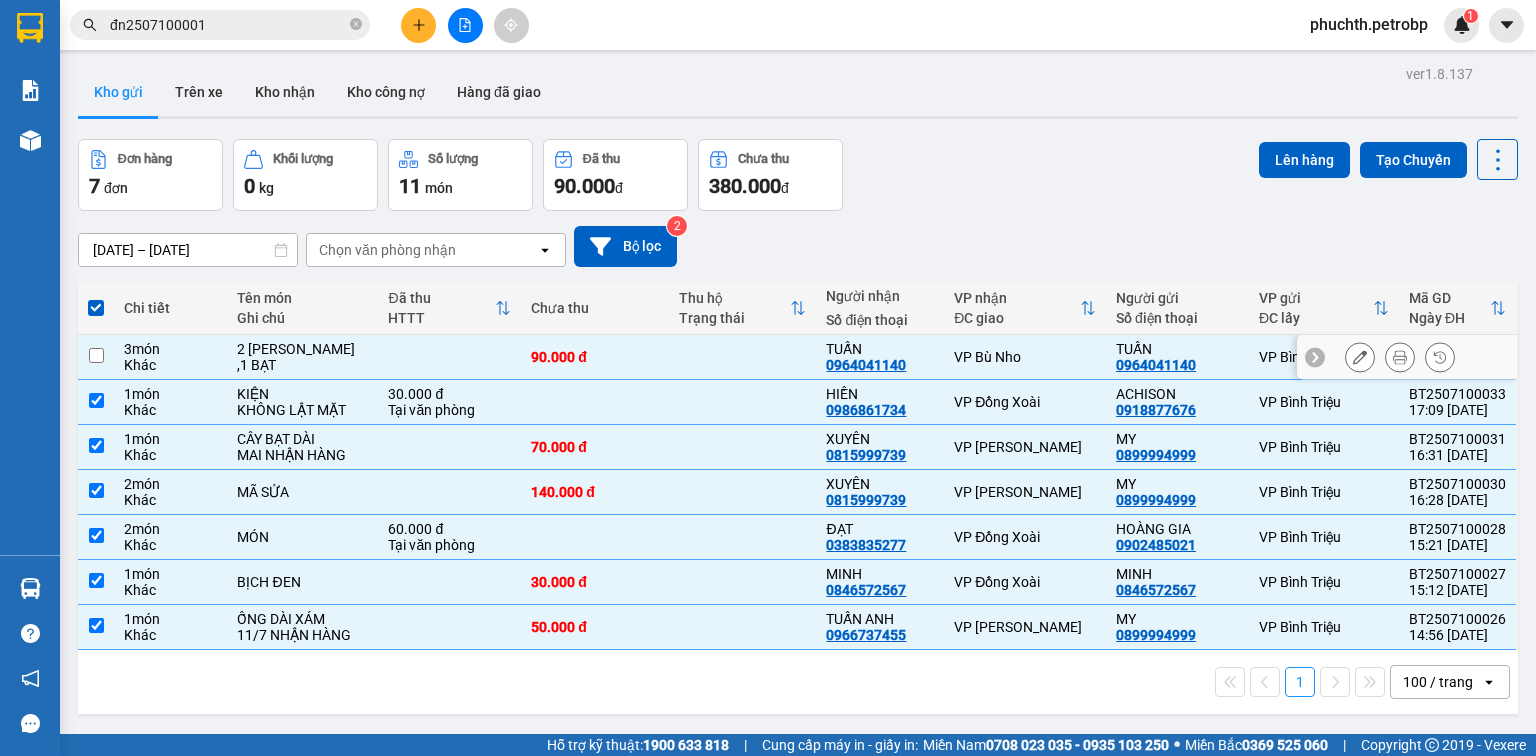 checkbox on "false" 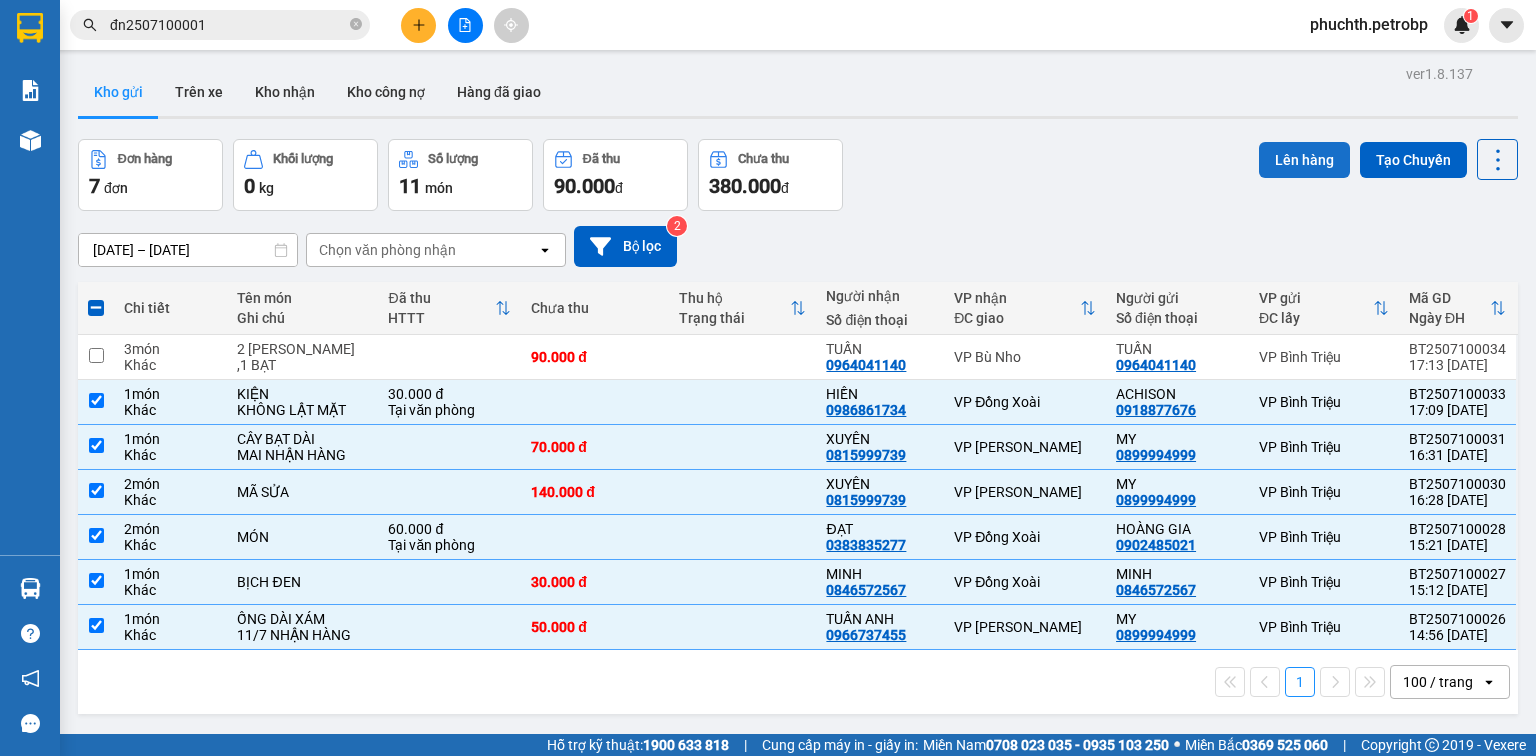click on "Lên hàng" at bounding box center [1304, 160] 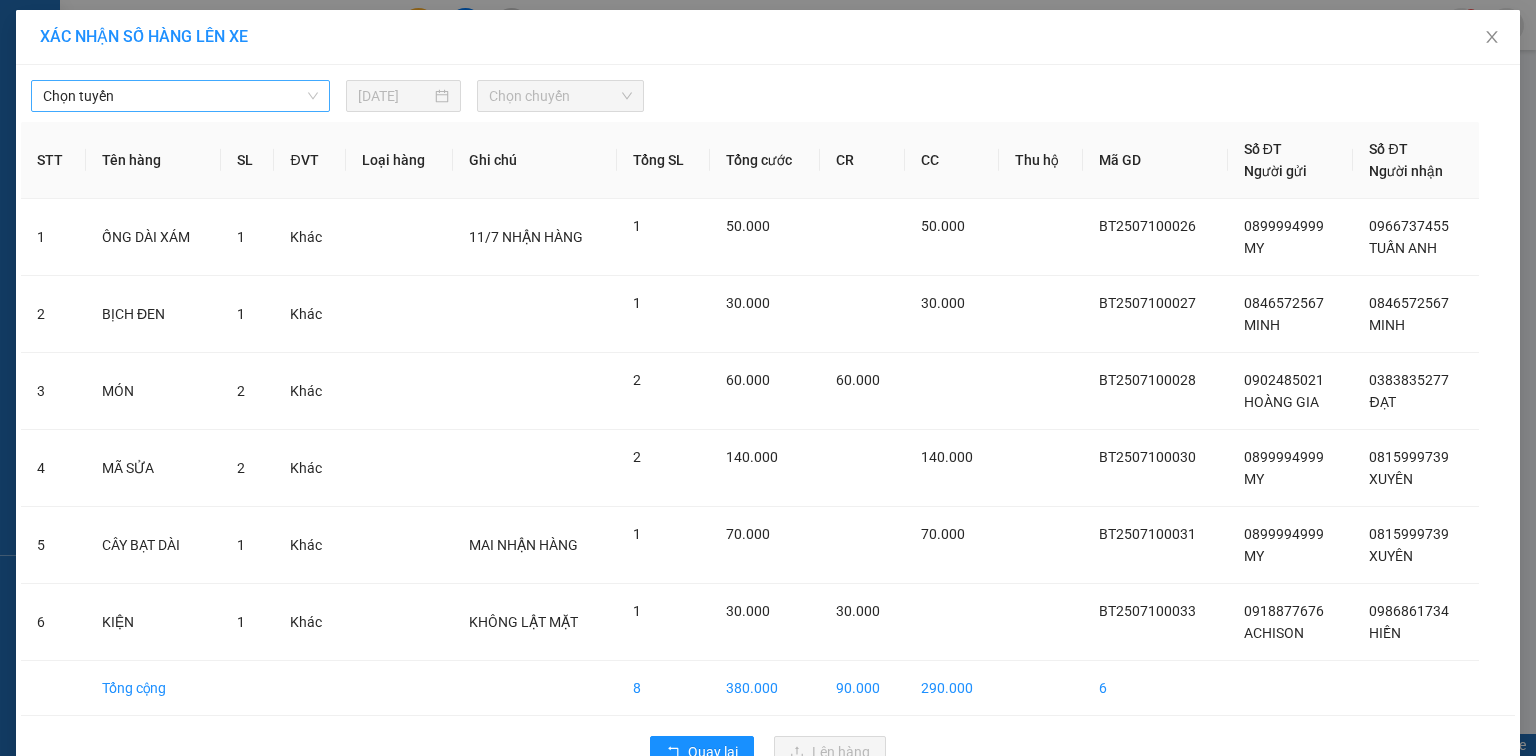 click on "Chọn tuyến" at bounding box center (180, 96) 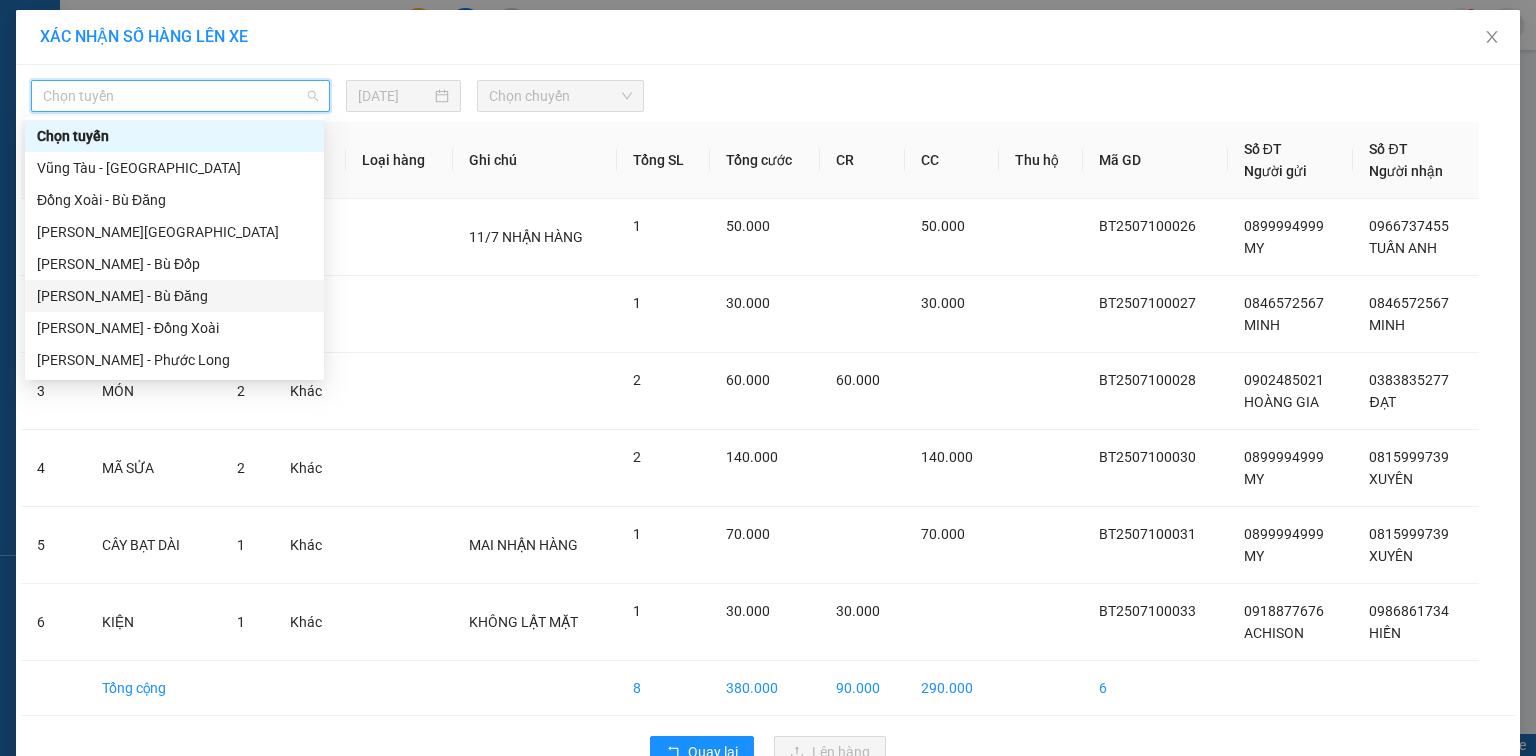 click on "[PERSON_NAME] - Bù Đăng" at bounding box center (174, 296) 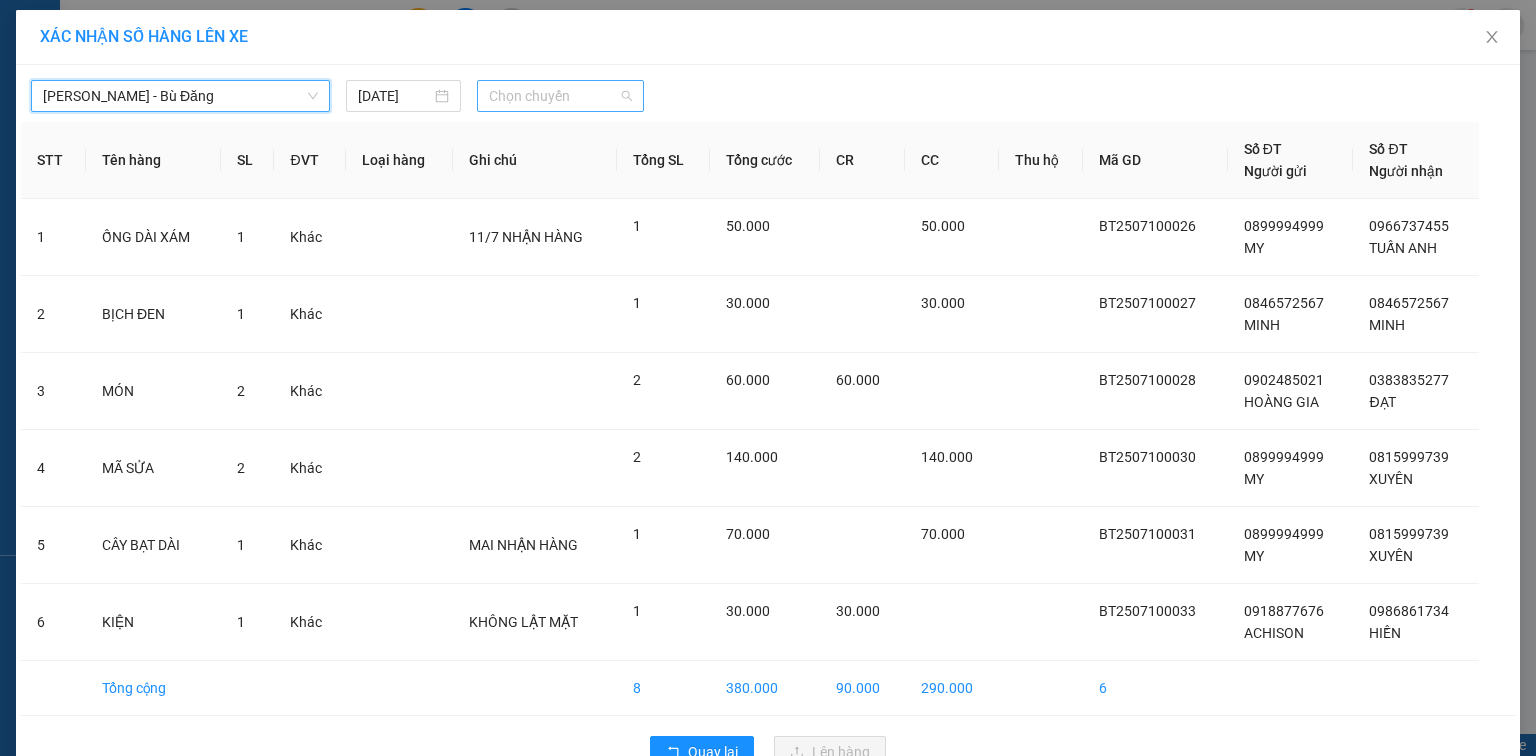 click on "Chọn chuyến" at bounding box center [561, 96] 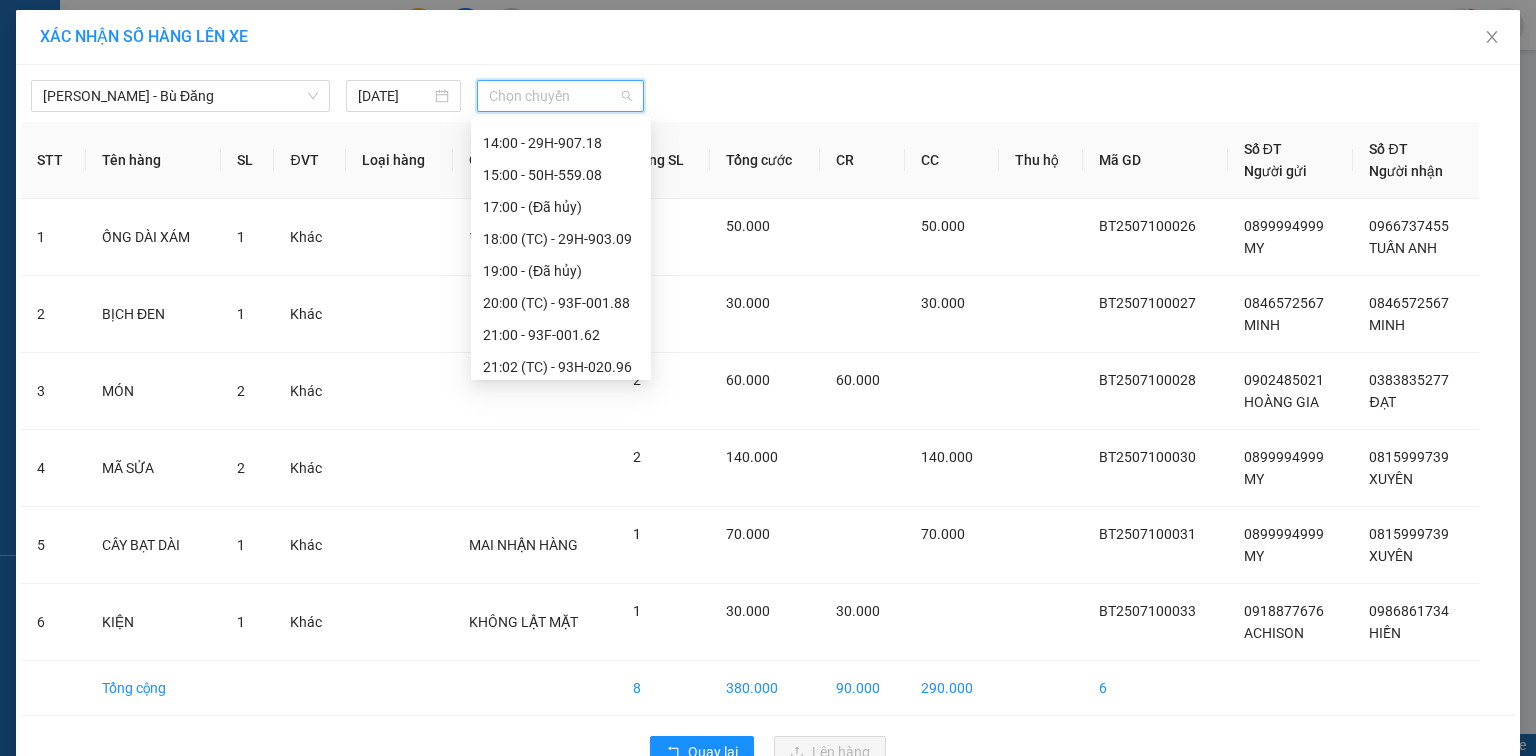 scroll, scrollTop: 224, scrollLeft: 0, axis: vertical 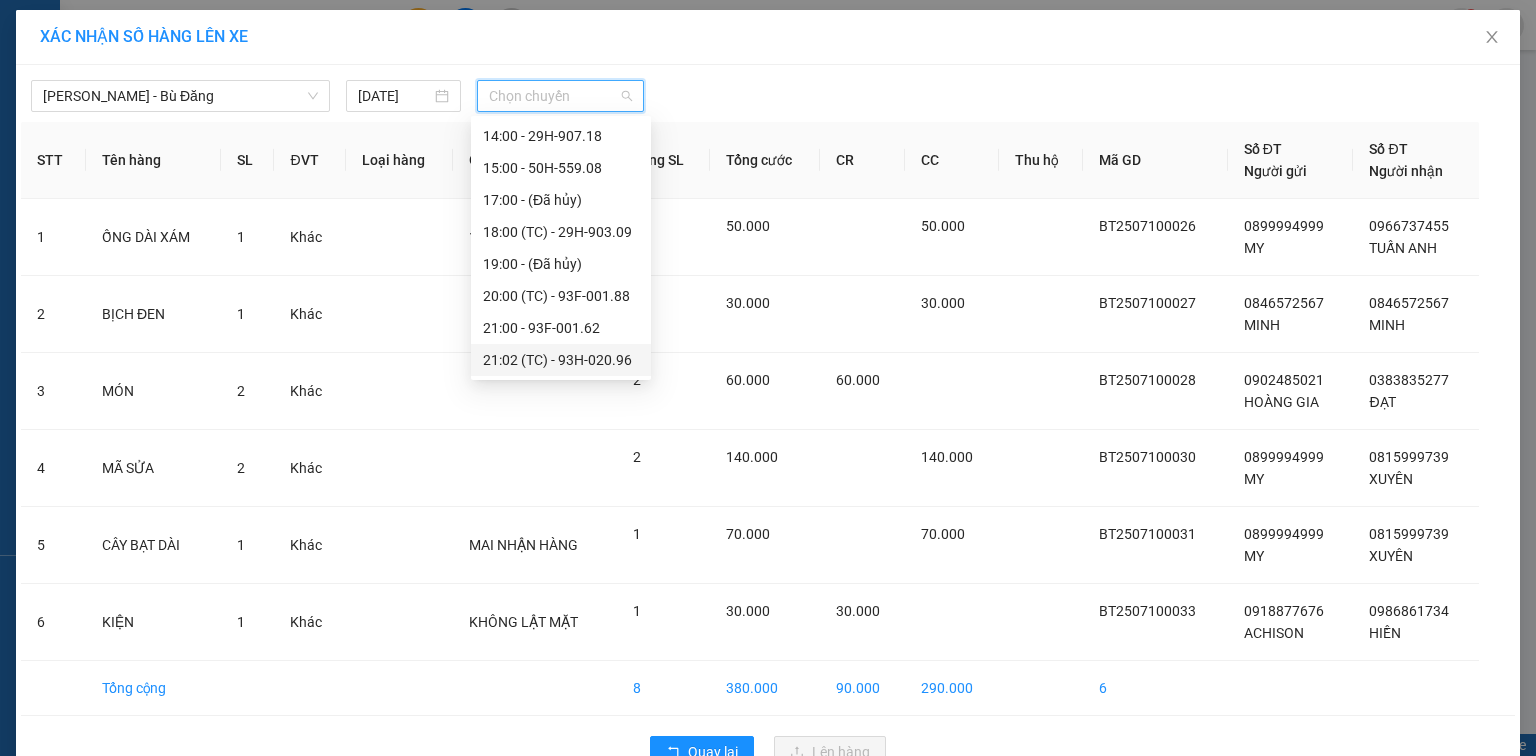 click on "21:02   (TC)   - 93H-020.96" at bounding box center [561, 360] 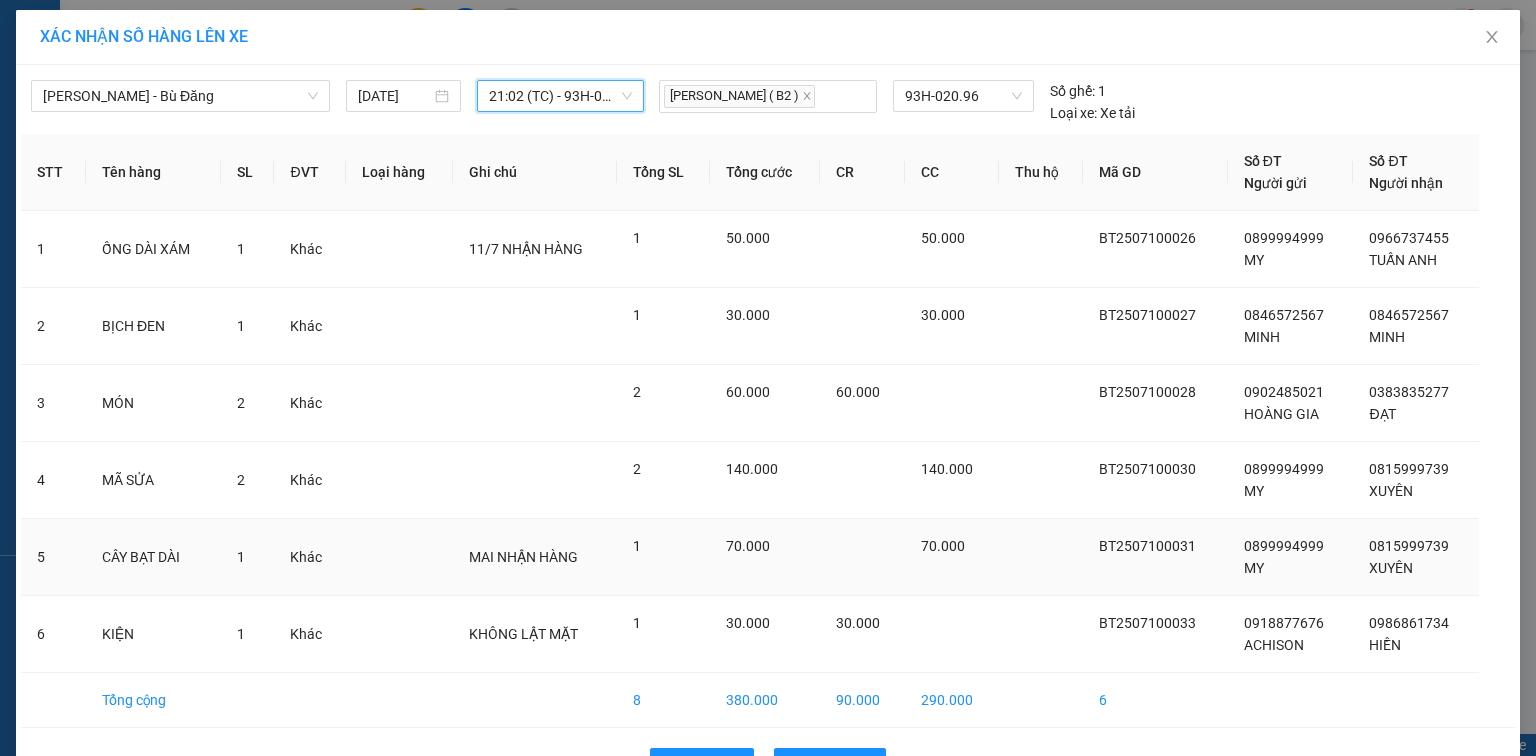 scroll, scrollTop: 61, scrollLeft: 0, axis: vertical 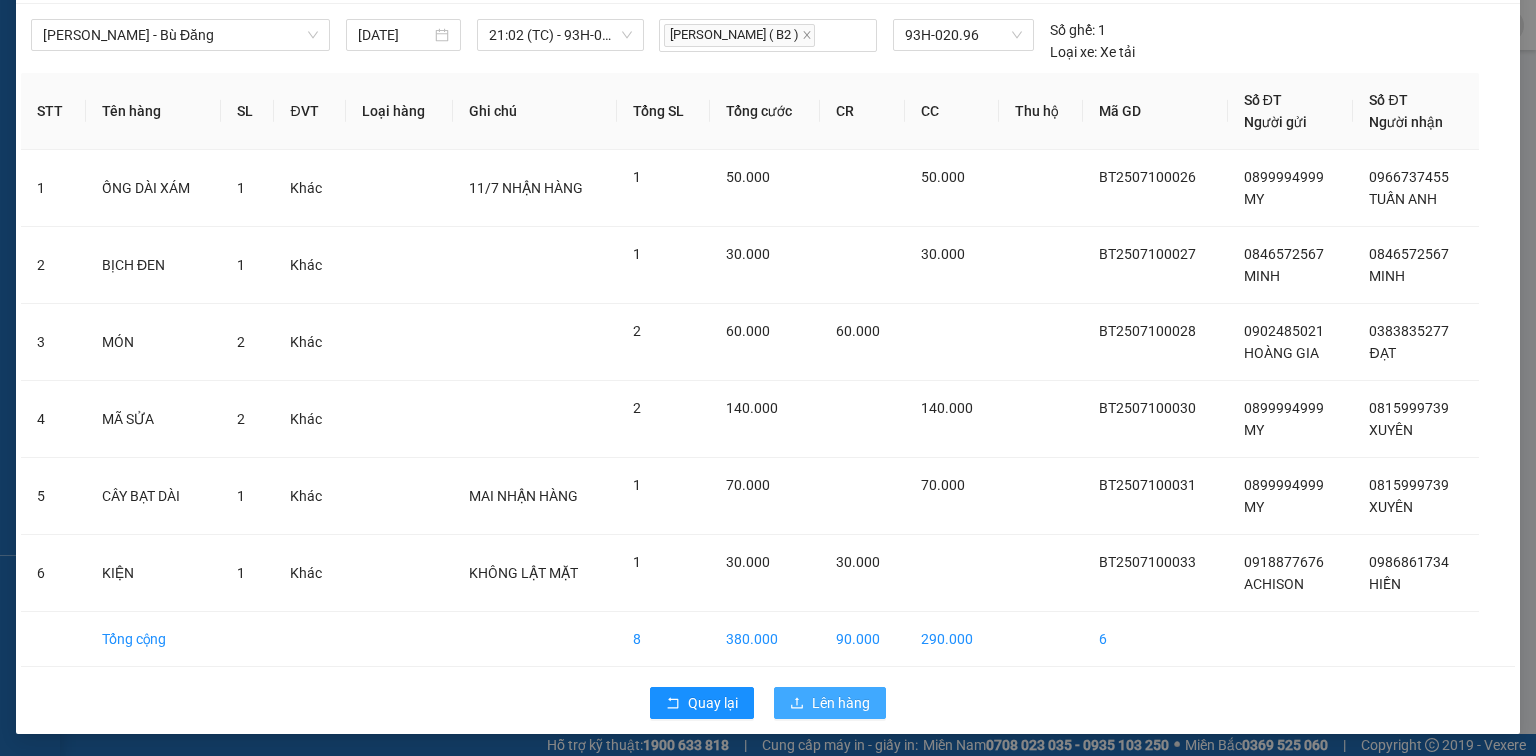 click on "Lên hàng" at bounding box center [841, 703] 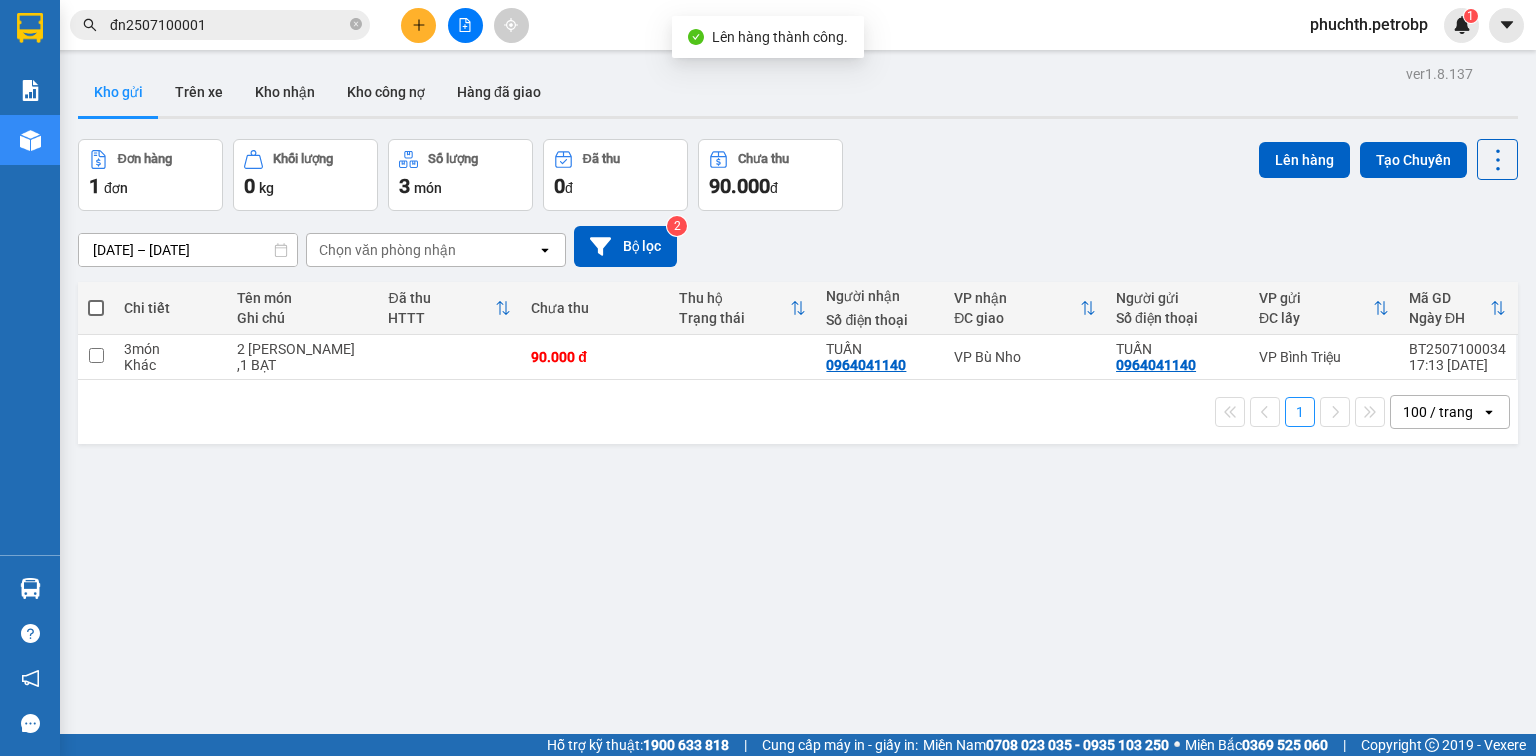 drag, startPoint x: 872, startPoint y: 543, endPoint x: 852, endPoint y: 544, distance: 20.024984 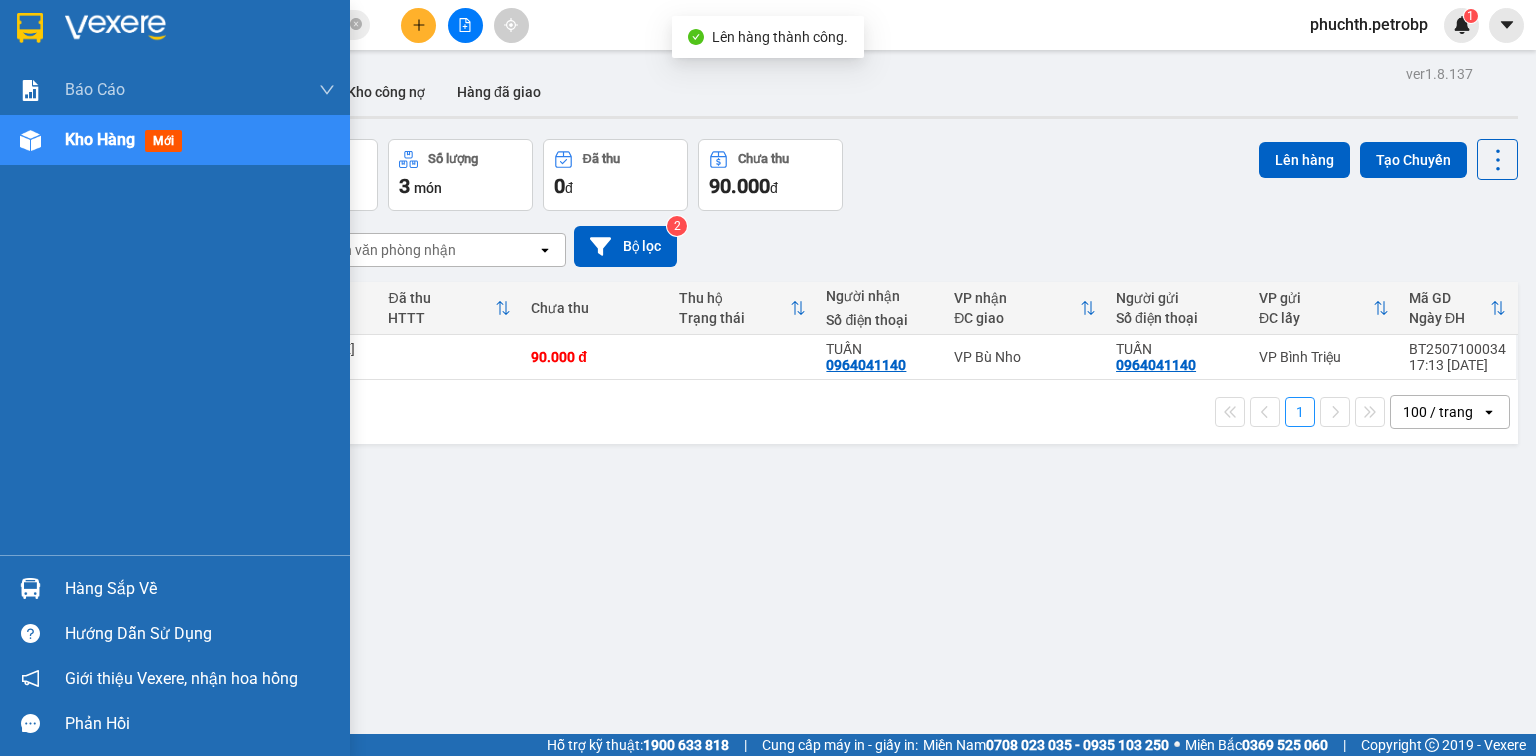 click on "Hàng sắp về" at bounding box center (200, 589) 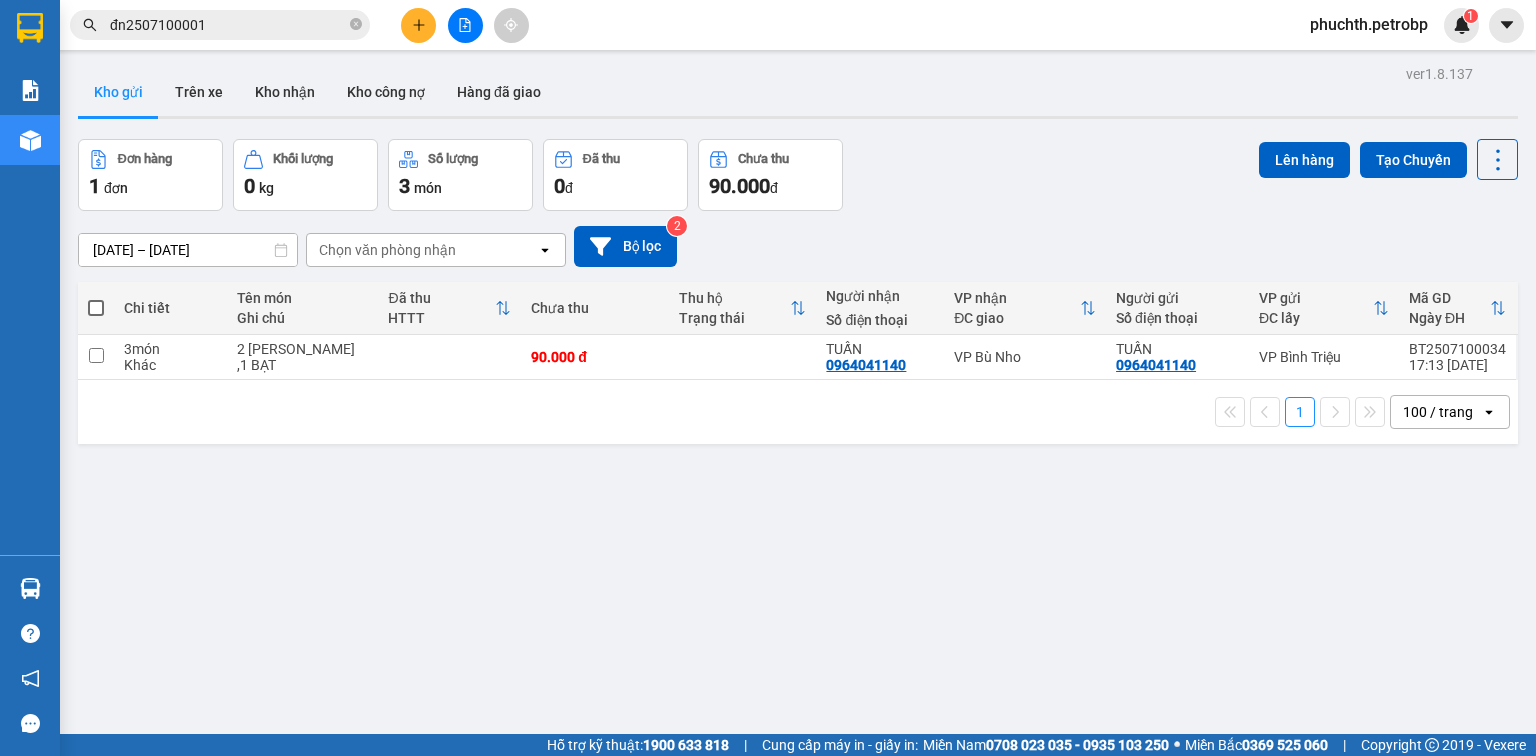 click on "Kết quả tìm kiếm ( 1 )  Bộ lọc  Gửi 3 ngày gần nhất Mã ĐH Trạng thái Món hàng Tổng cước Chưa cước Người gửi VP Gửi Người nhận VP Nhận ĐN2507100001 08:13 [DATE] Trên xe   93H-020.96 13:00  [DATE] thùng SẦU SL:  1 30.000 0366751243 a vĩ  VP [GEOGRAPHIC_DATA] 0983727079 phạm vy VP Bình Triệu 1 đn2507100001 phuchth.petrobp 1     Báo cáo BC tiền tận nơi (trưởng trạm) Báo cáo 1 (nv): Số tiền đã thu của văn phòng  Báo cáo 1: Số tiền đã thu của văn phòng  Báo cáo doanh thu hàng hóa theo tài xế Báo cáo dòng tiền (trưởng trạm) Doanh số tạo đơn theo VP gửi (trưởng trạm) Mẫu 2: Thống kê đơn hàng theo nhân viên Mẫu 3.1: Thống kê đơn hàng văn phòng gửi Mẫu 3.1: Thống kê đơn hàng văn phòng gửi ( các trạm xem ) Mẫu 3.1: Thống kê đơn hàng văn phòng gửi (Xuất ExceL) Mẫu 3: Báo cáo dòng tiền theo văn phòng Vị trí của các món hàng     mới" at bounding box center (768, 378) 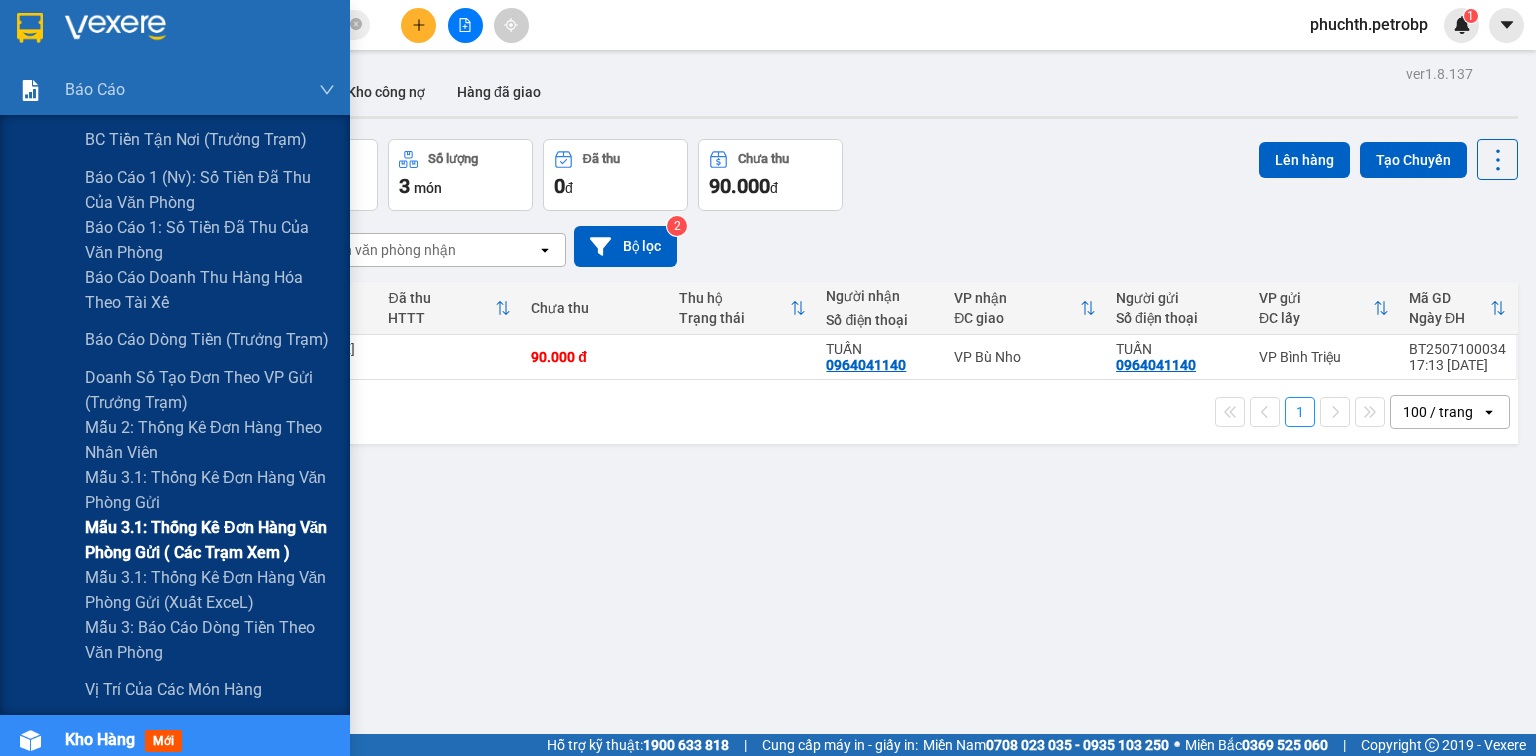 click on "Mẫu 3.1: Thống kê đơn hàng văn phòng gửi ( các trạm xem )" at bounding box center (210, 540) 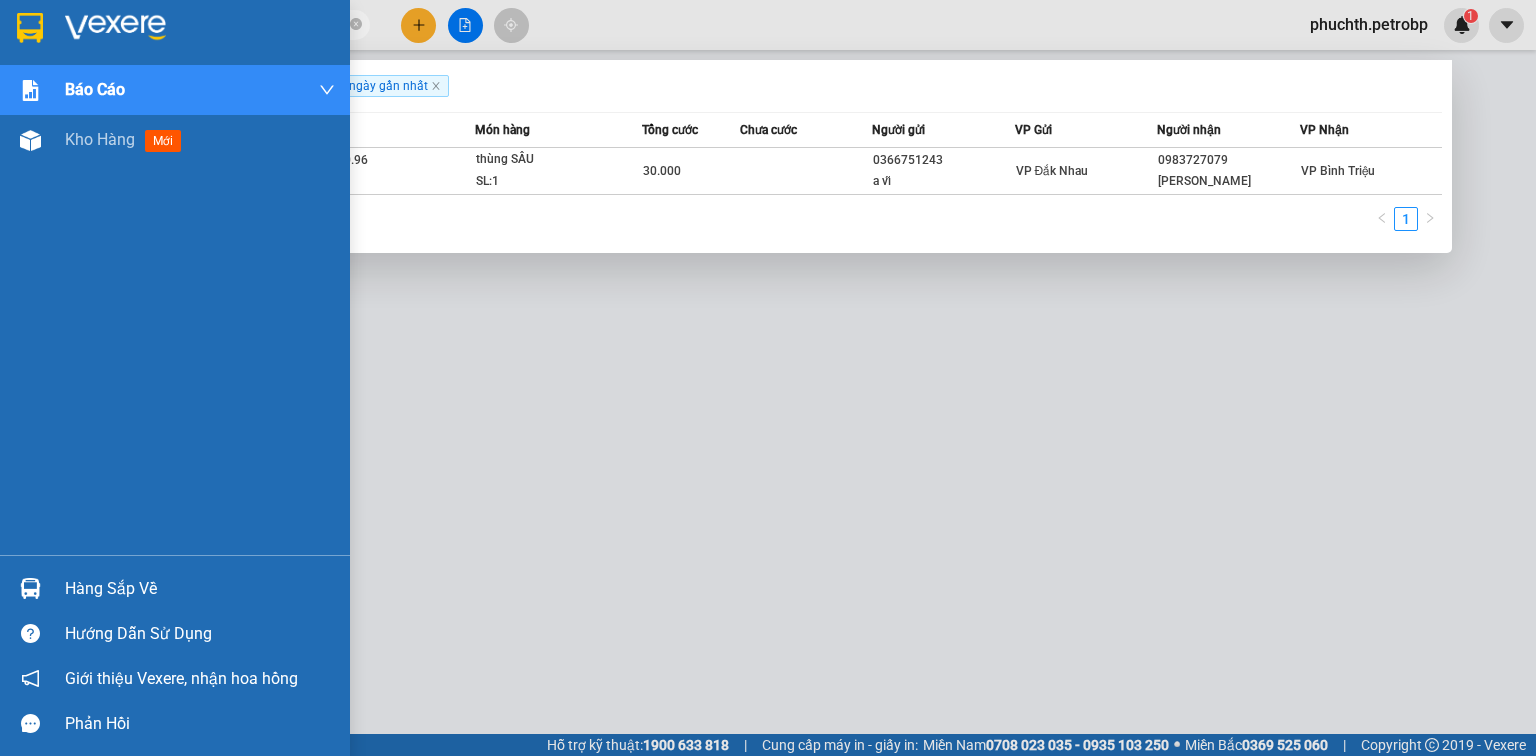 drag, startPoint x: 213, startPoint y: 27, endPoint x: 56, endPoint y: 30, distance: 157.02866 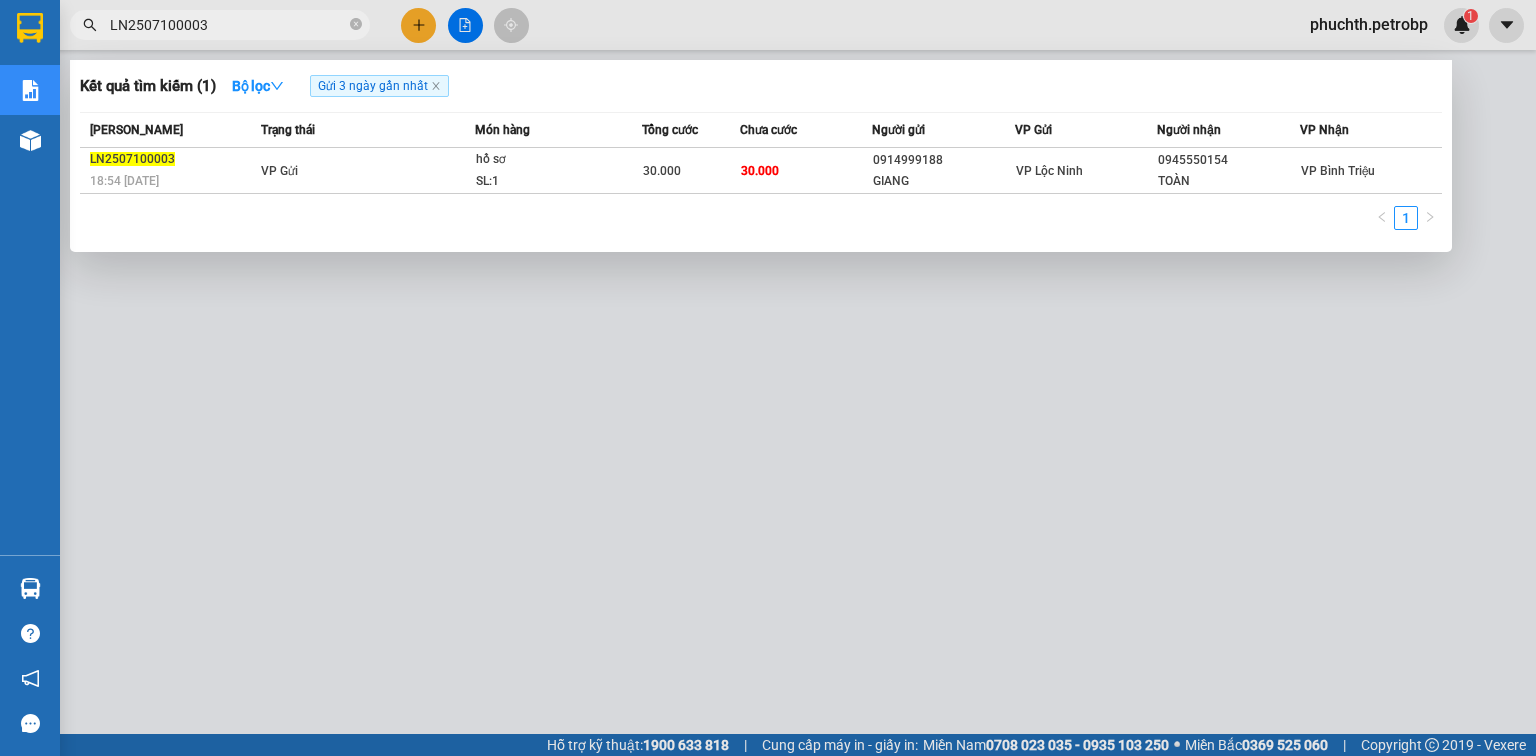 drag, startPoint x: 248, startPoint y: 28, endPoint x: 112, endPoint y: 50, distance: 137.76791 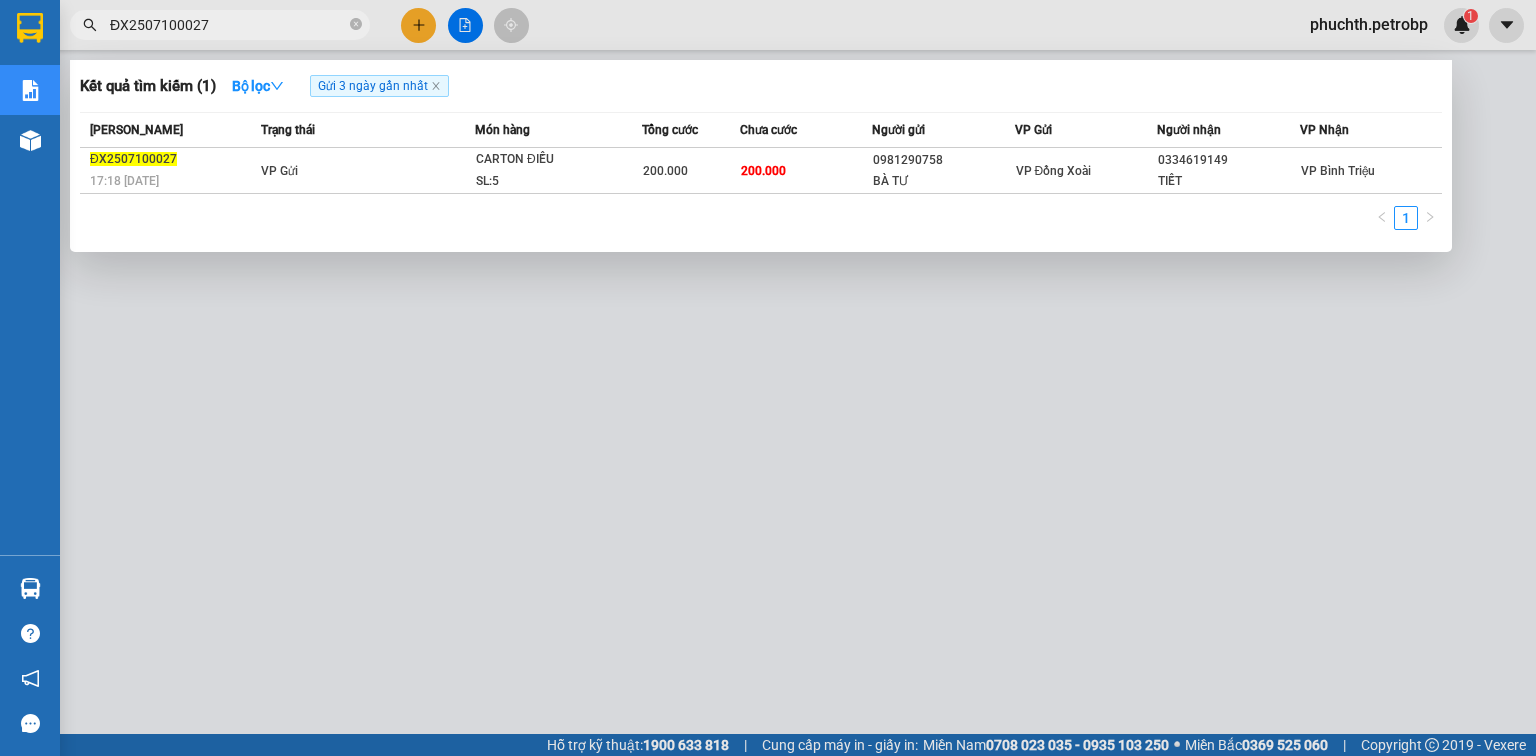 click at bounding box center [768, 378] 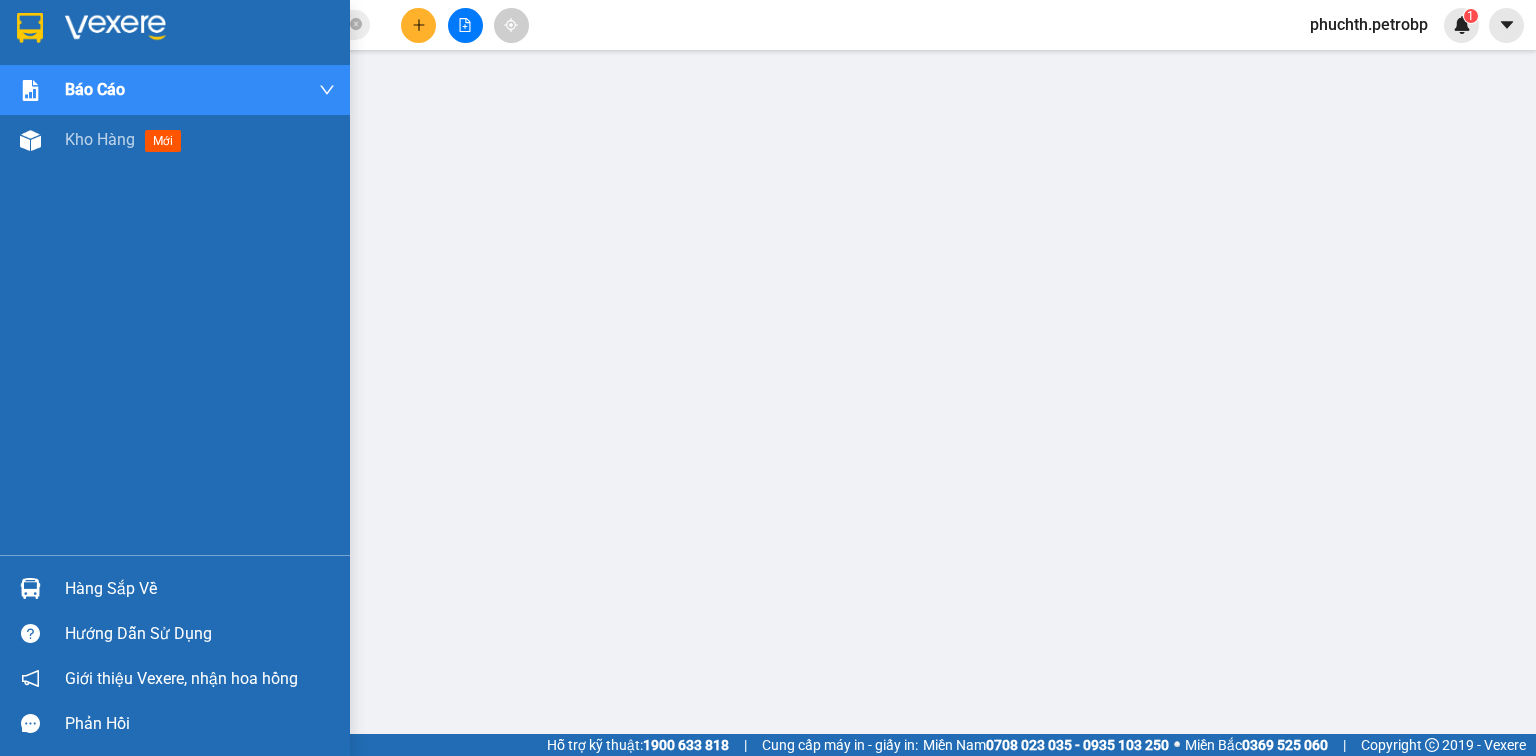 click at bounding box center (115, 28) 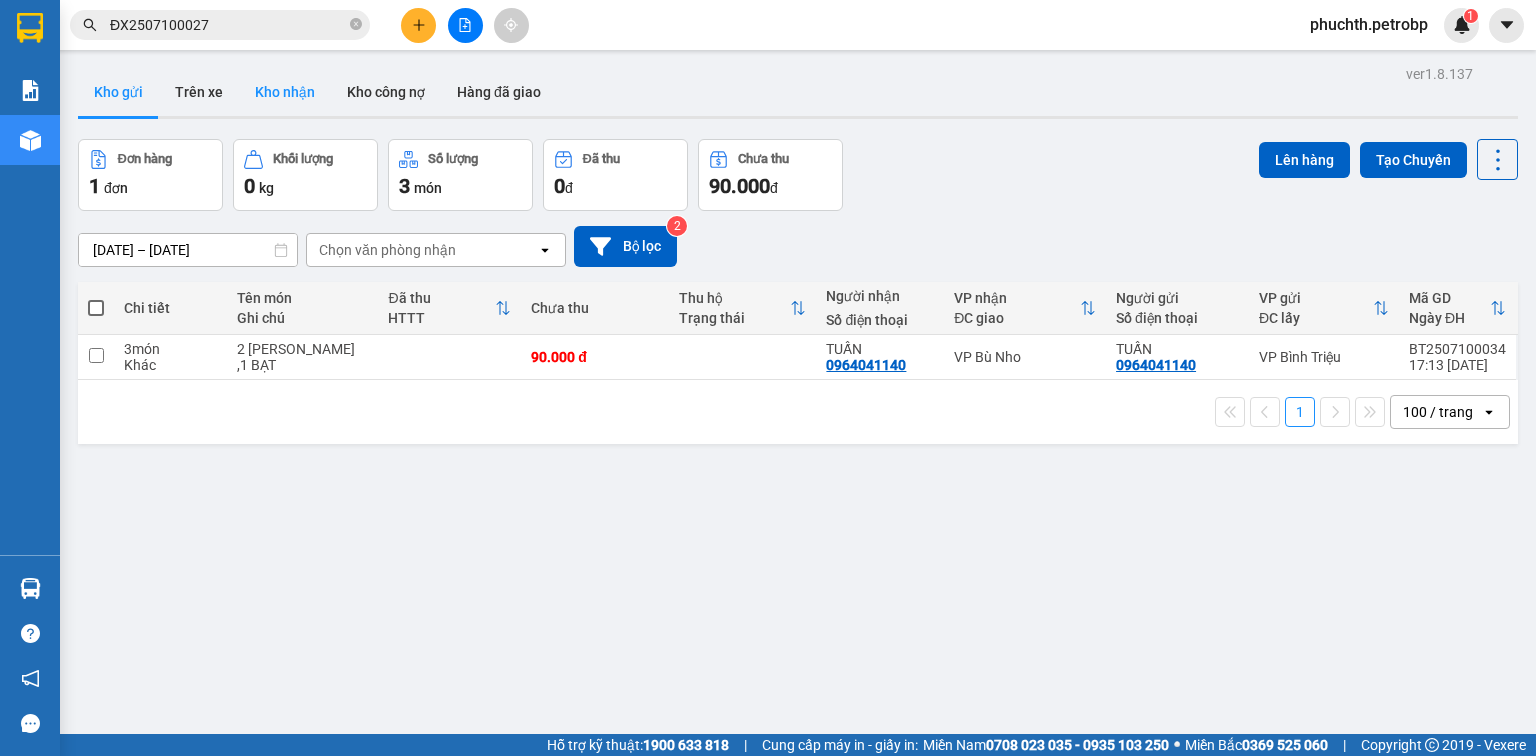 click on "Kho nhận" at bounding box center (285, 92) 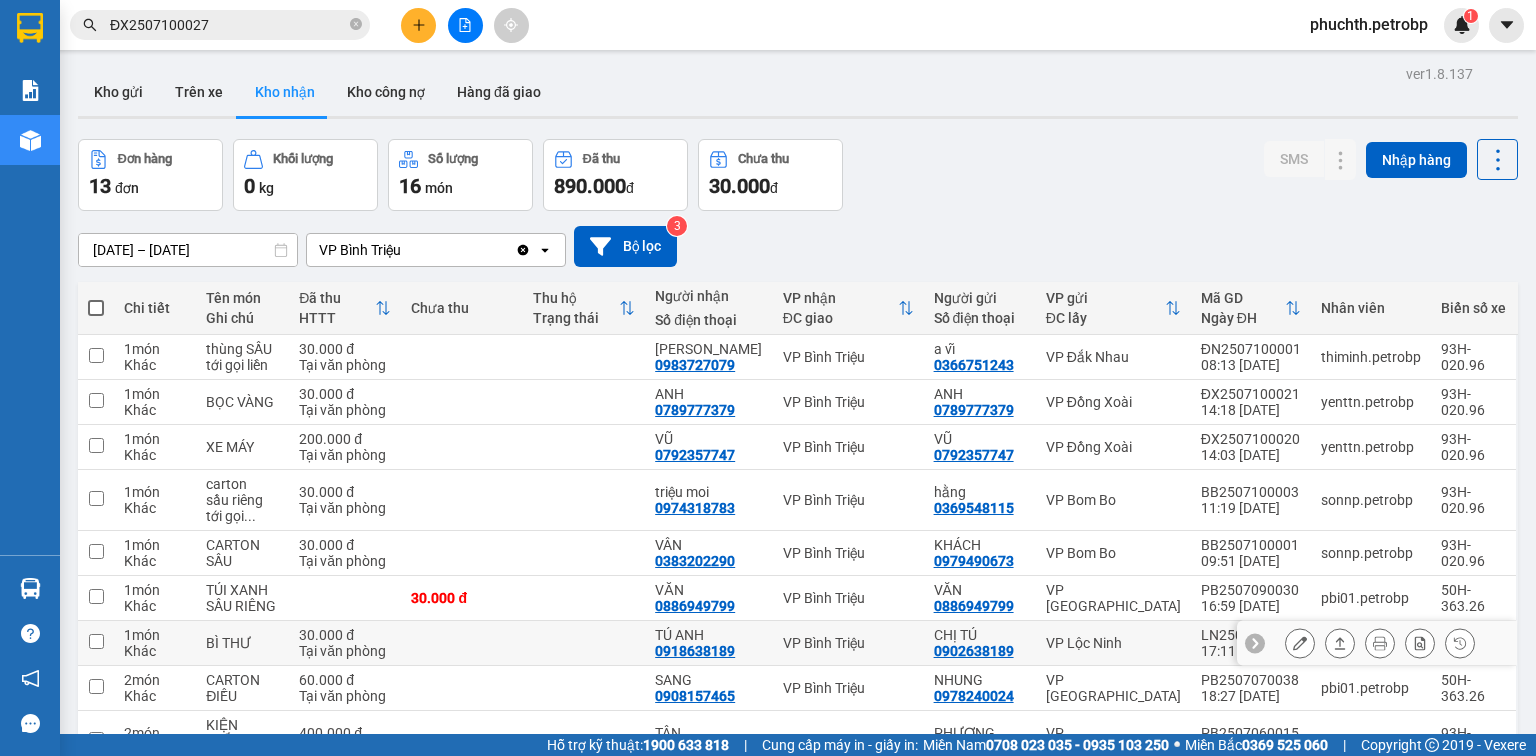 scroll, scrollTop: 320, scrollLeft: 0, axis: vertical 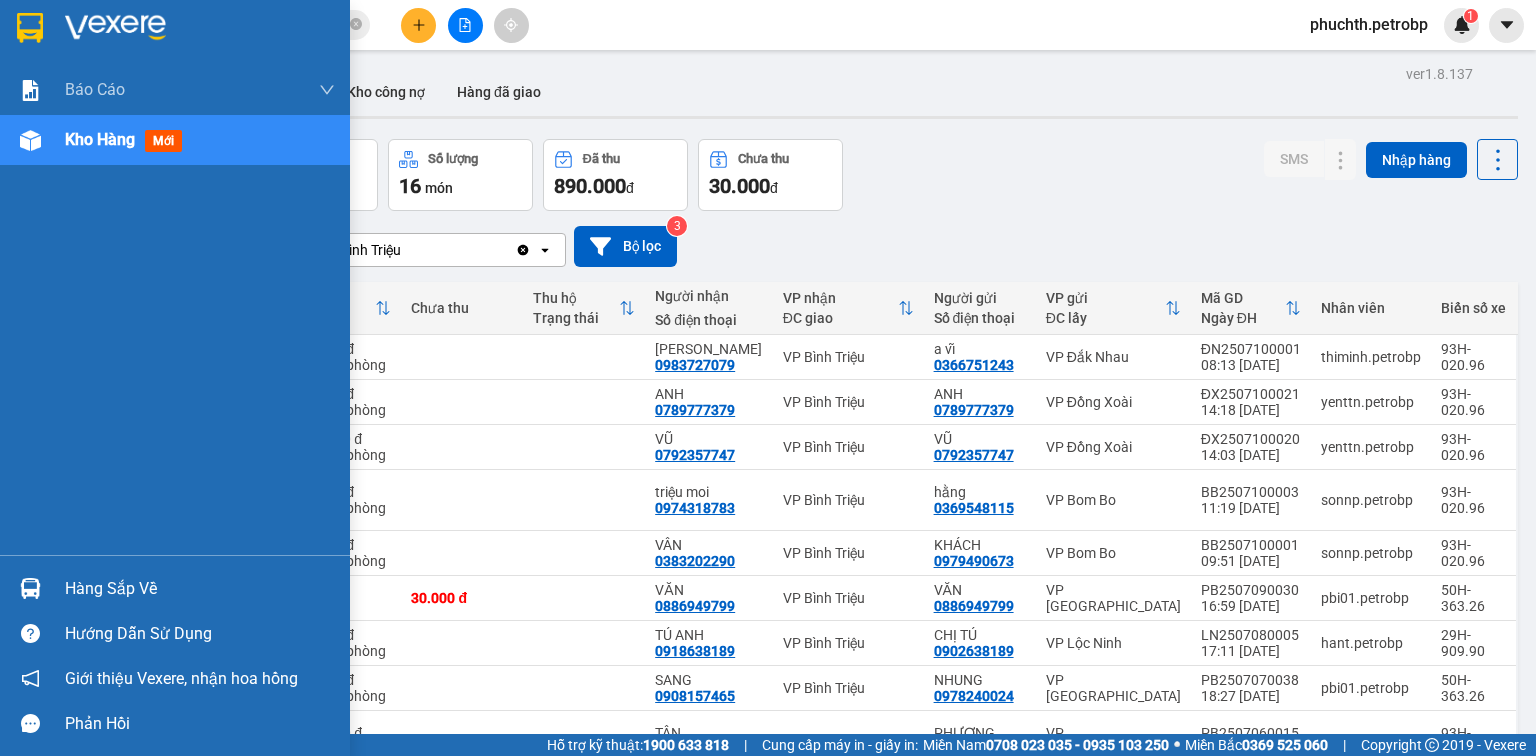 click on "Hàng sắp về" at bounding box center [200, 589] 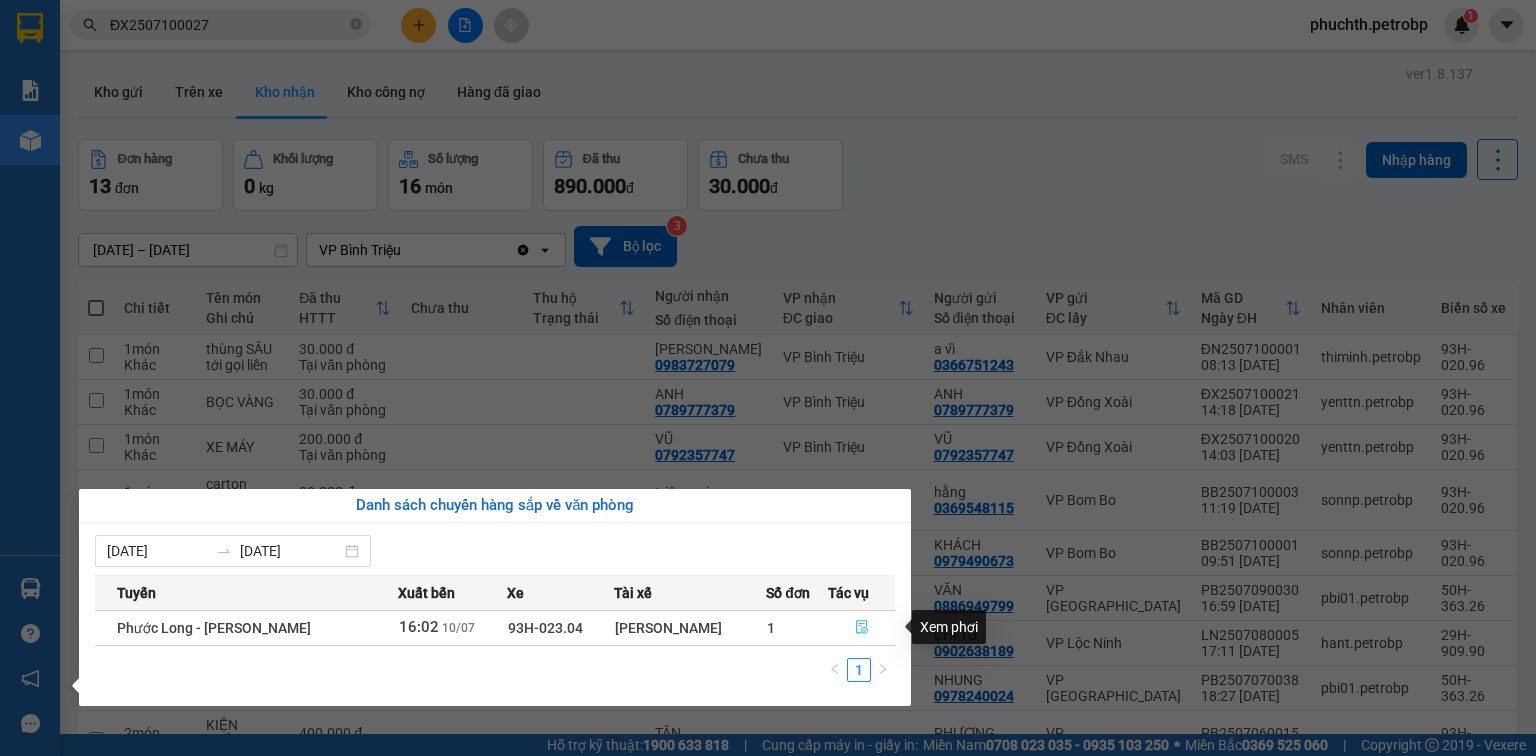 click 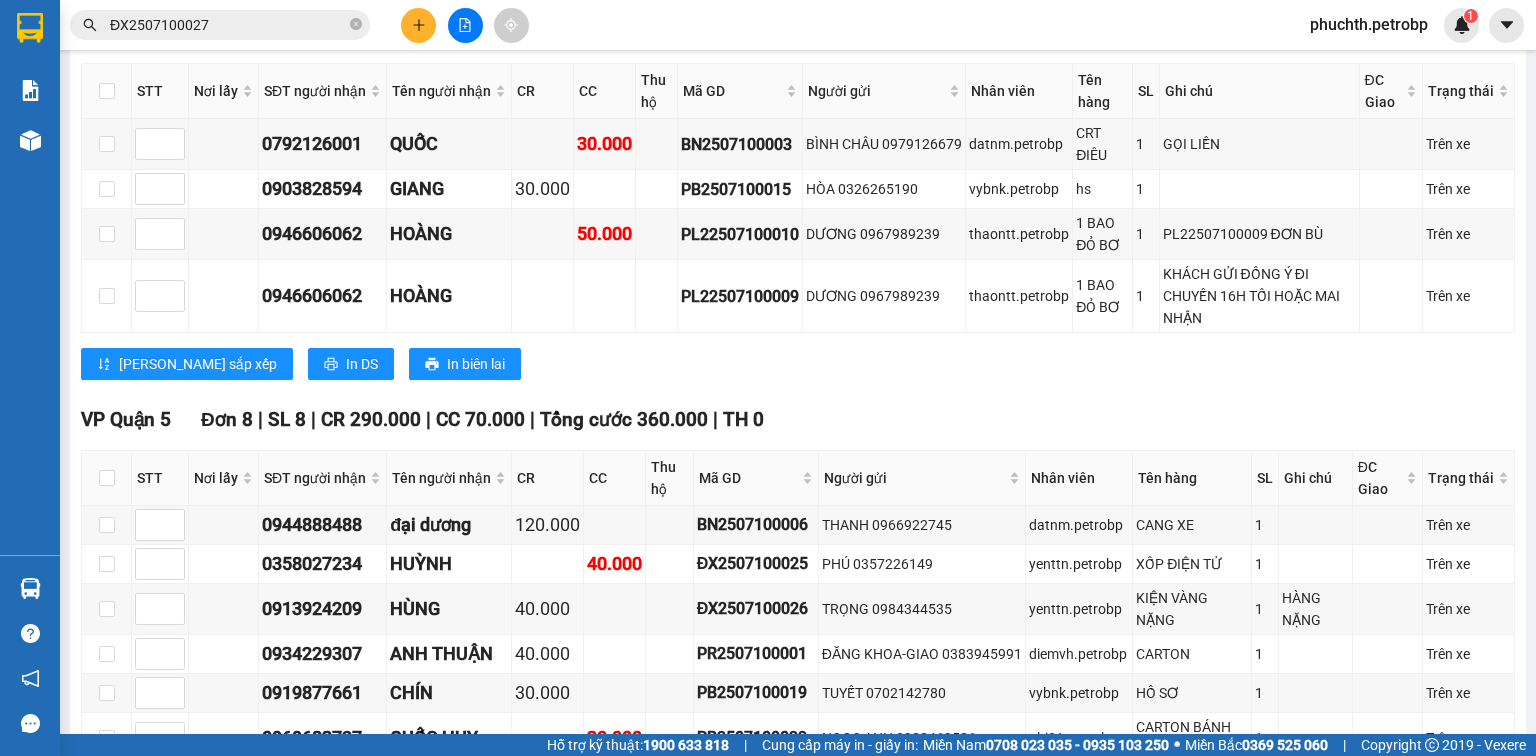 scroll, scrollTop: 160, scrollLeft: 0, axis: vertical 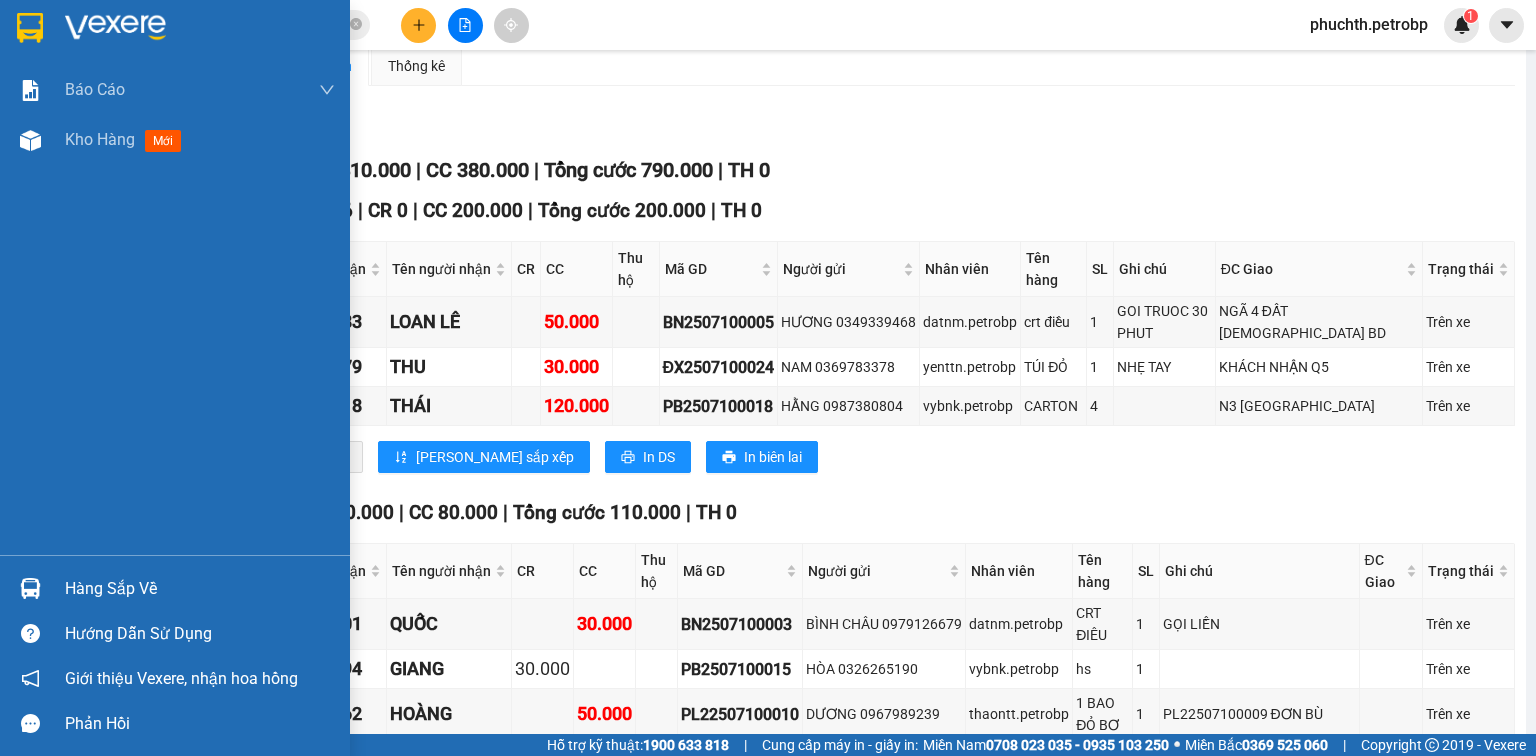 click on "Hàng sắp về" at bounding box center [200, 589] 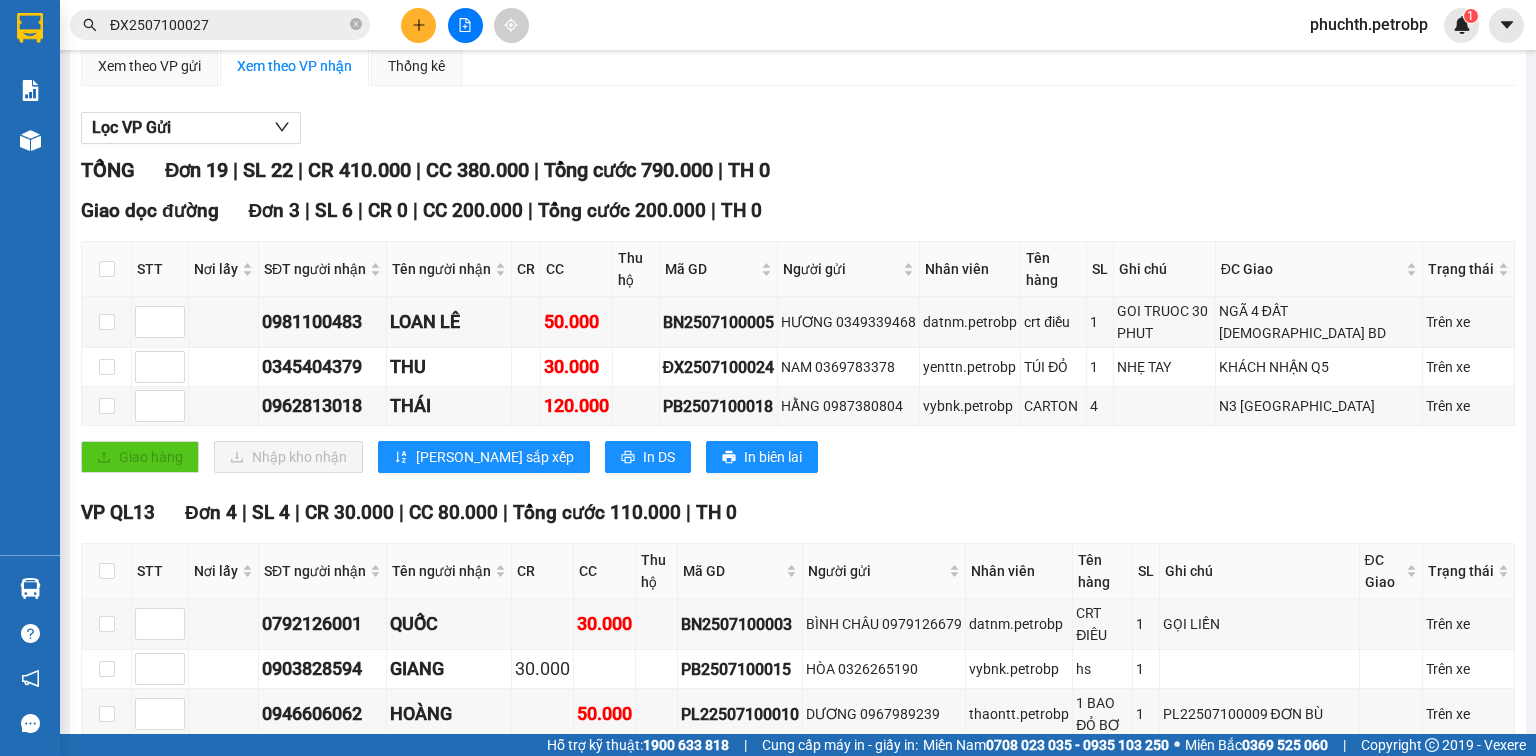 click on "Kết quả tìm kiếm ( 1 )  Bộ lọc  Gửi 3 ngày gần nhất Mã ĐH Trạng thái Món hàng Tổng cước Chưa cước Người gửi VP Gửi Người nhận VP Nhận ĐX2507100027 17:18 [DATE] VP Gửi   CARTON ĐIỀU SL:  5 200.000 200.000 0981290758 BÀ TƯ VP Đồng Xoài 0334619149 TIẾT VP Bình Triệu 1 ĐX2507100027 phuchth.petrobp 1     Báo cáo BC tiền tận nơi (trưởng trạm) Báo cáo 1 (nv): Số tiền đã thu của văn phòng  Báo cáo 1: Số tiền đã thu của văn phòng  Báo cáo doanh thu hàng hóa theo tài xế Báo cáo dòng tiền (trưởng trạm) Doanh số tạo đơn theo VP gửi (trưởng trạm) Mẫu 2: Thống kê đơn hàng theo nhân viên Mẫu 3.1: Thống kê đơn hàng văn phòng gửi Mẫu 3.1: Thống kê đơn hàng văn phòng gửi ( các trạm xem ) Mẫu 3.1: Thống kê đơn hàng văn phòng gửi (Xuất ExceL) Mẫu 3: Báo cáo dòng tiền theo văn phòng Vị trí của các món hàng     Kho hàng mới 16:02" at bounding box center [768, 378] 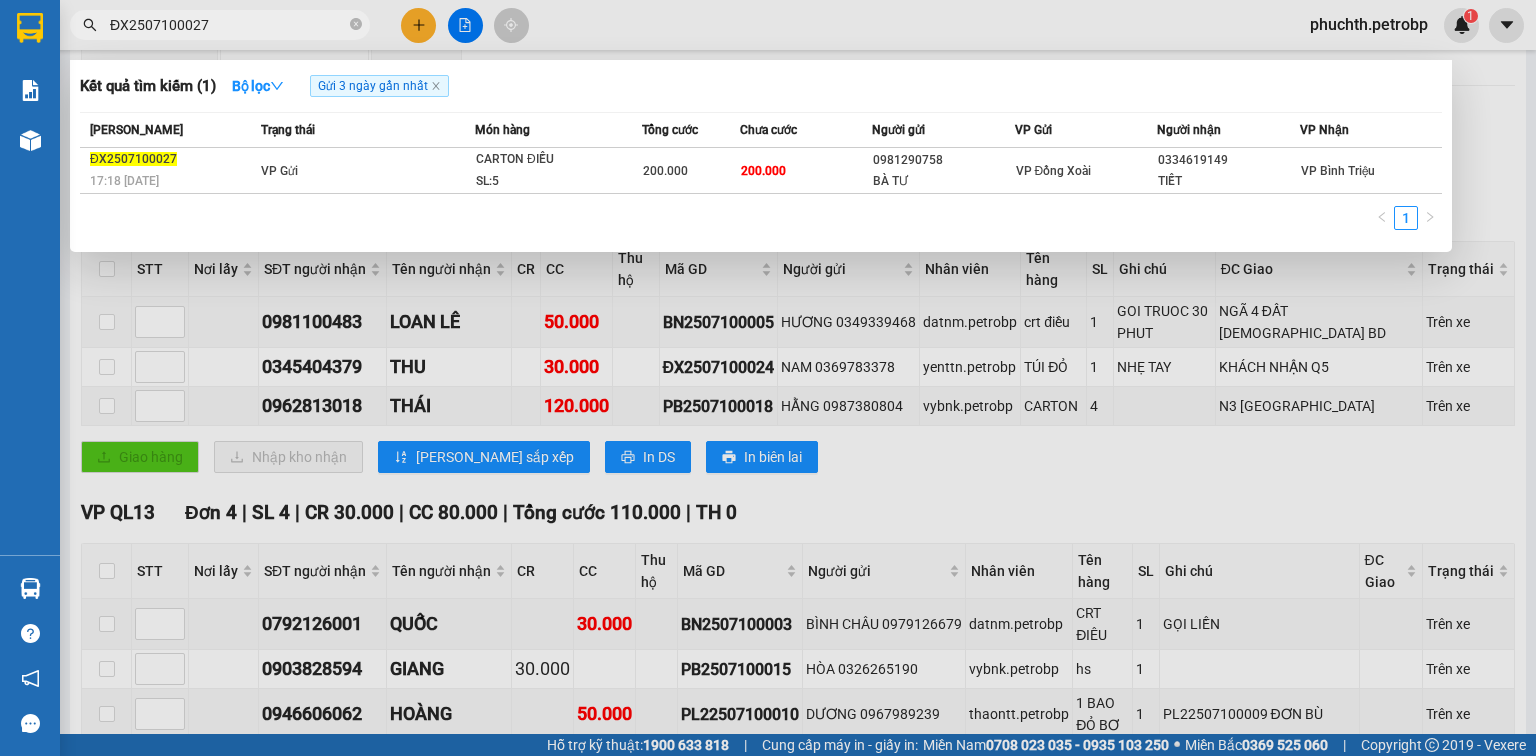 click on "ĐX2507100027" at bounding box center [228, 25] 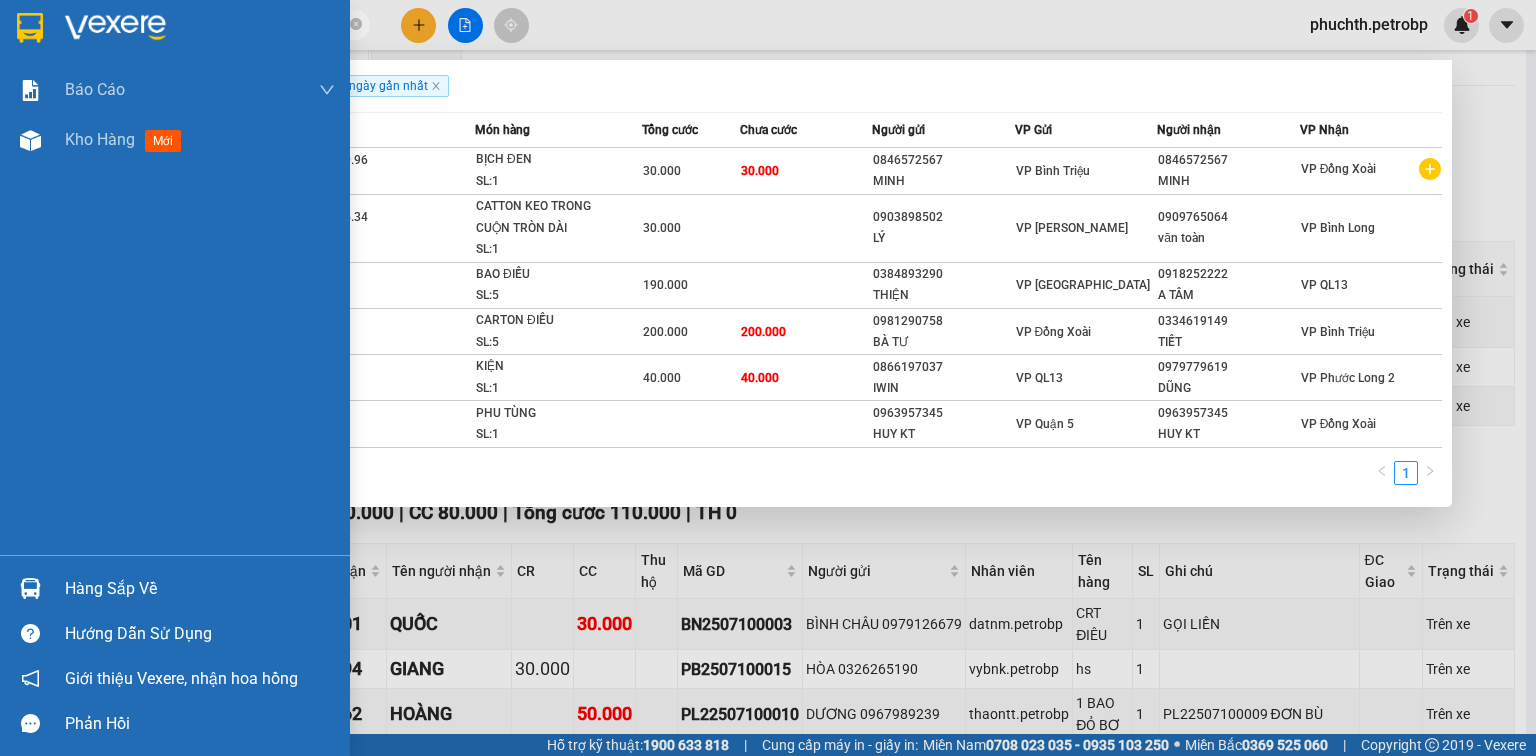 drag, startPoint x: 222, startPoint y: 26, endPoint x: 0, endPoint y: 36, distance: 222.22511 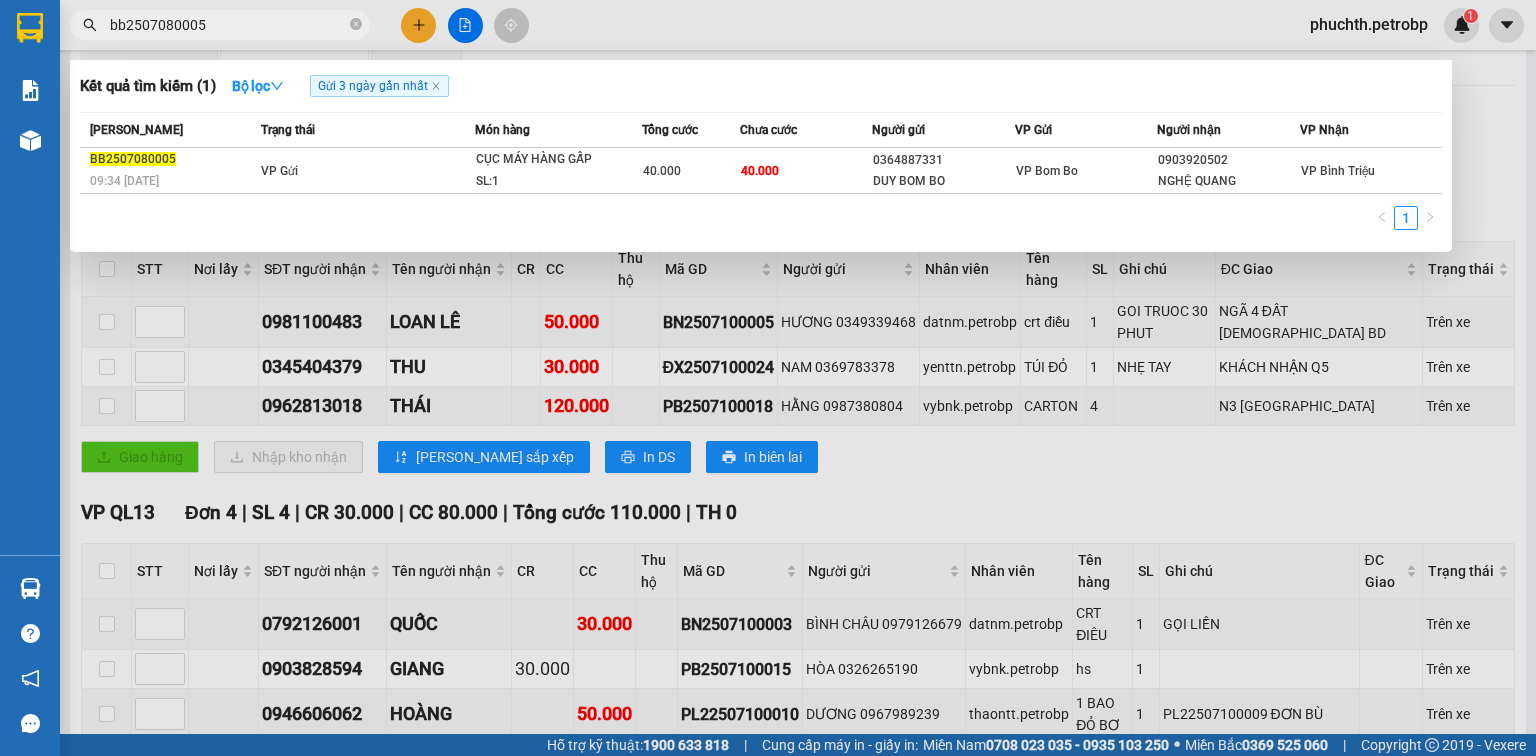 type on "bb2507080005" 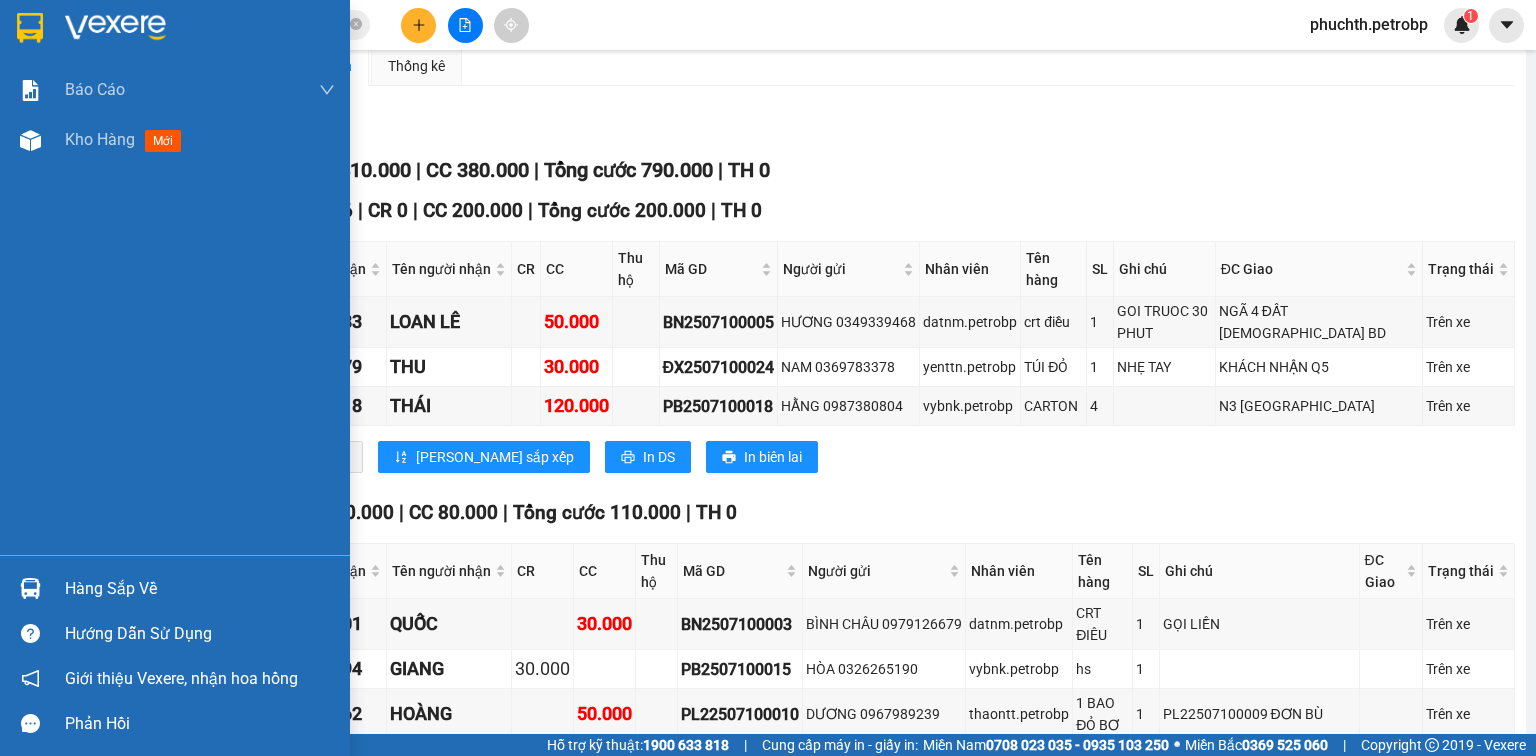 click on "Hàng sắp về" at bounding box center (175, 588) 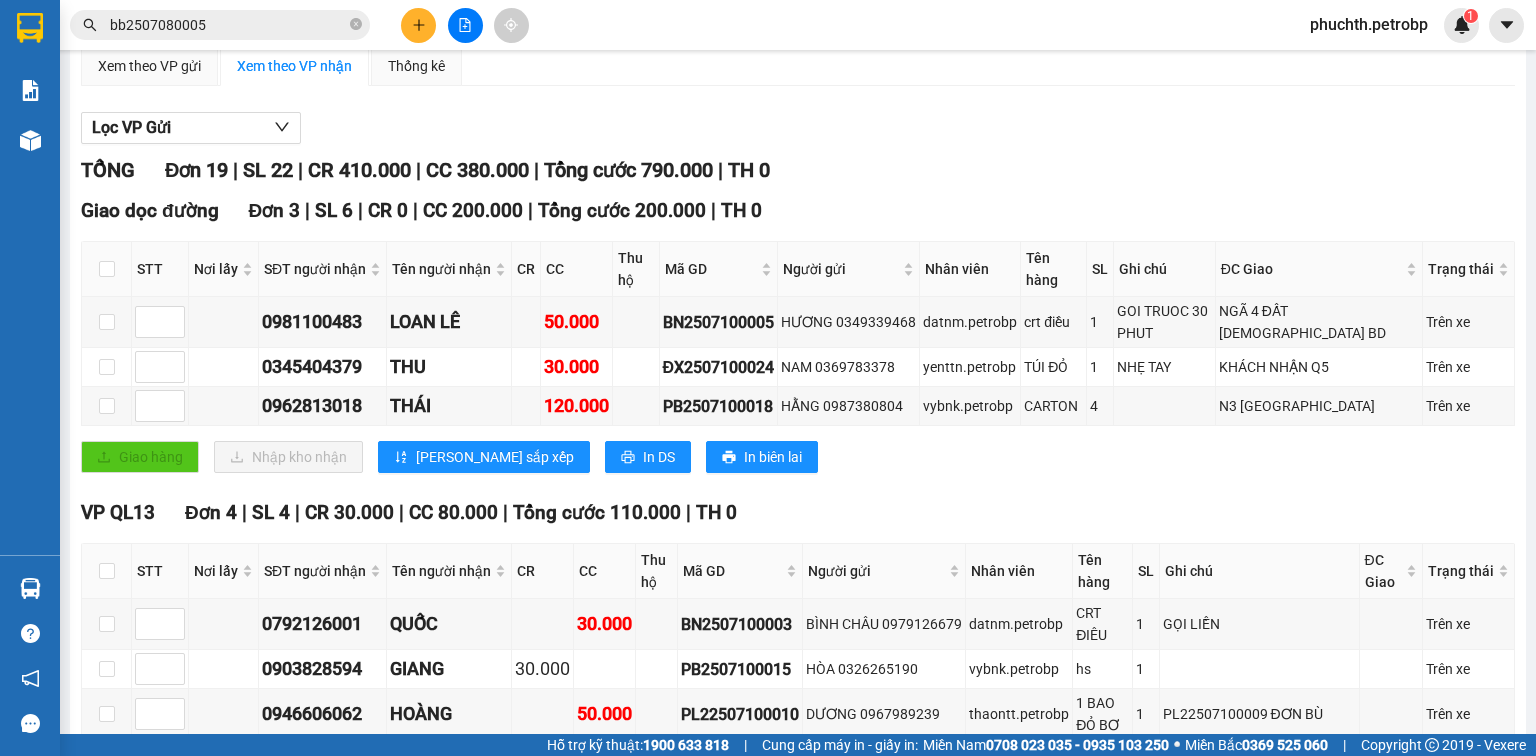 click on "Kết quả tìm kiếm ( 1 )  Bộ lọc  Gửi 3 ngày gần nhất Mã ĐH Trạng thái Món hàng Tổng cước Chưa cước Người gửi VP Gửi Người nhận VP Nhận BB2507080005 09:34 [DATE] VP Gửi   CỤC MÁY HÀNG GẤP SL:  1 40.000 40.000 0364887331 DUY BOM BO VP Bom Bo 0903920502 NGHỆ QUANG VP Bình Triệu 1 bb2507080005 phuchth.petrobp 1     Báo cáo BC tiền tận nơi (trưởng trạm) Báo cáo 1 (nv): Số tiền đã thu của văn phòng  Báo cáo 1: Số tiền đã thu của văn phòng  Báo cáo doanh thu hàng hóa theo tài xế Báo cáo dòng tiền (trưởng trạm) Doanh số tạo đơn theo VP gửi (trưởng trạm) Mẫu 2: Thống kê đơn hàng theo nhân viên Mẫu 3.1: Thống kê đơn hàng văn phòng gửi Mẫu 3.1: Thống kê đơn hàng văn phòng gửi ( các trạm xem ) Mẫu 3.1: Thống kê đơn hàng văn phòng gửi (Xuất ExceL) Mẫu 3: Báo cáo dòng tiền theo văn phòng Vị trí của các món hàng     Kho hàng mới" at bounding box center [768, 378] 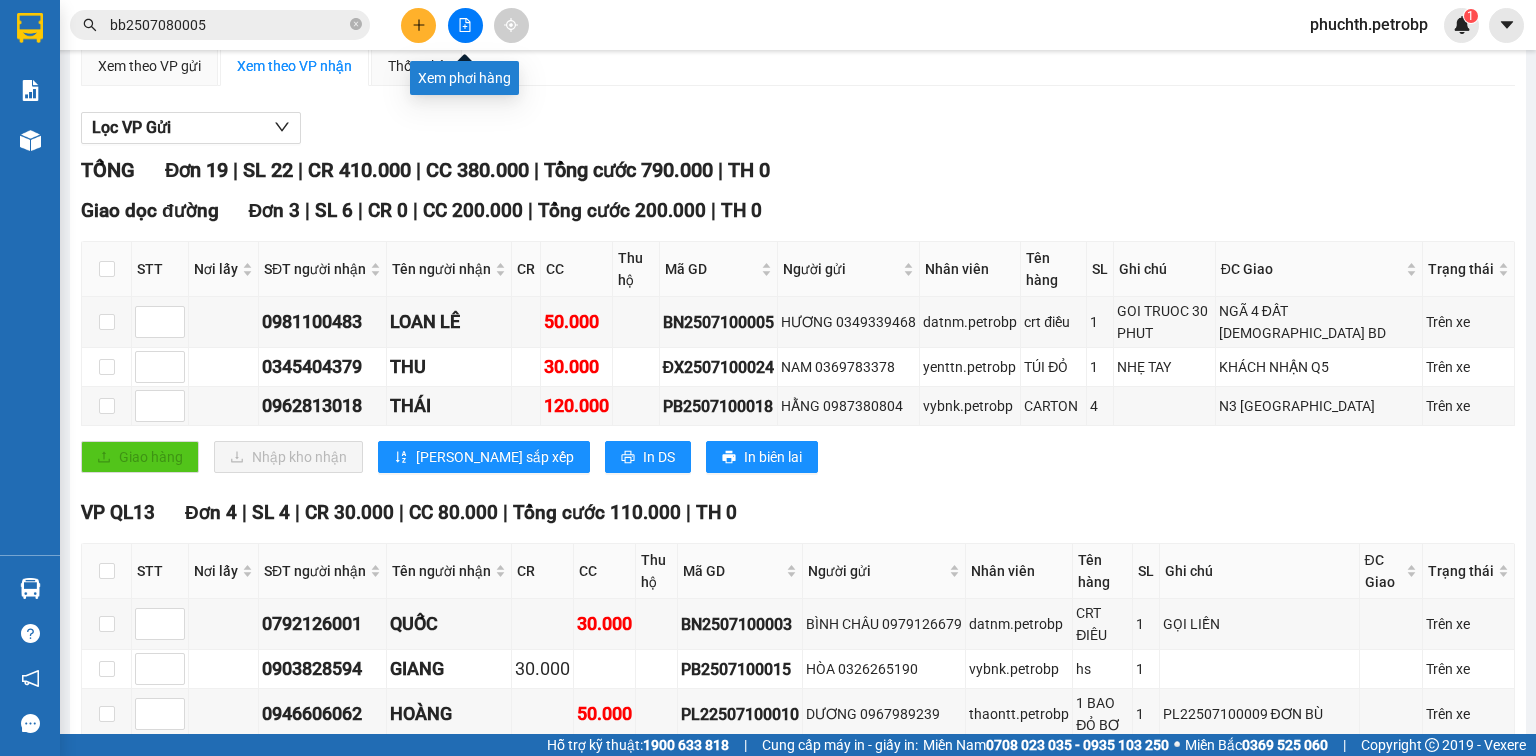 click at bounding box center (465, 25) 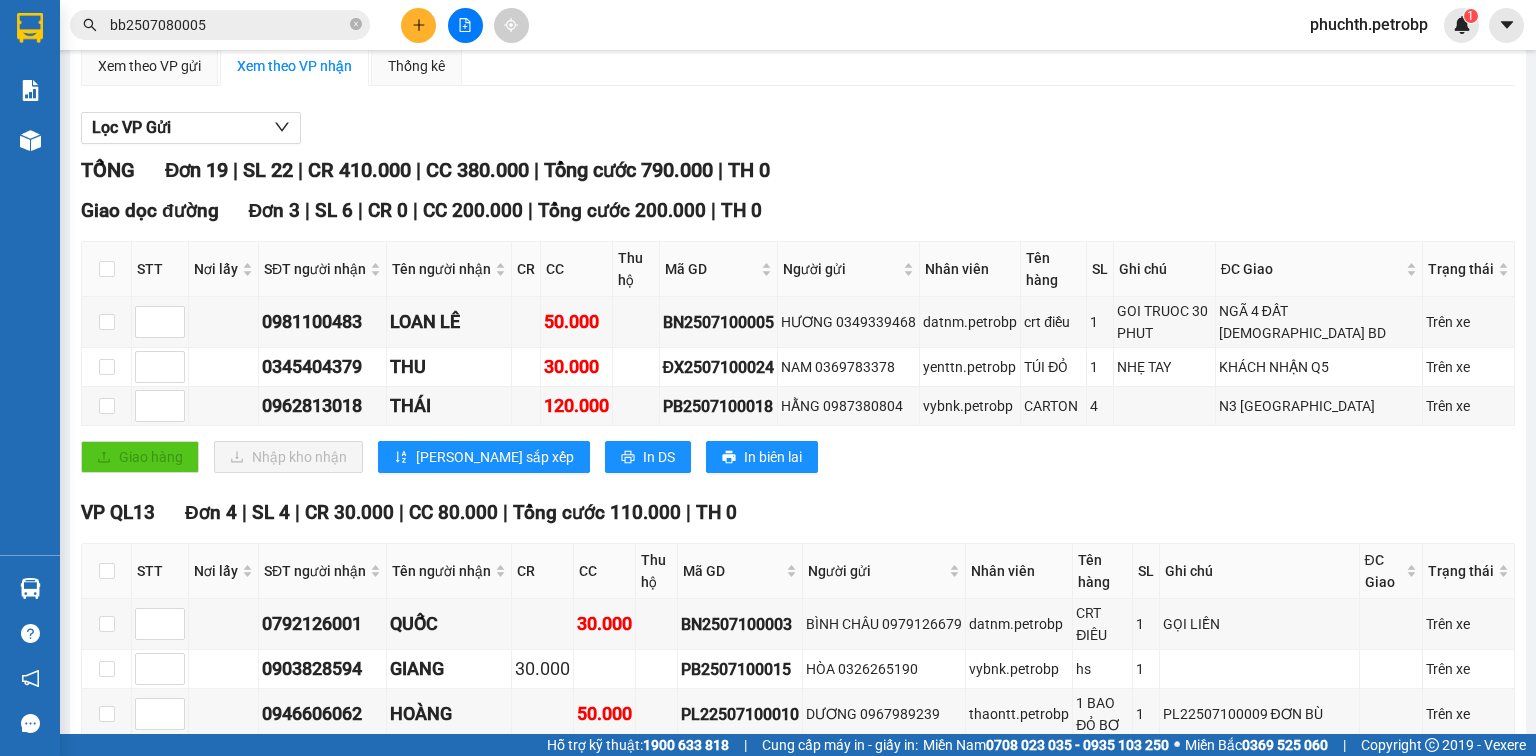 click 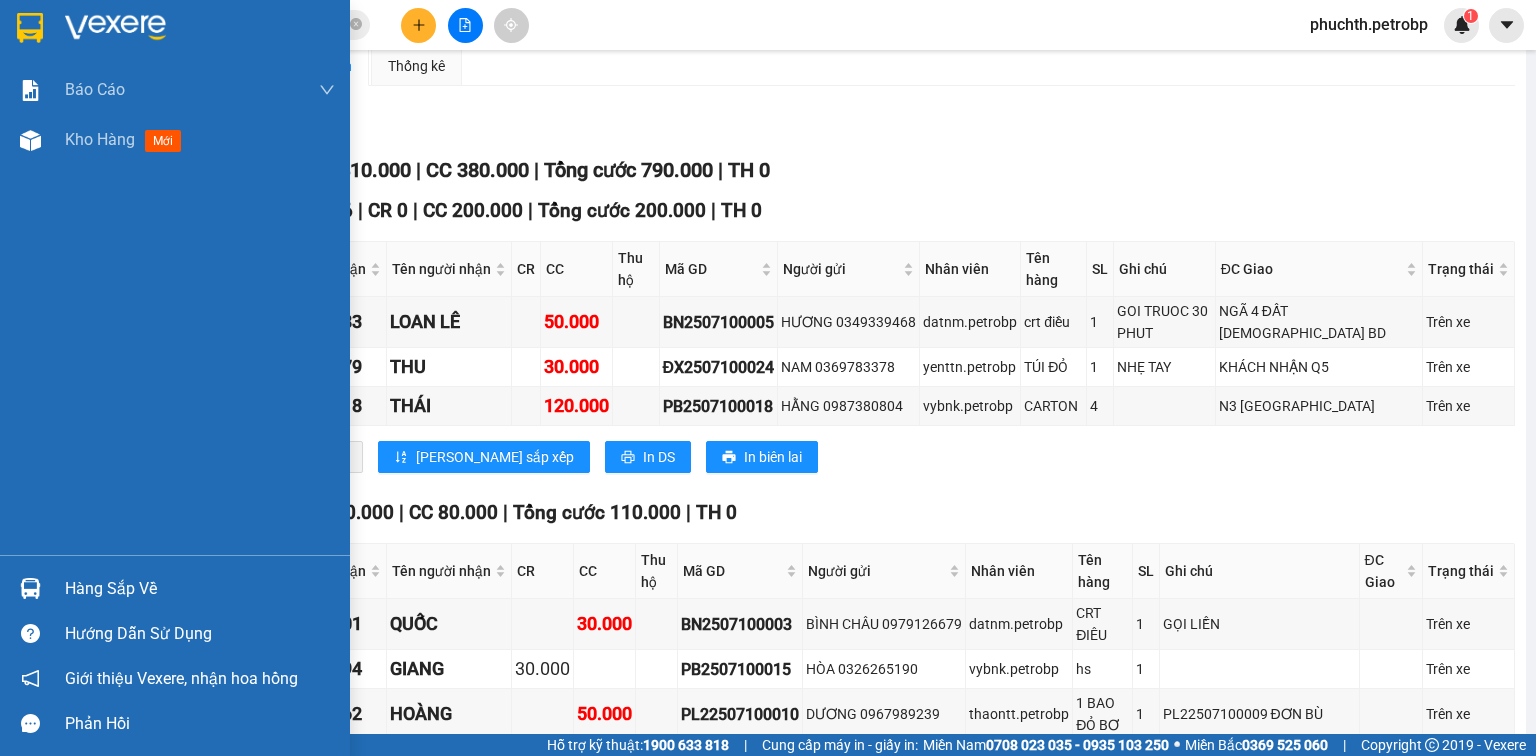 click at bounding box center (115, 28) 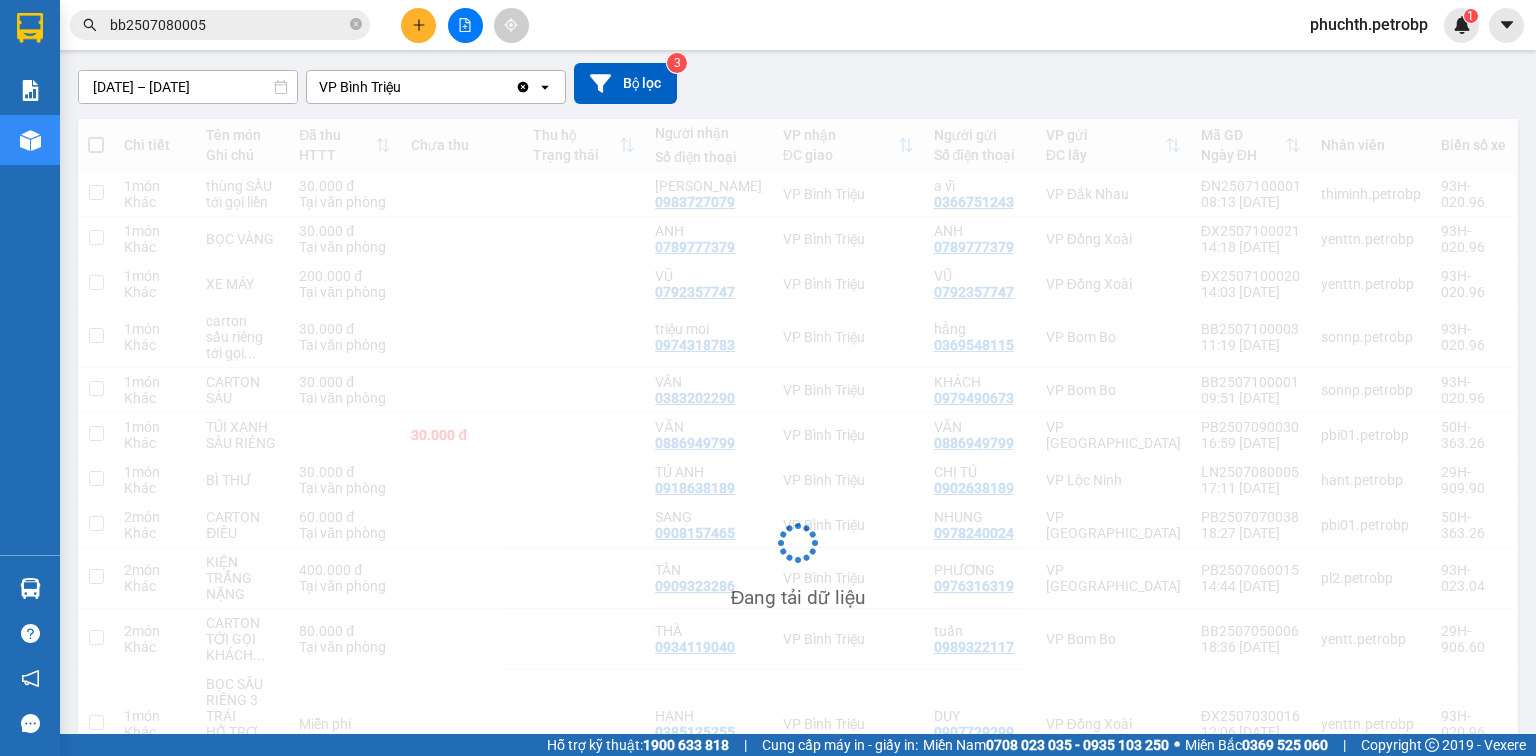 scroll, scrollTop: 0, scrollLeft: 0, axis: both 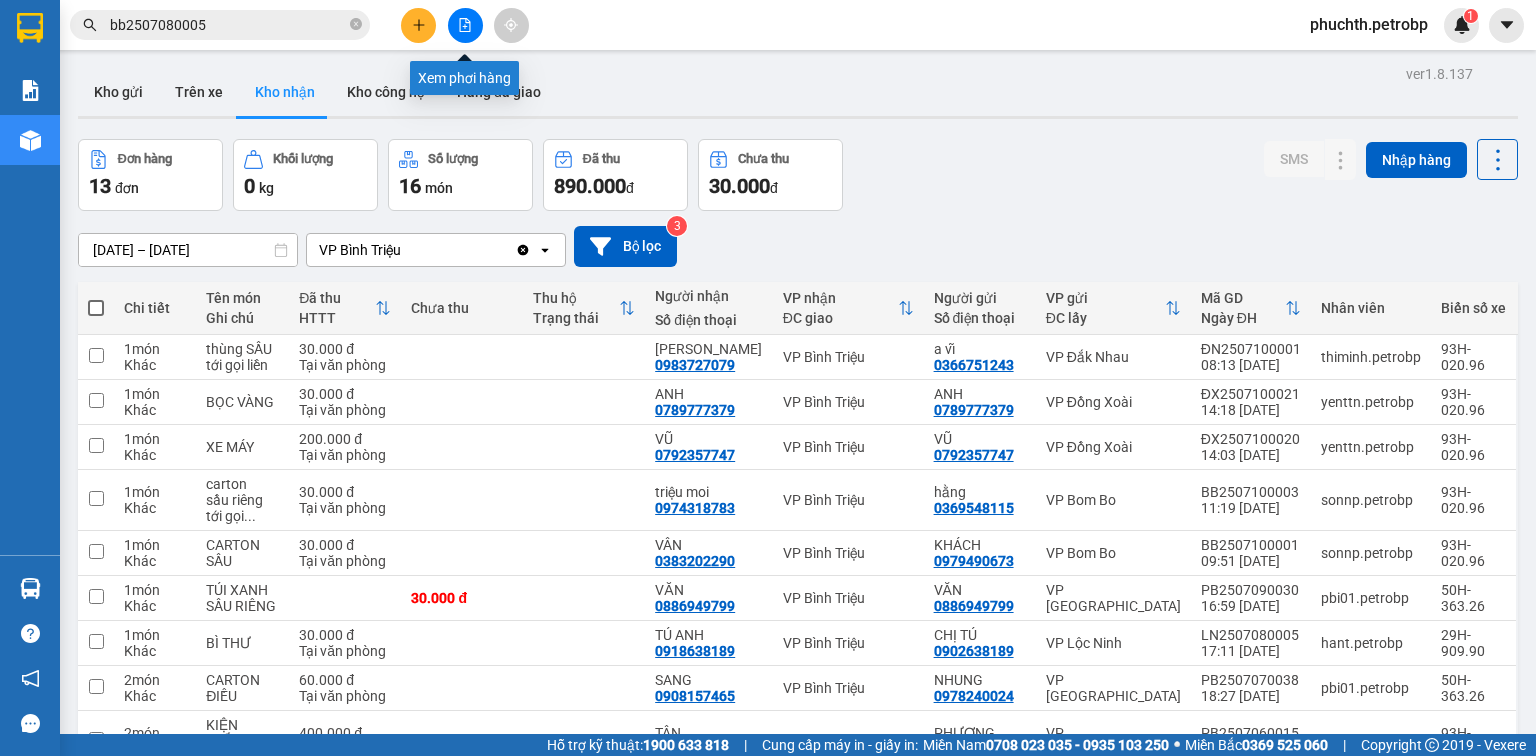 click at bounding box center (465, 25) 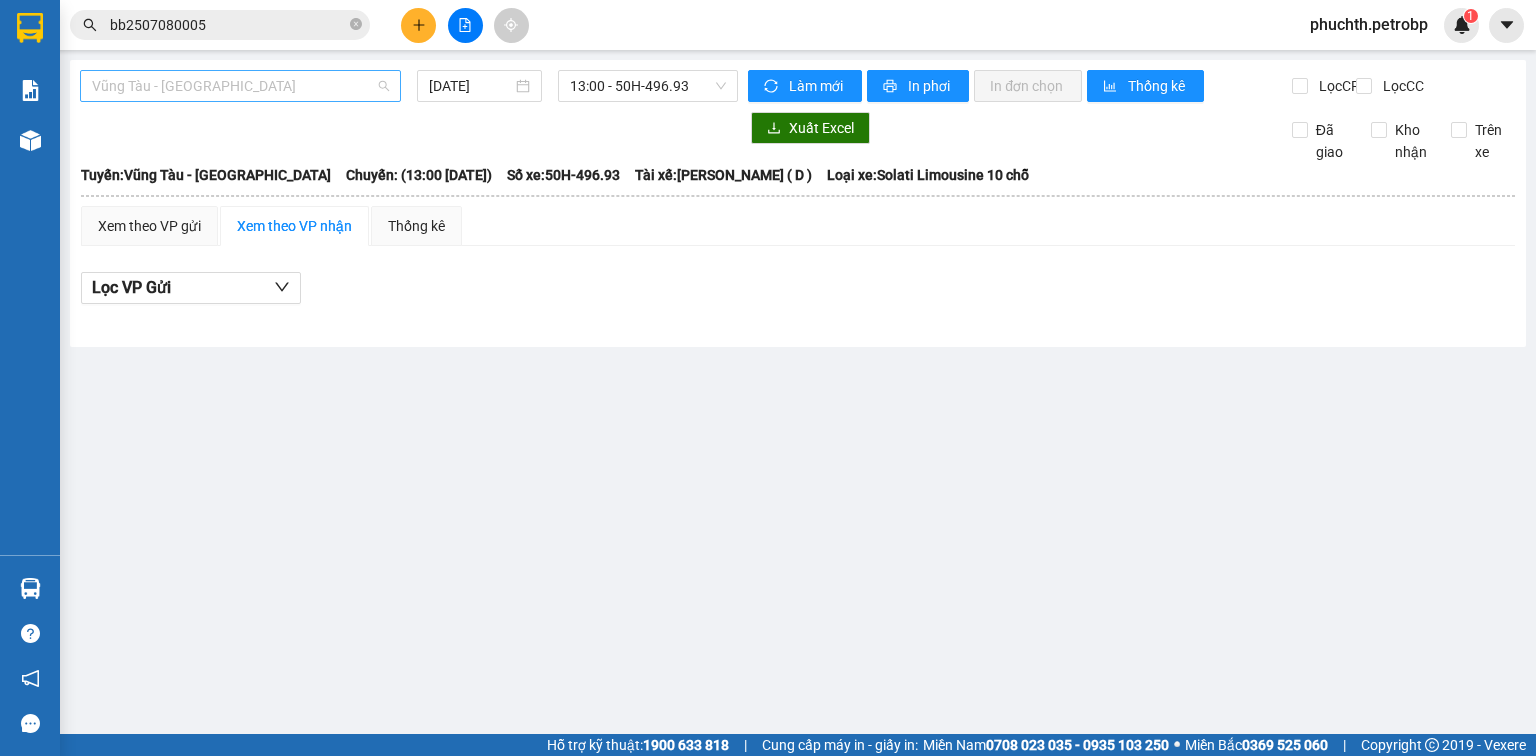 click on "Vũng Tàu - [GEOGRAPHIC_DATA]" at bounding box center [240, 86] 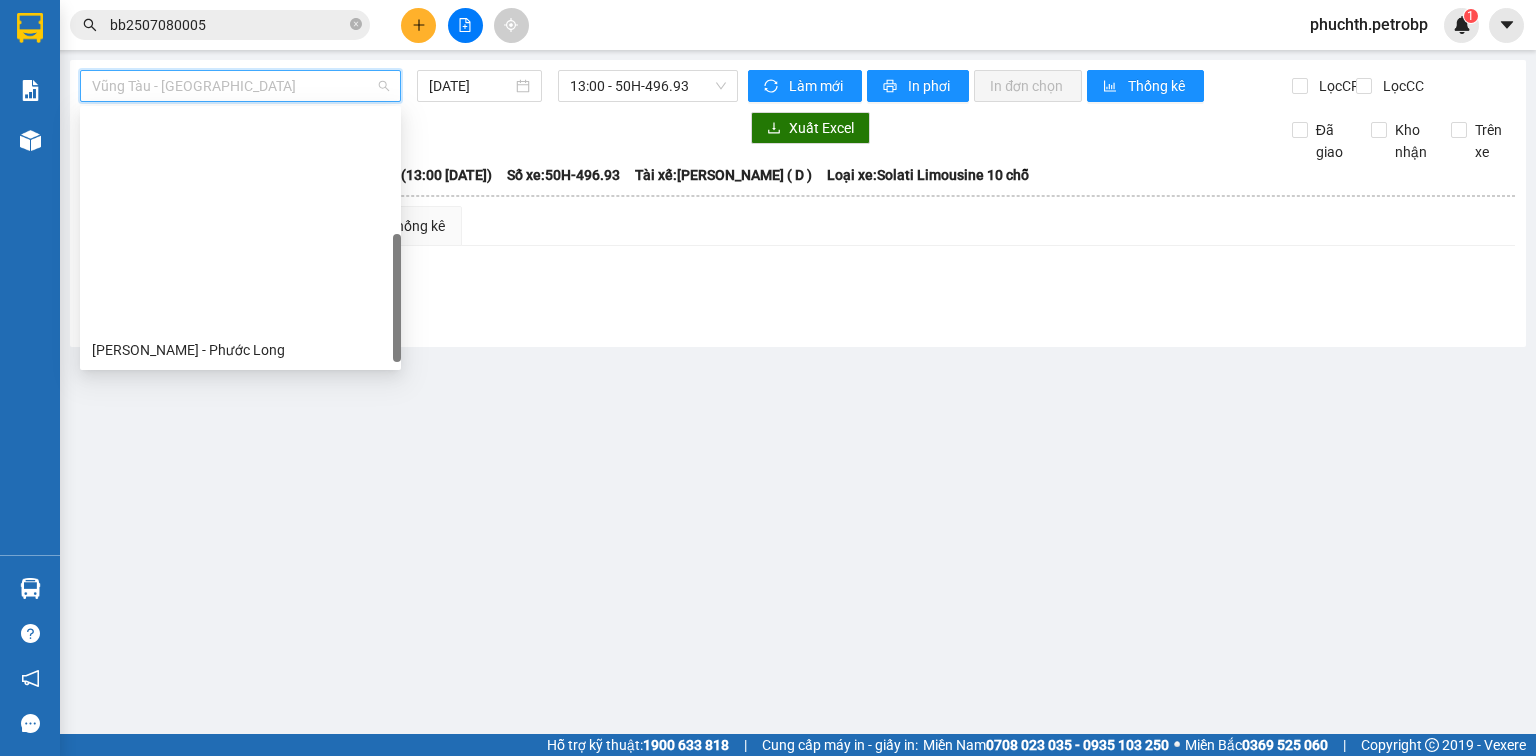 scroll, scrollTop: 248, scrollLeft: 0, axis: vertical 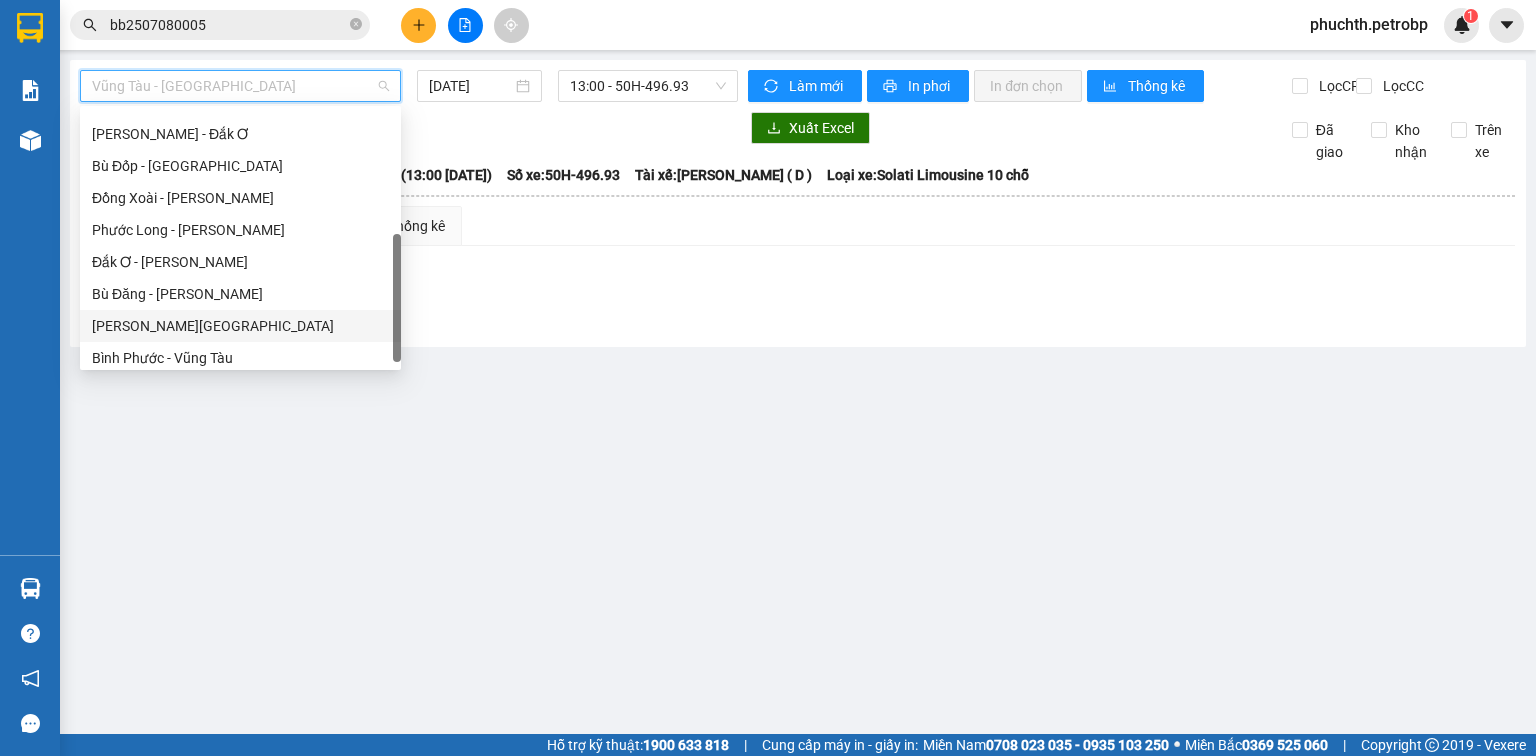 click on "[PERSON_NAME][GEOGRAPHIC_DATA]" at bounding box center (240, 326) 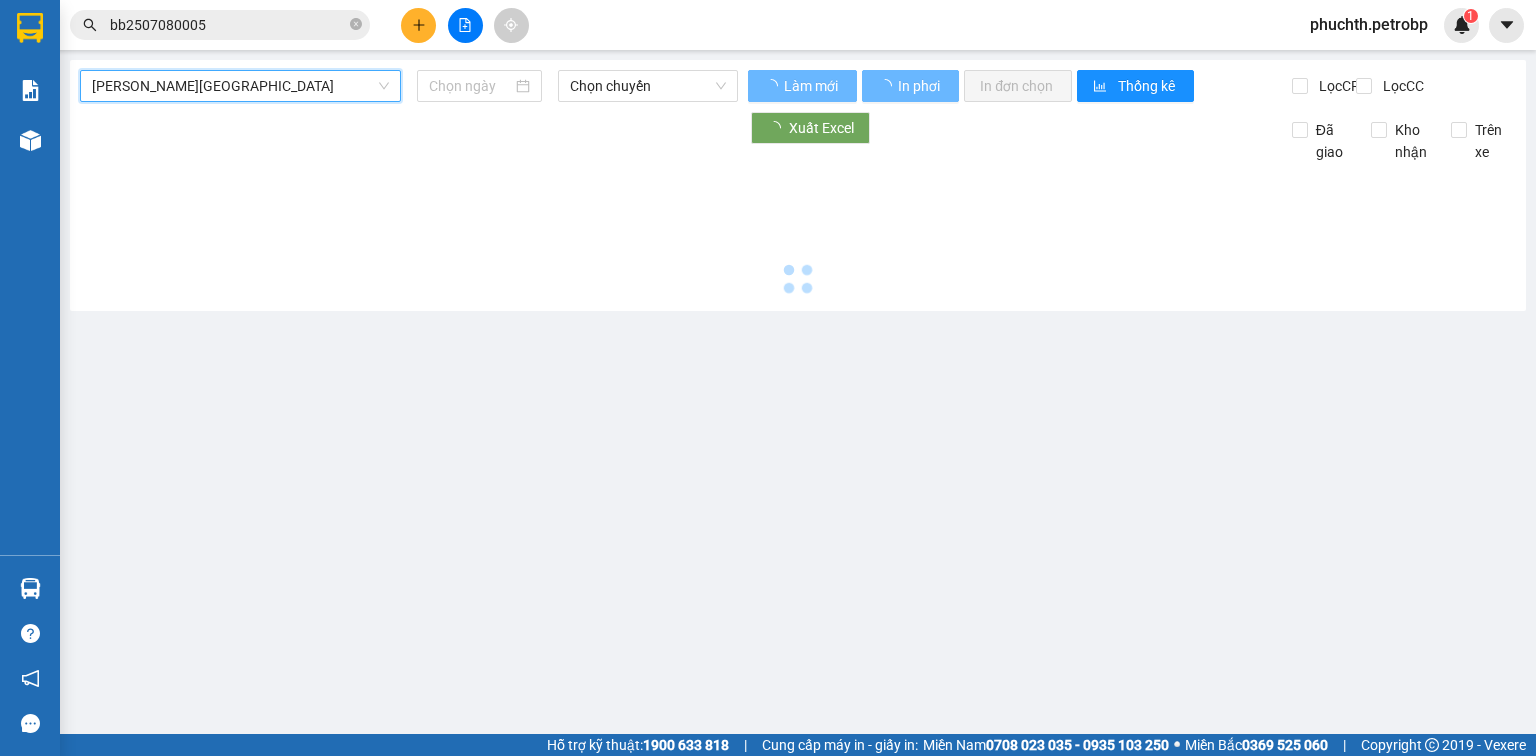 type on "[DATE]" 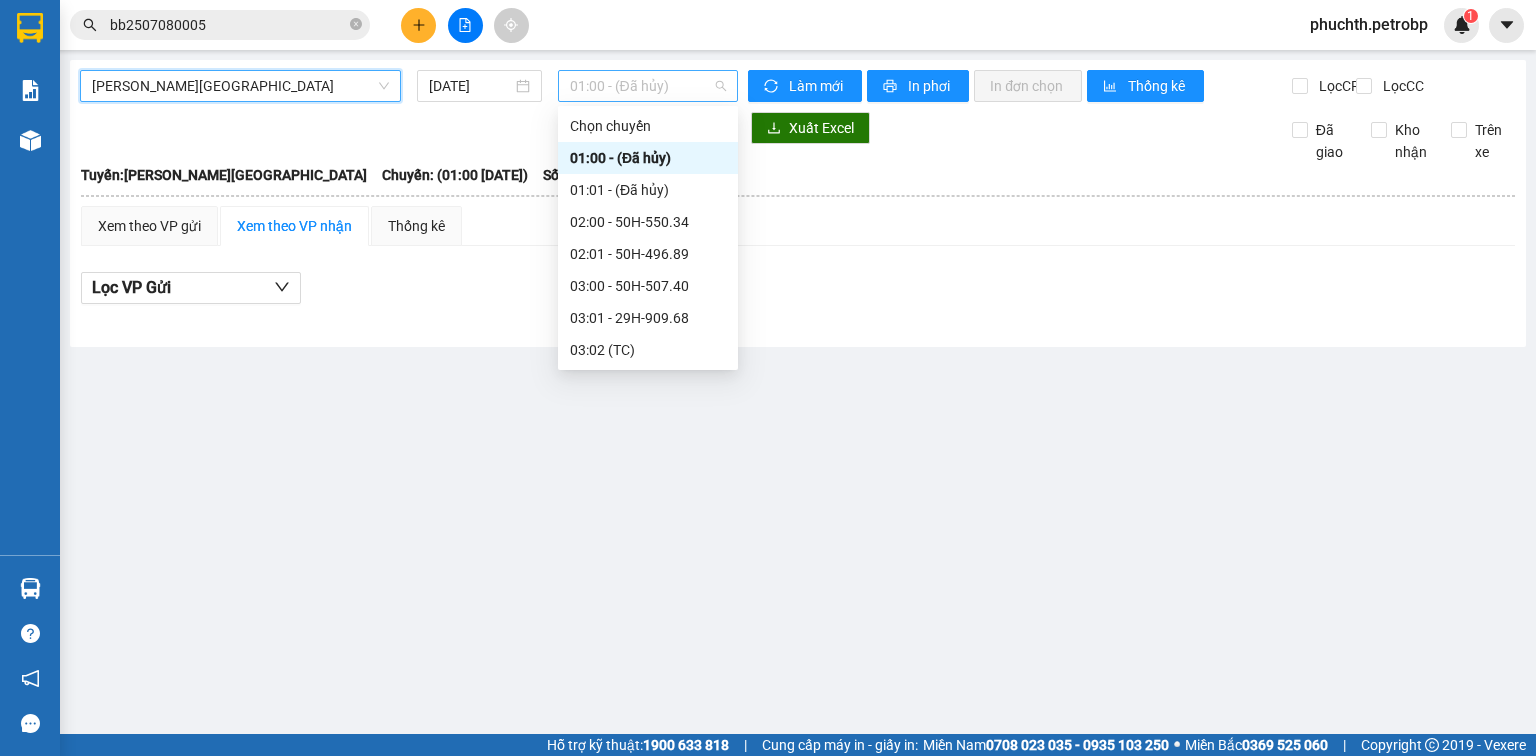 drag, startPoint x: 640, startPoint y: 84, endPoint x: 662, endPoint y: 142, distance: 62.03225 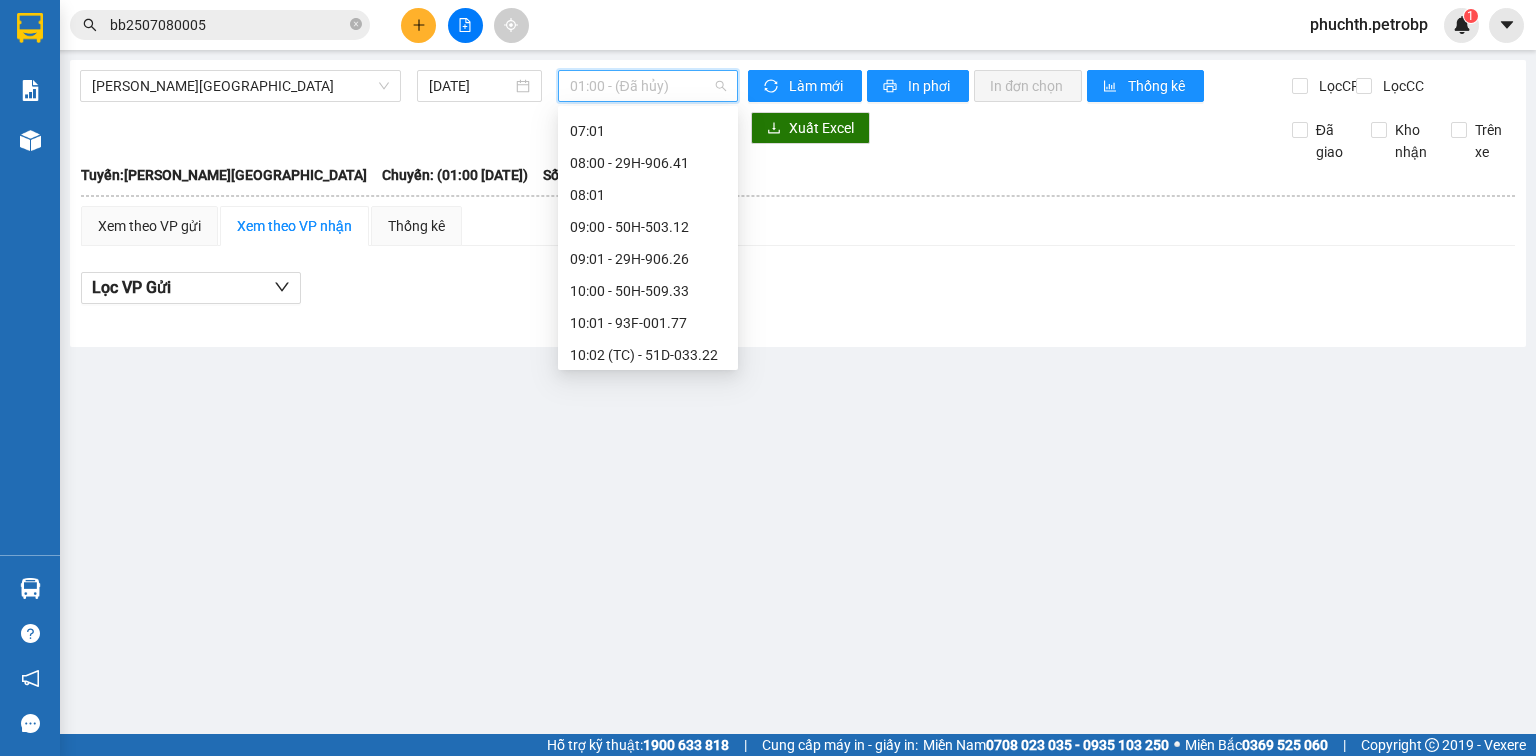scroll, scrollTop: 508, scrollLeft: 0, axis: vertical 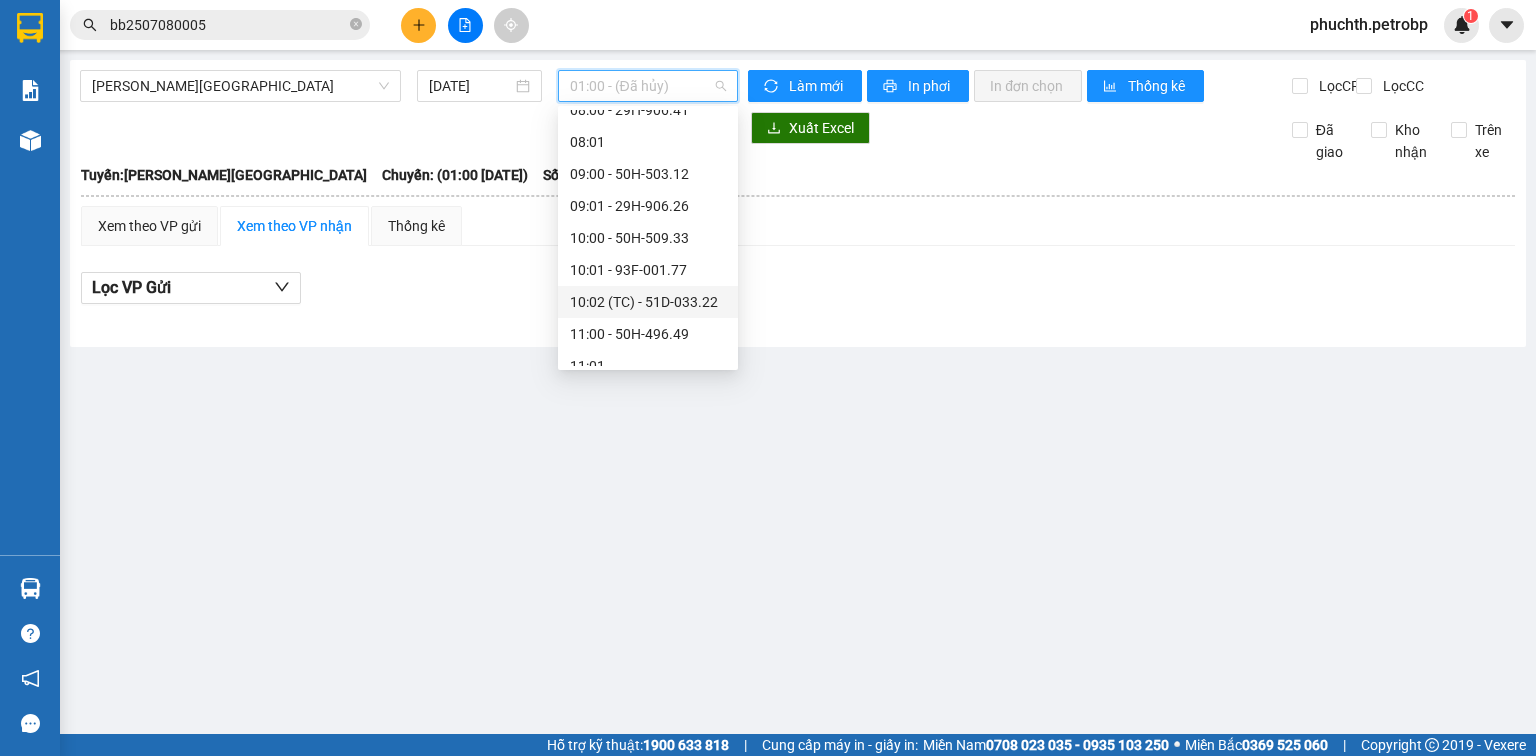click on "10:02   (TC)   - 51D-033.22" at bounding box center (648, 302) 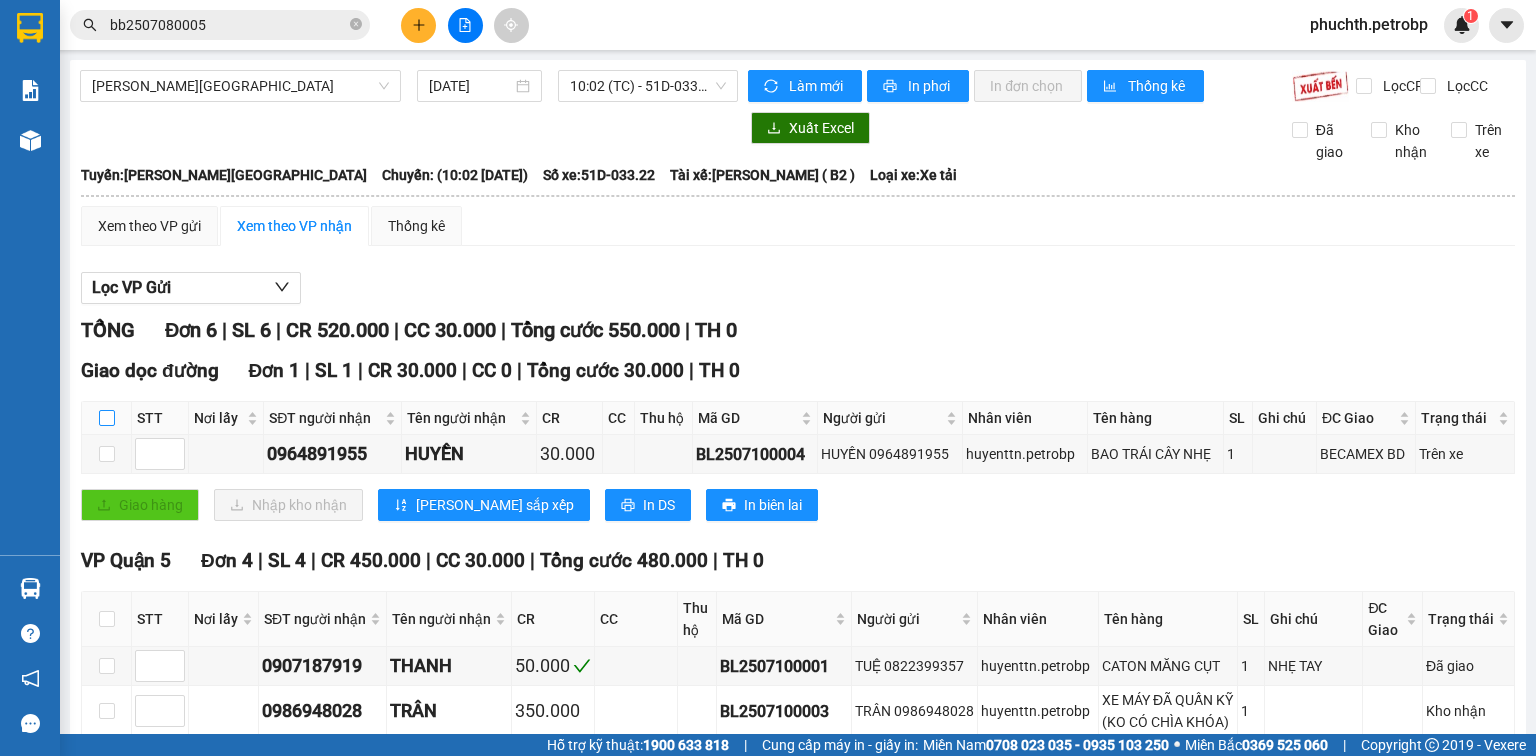 click at bounding box center (107, 418) 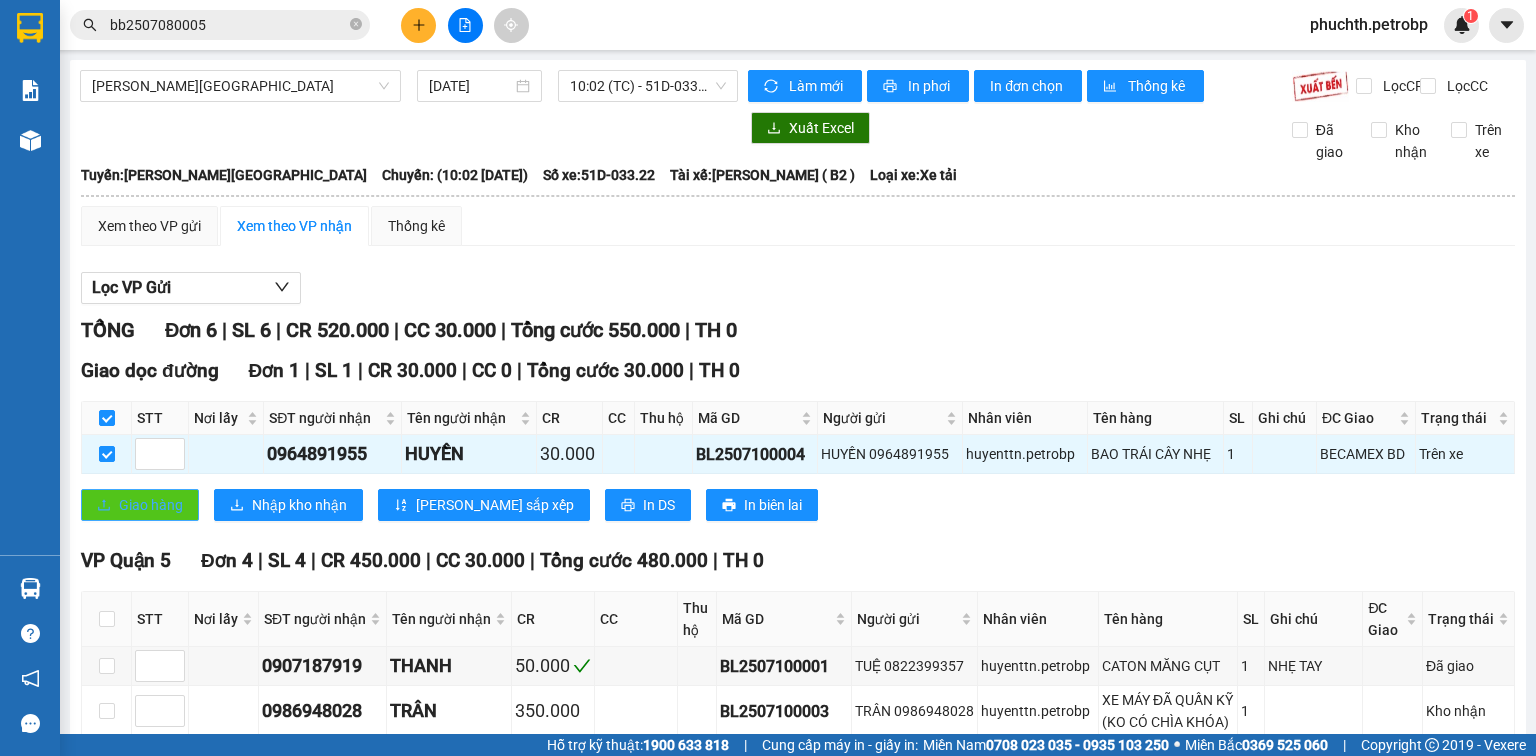click on "Giao hàng" at bounding box center (151, 505) 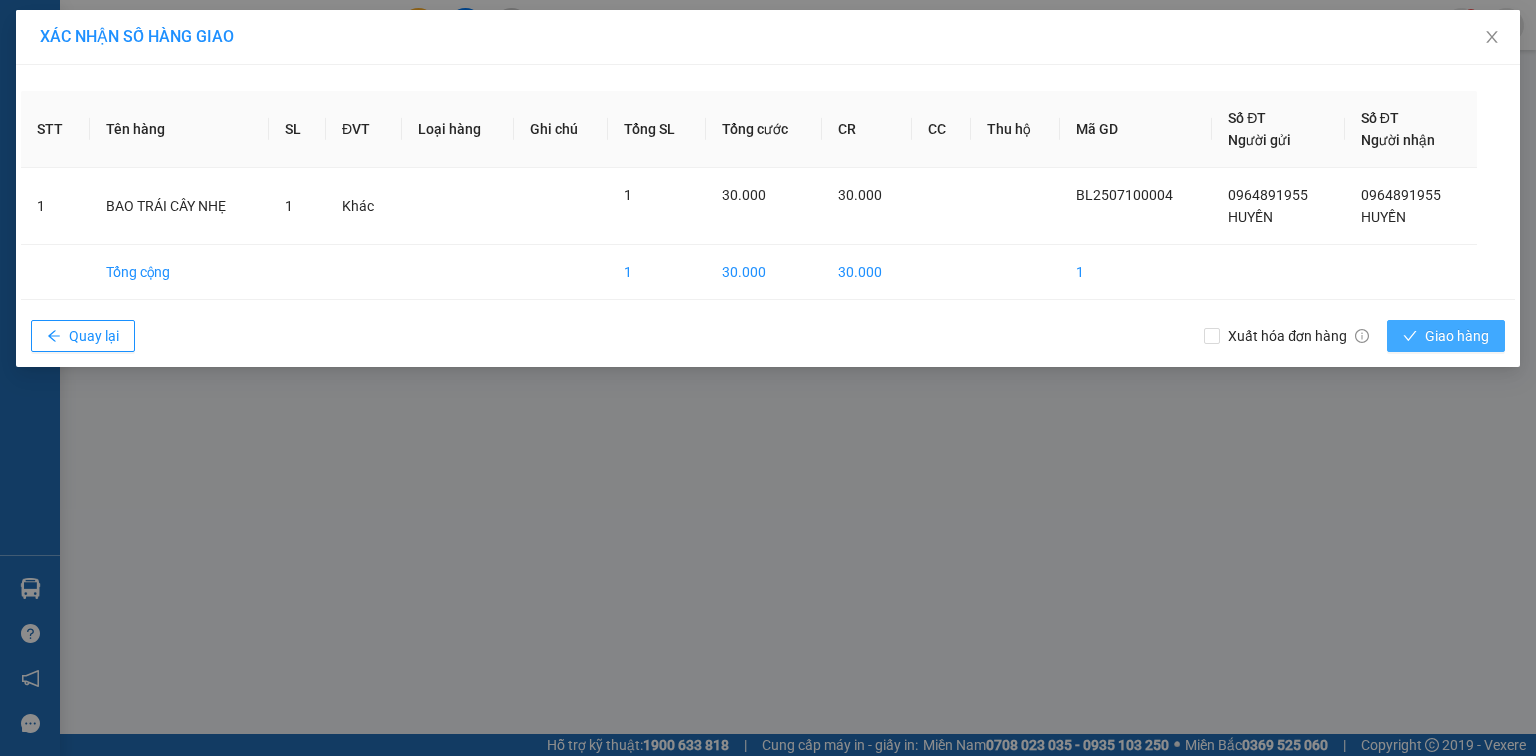 click on "Giao hàng" at bounding box center (1446, 336) 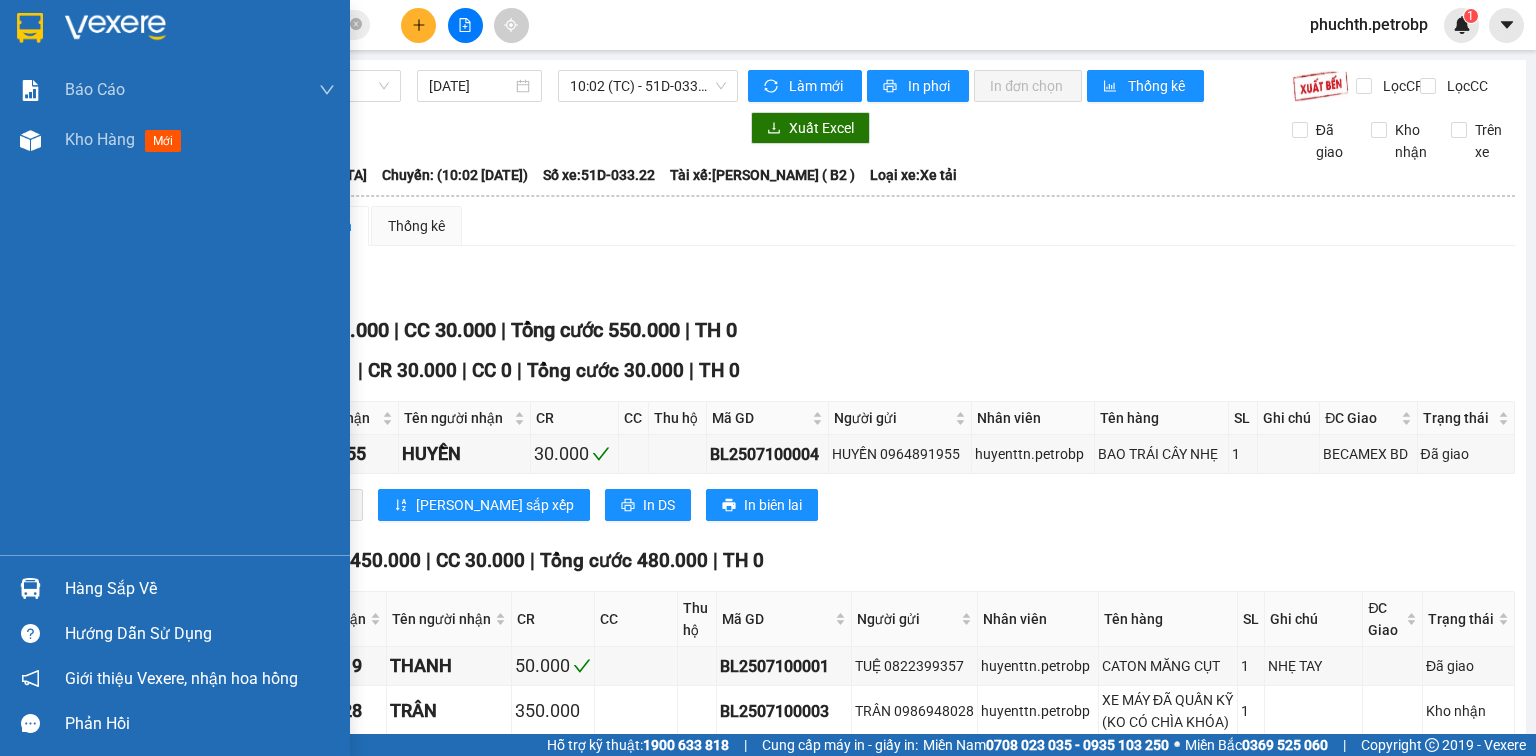 click at bounding box center [175, 32] 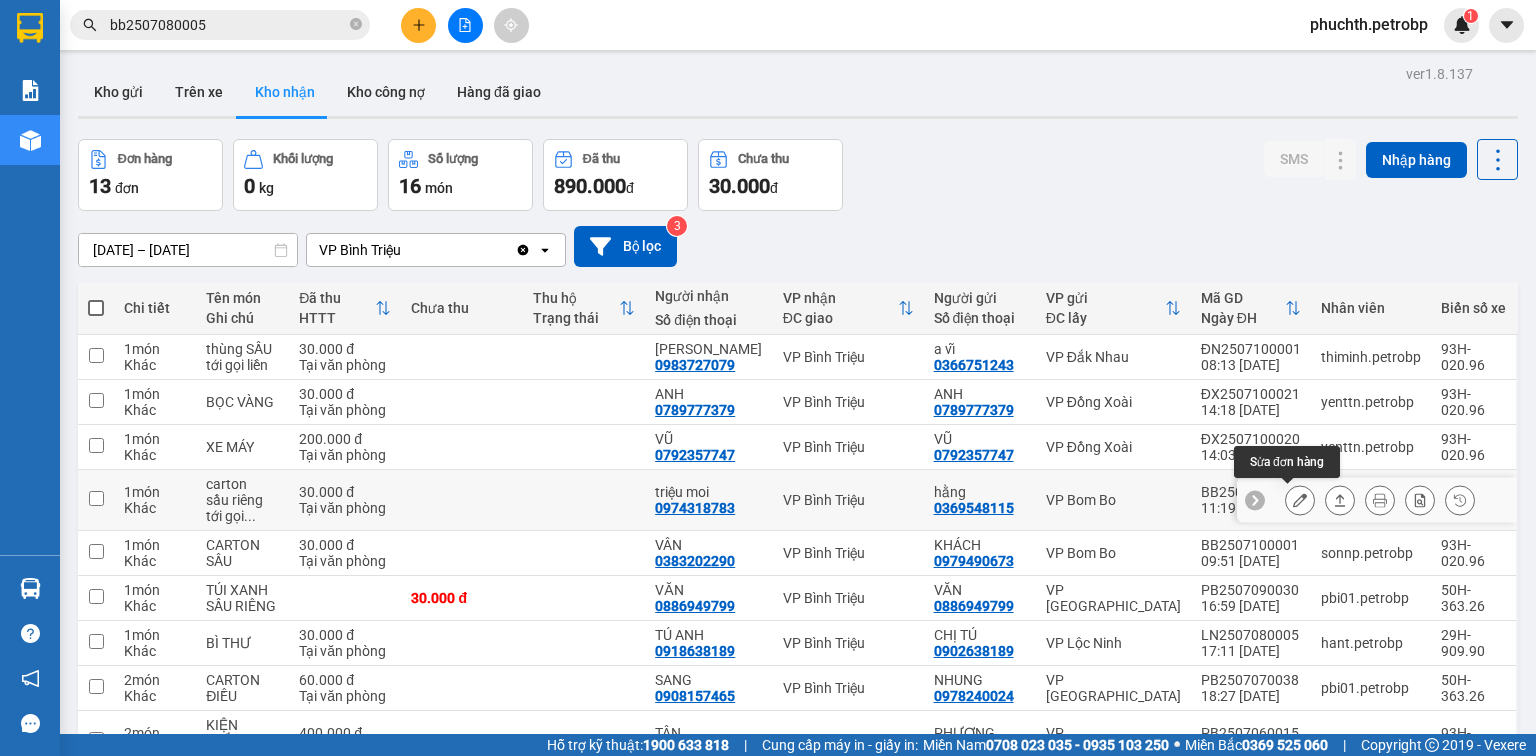 click 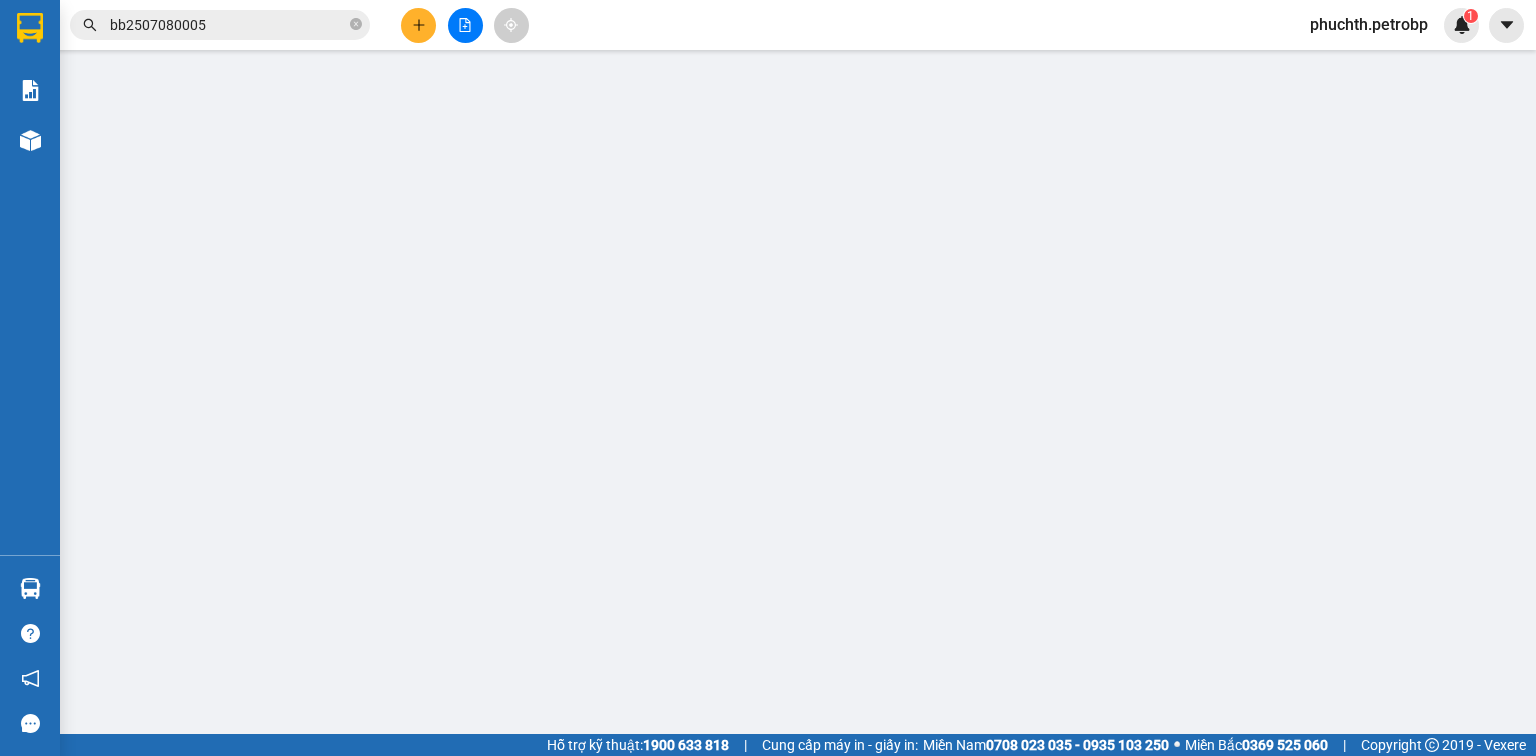 type on "0369548115" 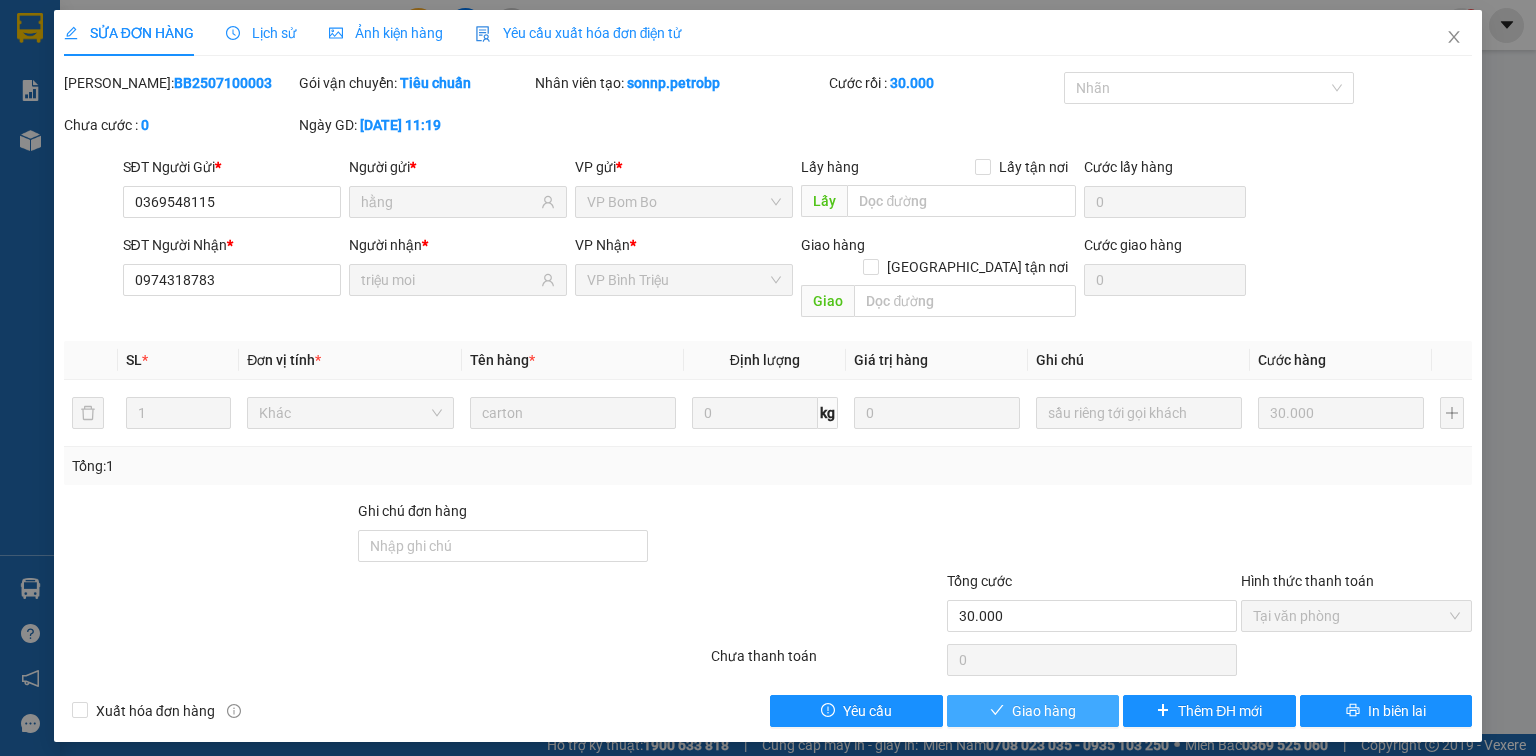 click on "Giao hàng" at bounding box center [1044, 711] 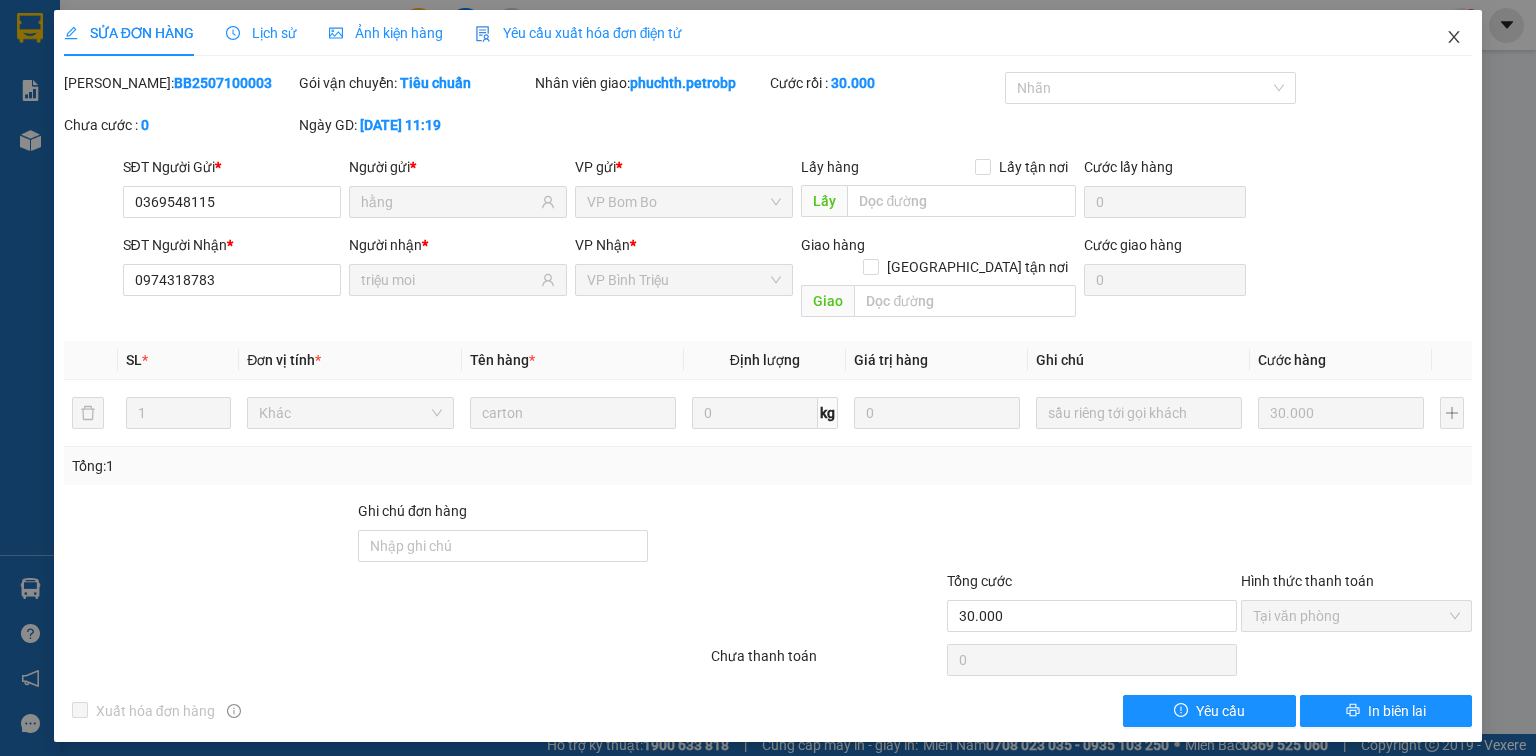 click 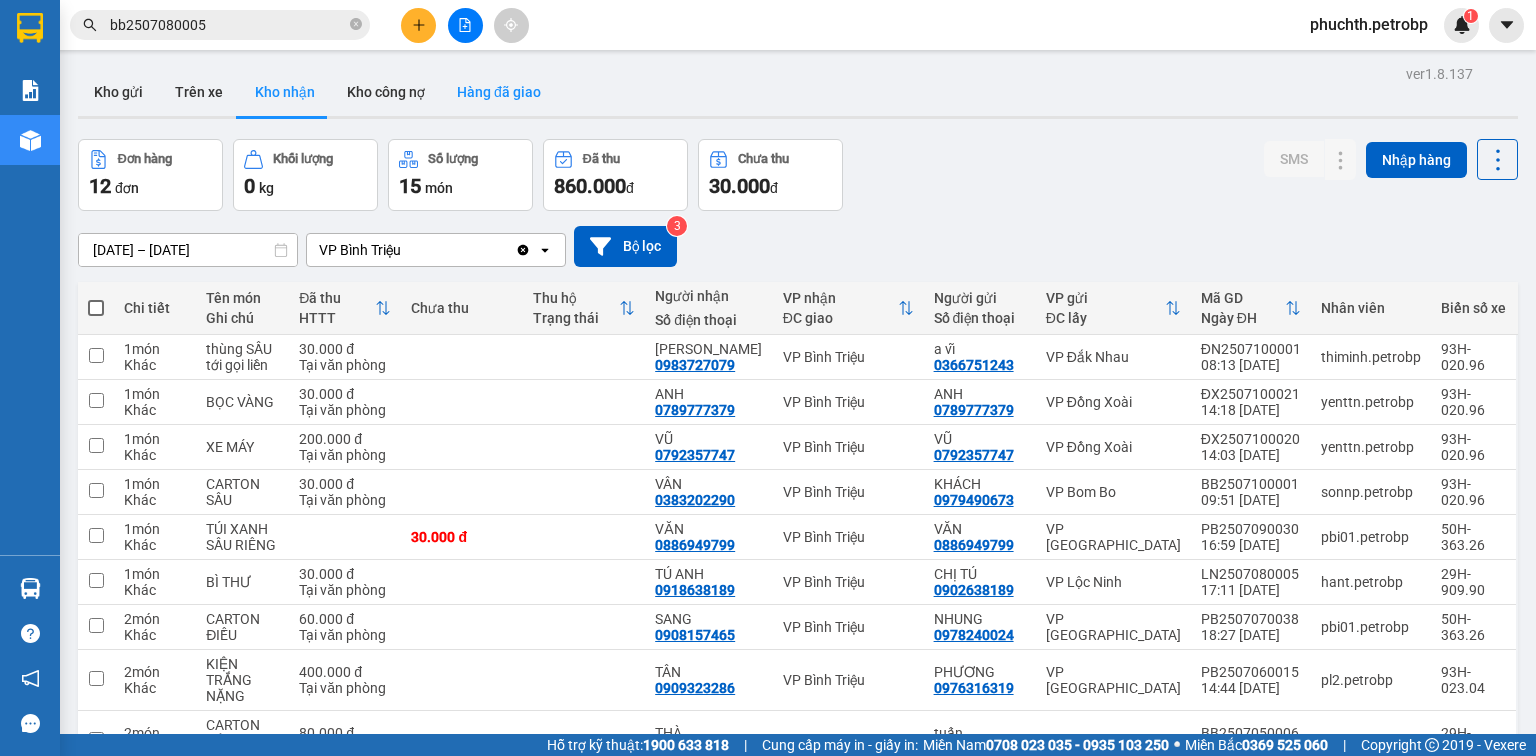 click on "Hàng đã giao" at bounding box center (499, 92) 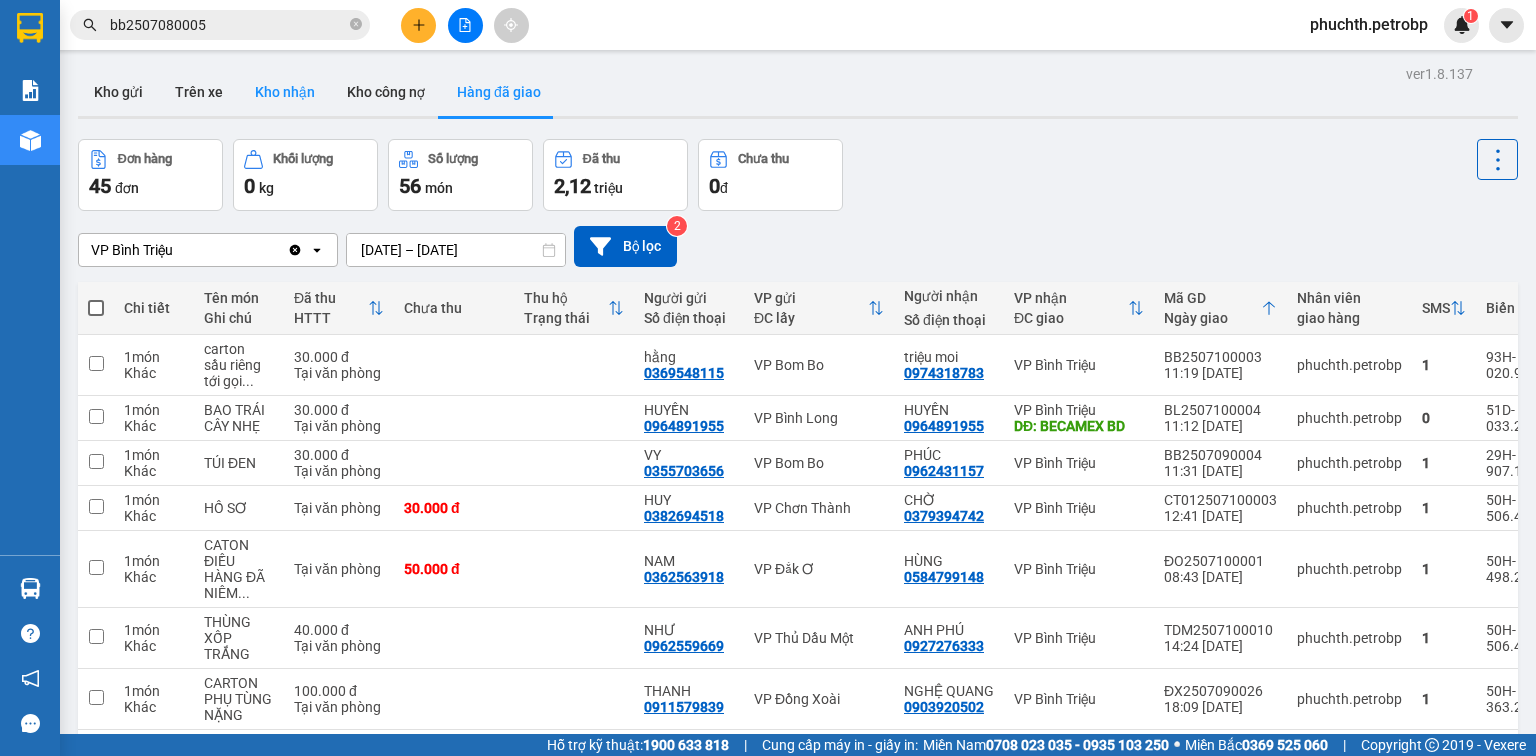 click on "Kho nhận" at bounding box center [285, 92] 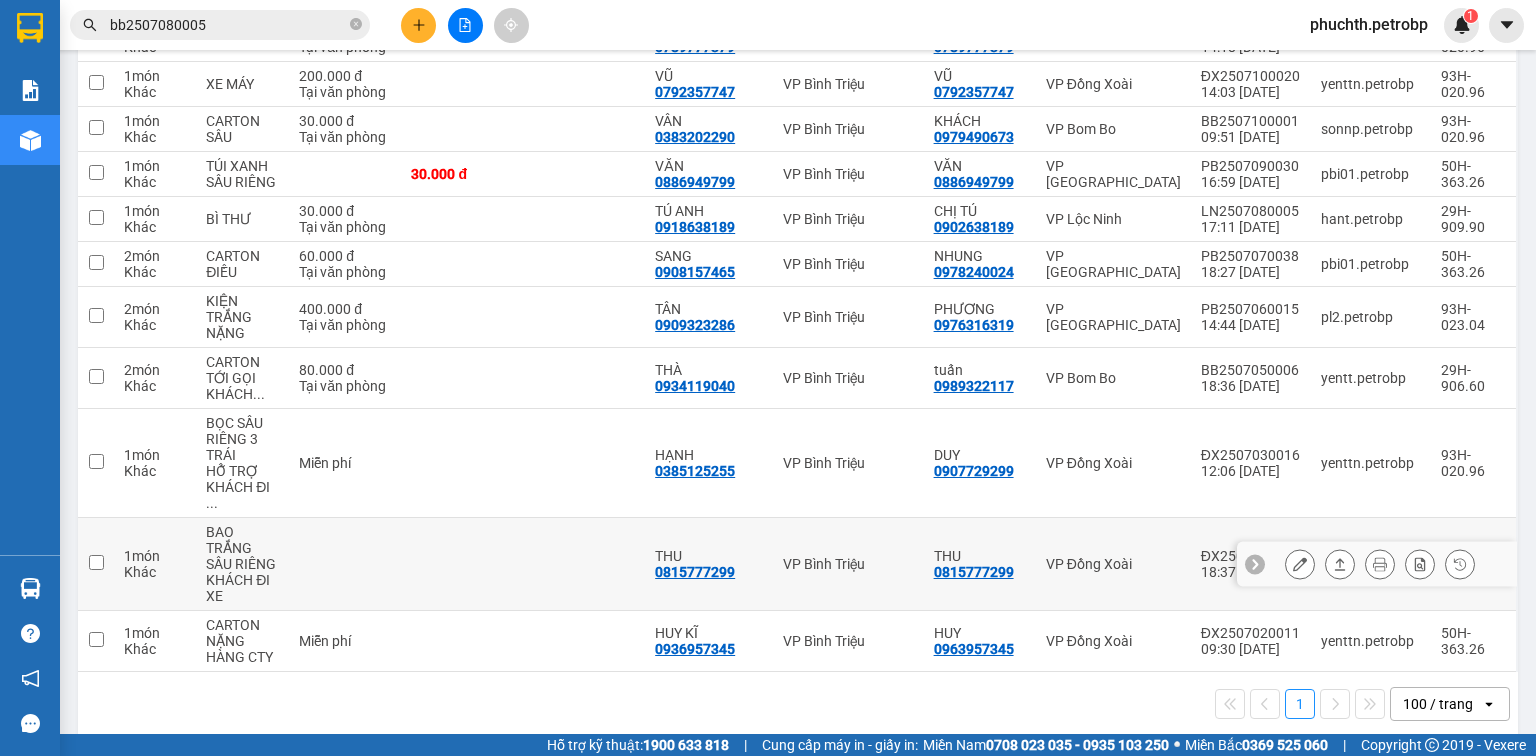 scroll, scrollTop: 0, scrollLeft: 0, axis: both 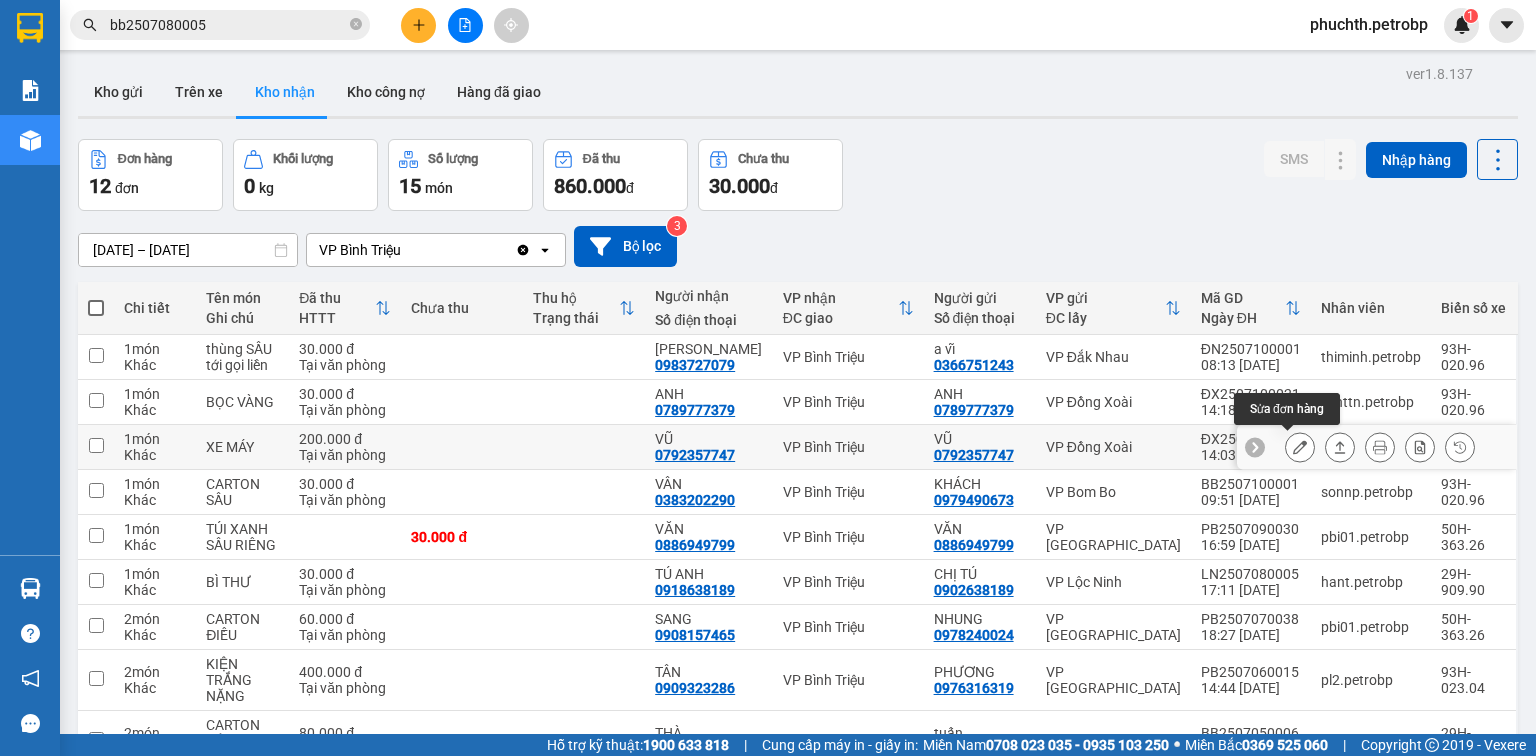 click at bounding box center (1300, 447) 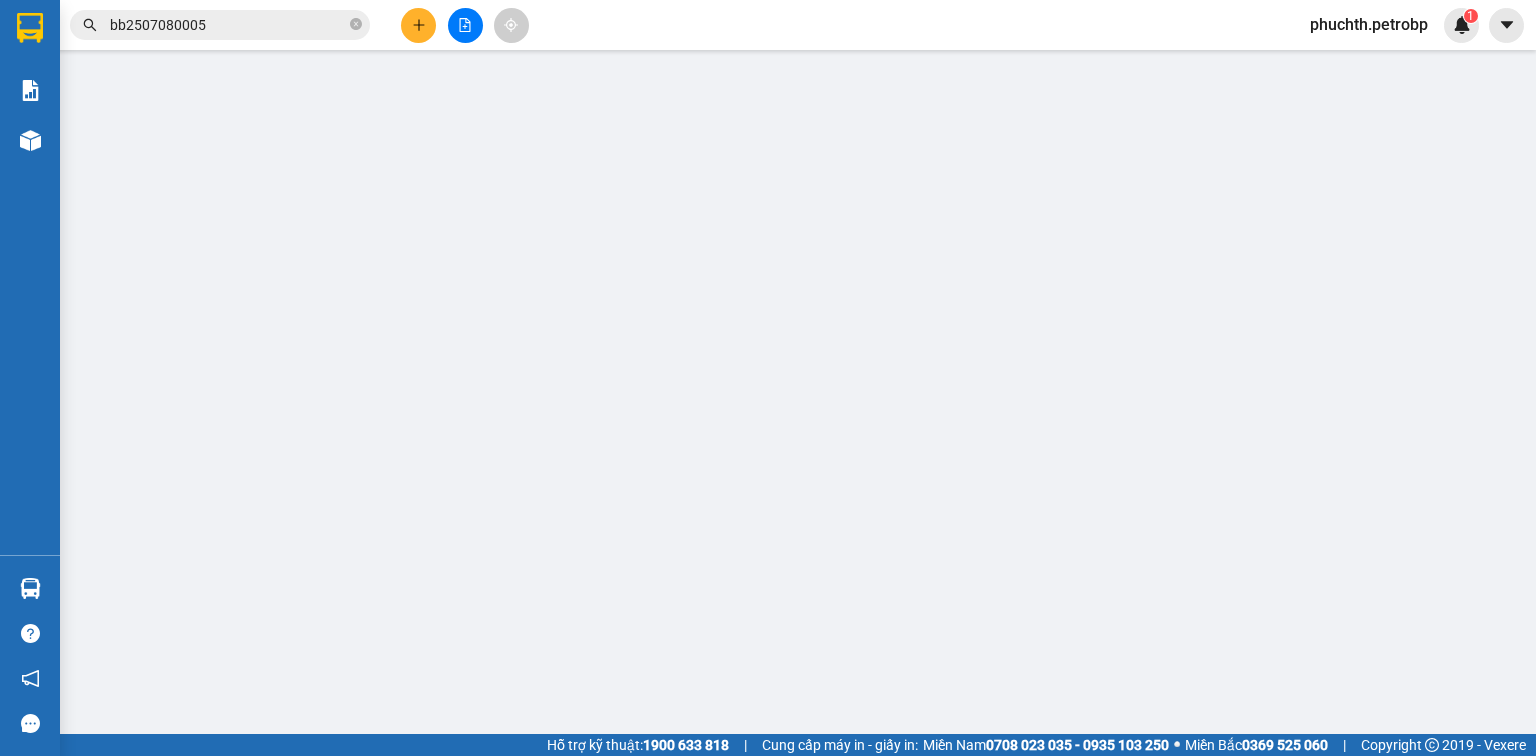 type on "0792357747" 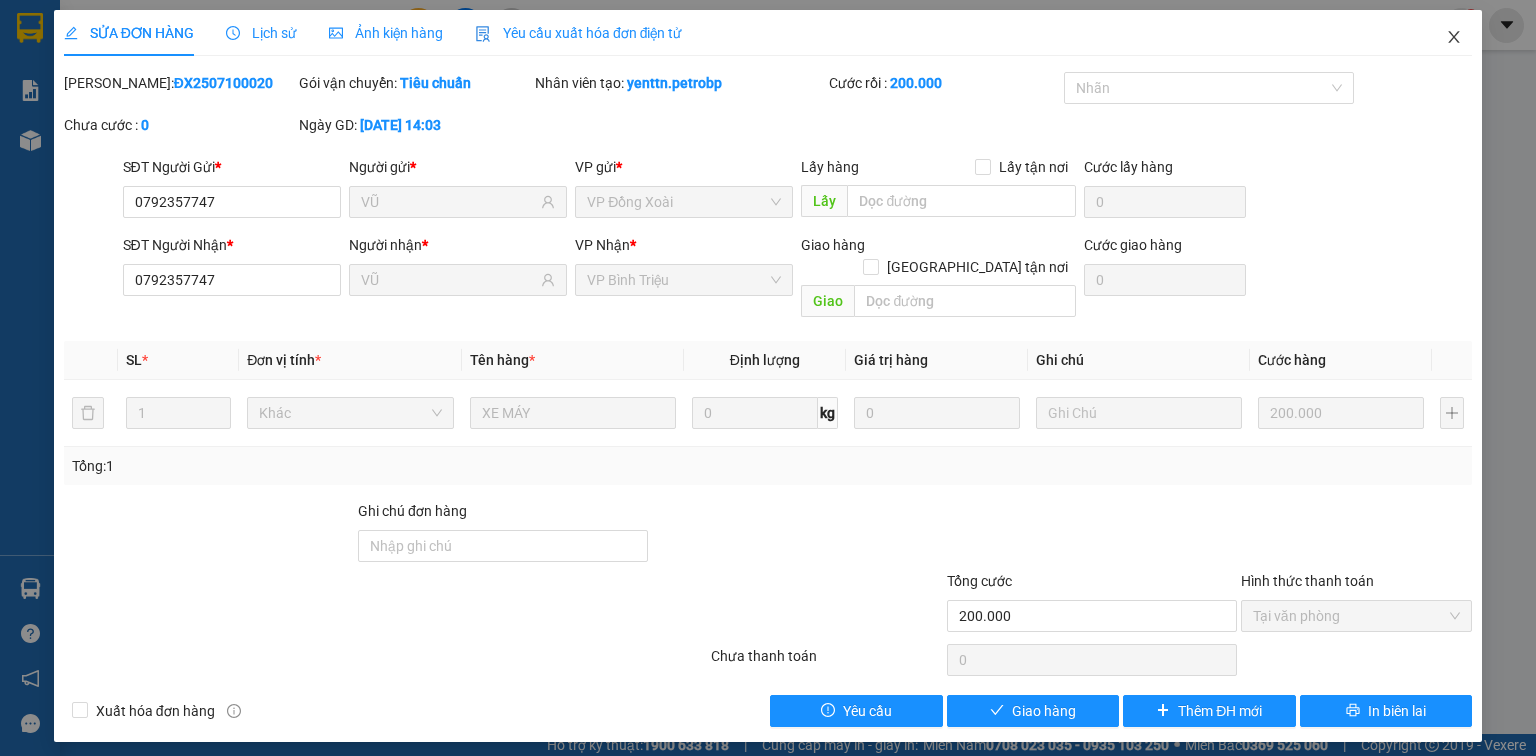 click 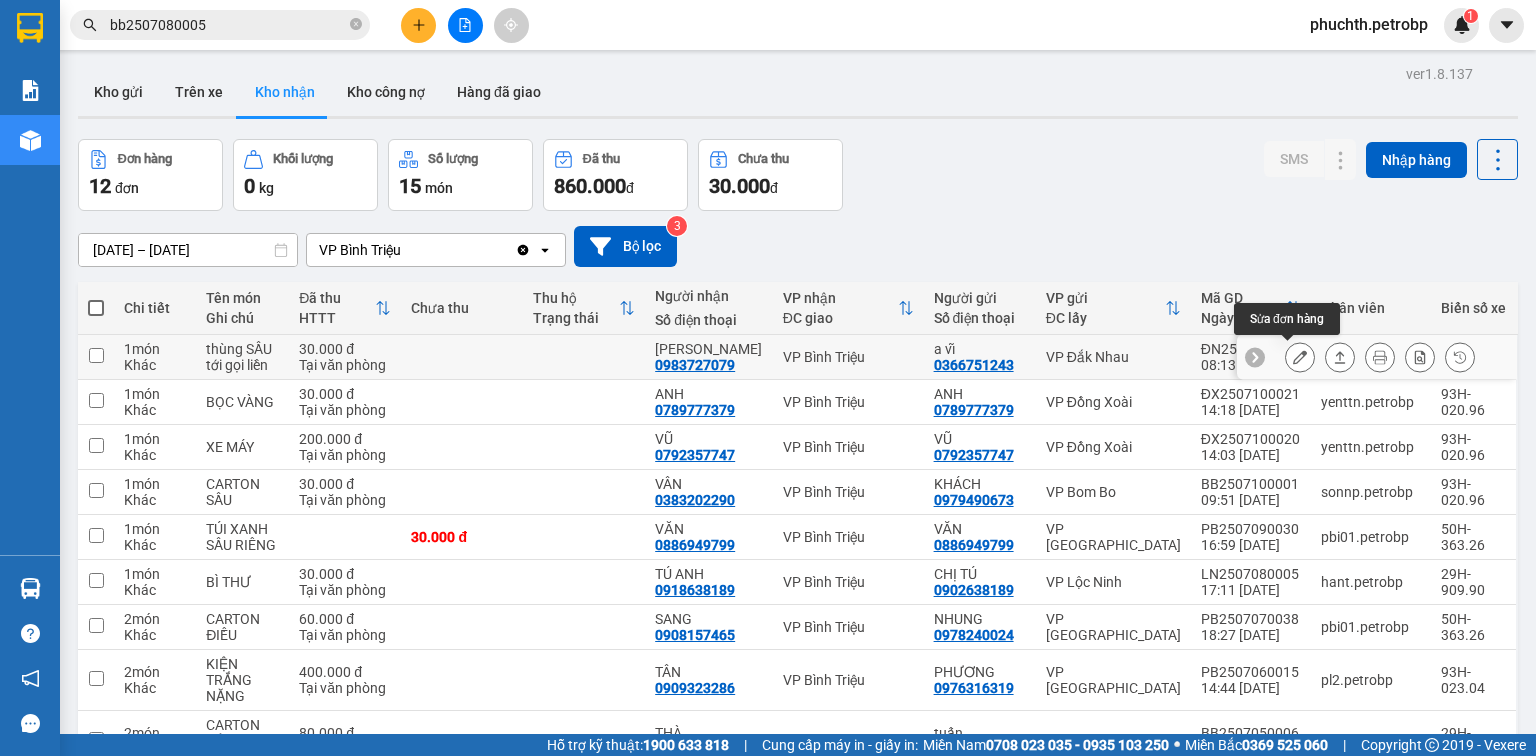 click 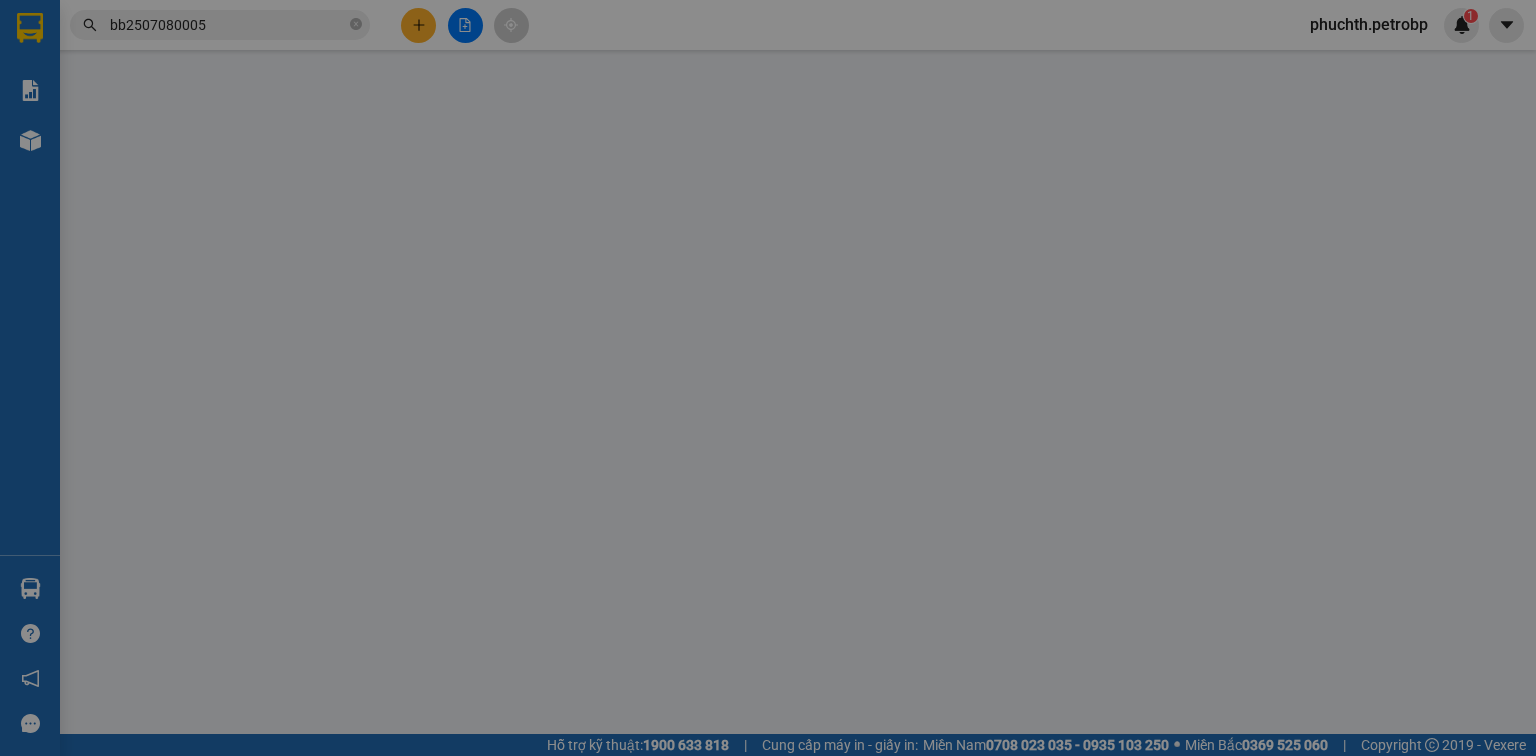 type on "0366751243" 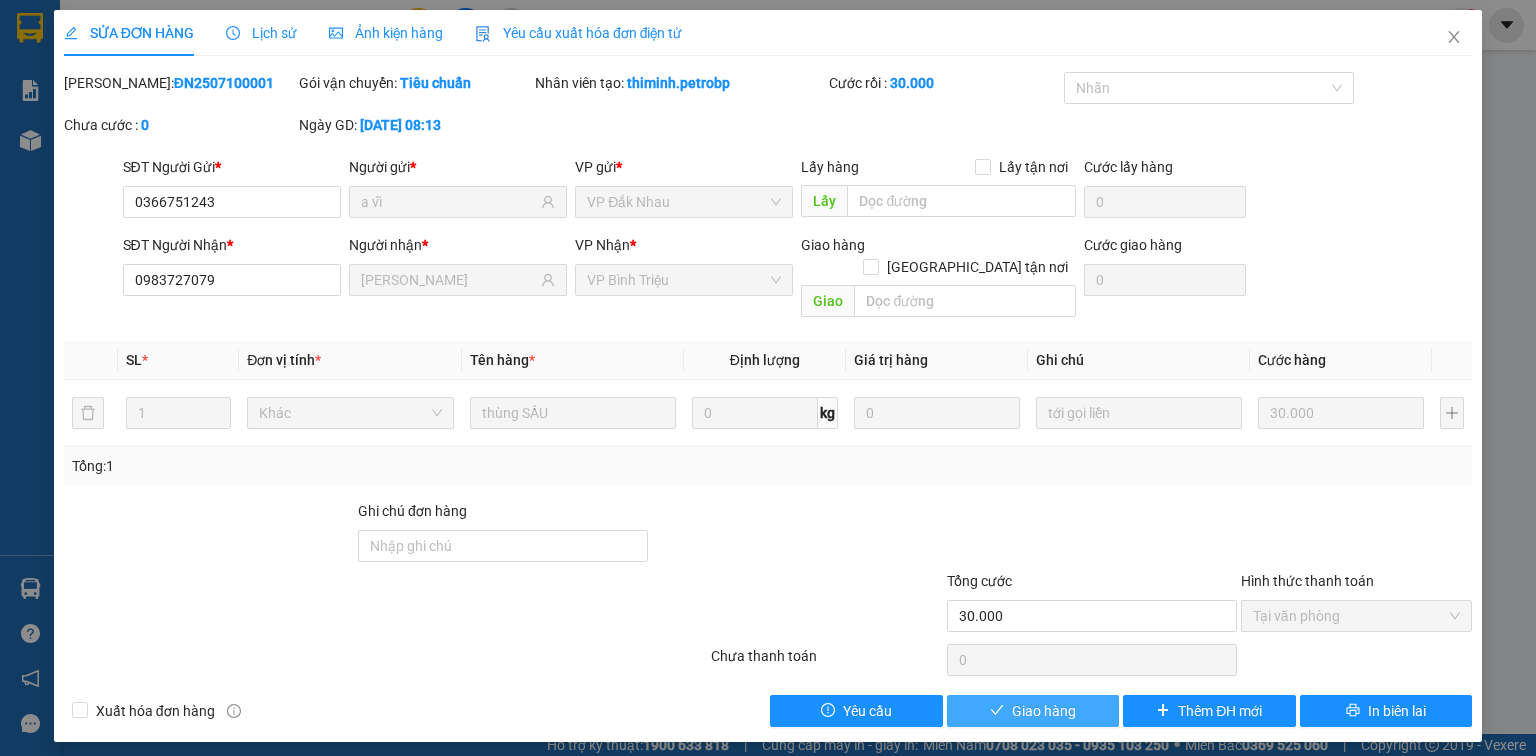 click on "Giao hàng" at bounding box center (1044, 711) 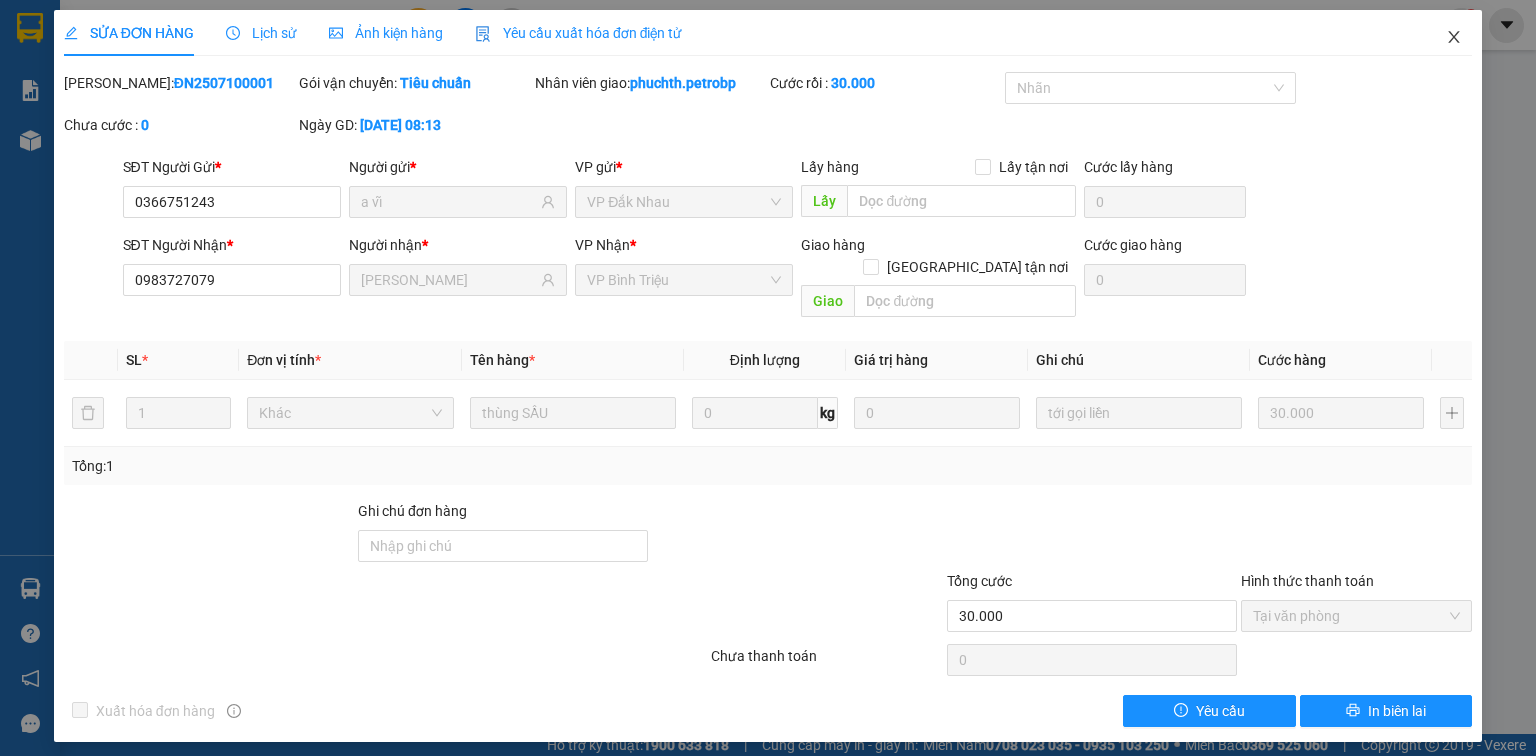 click 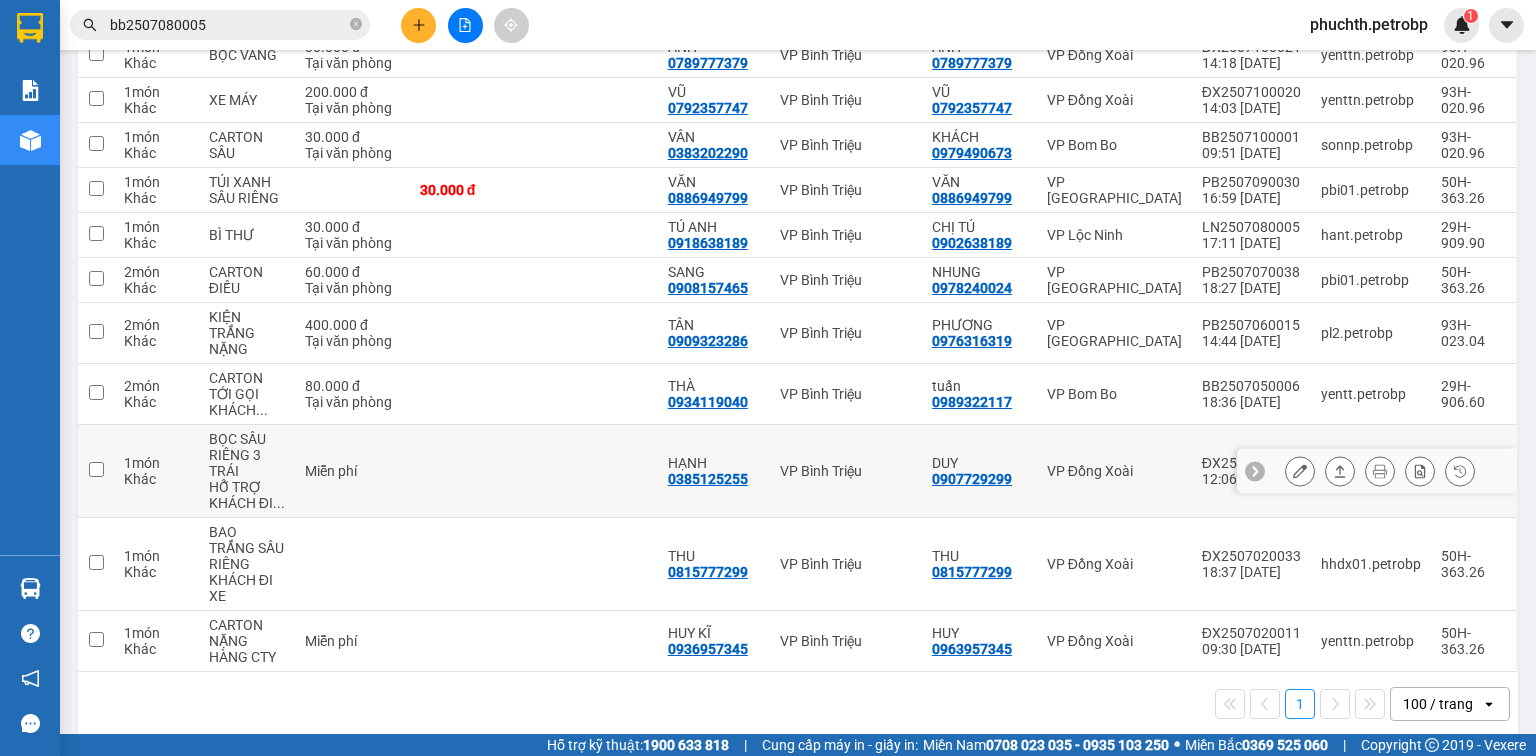 scroll, scrollTop: 0, scrollLeft: 0, axis: both 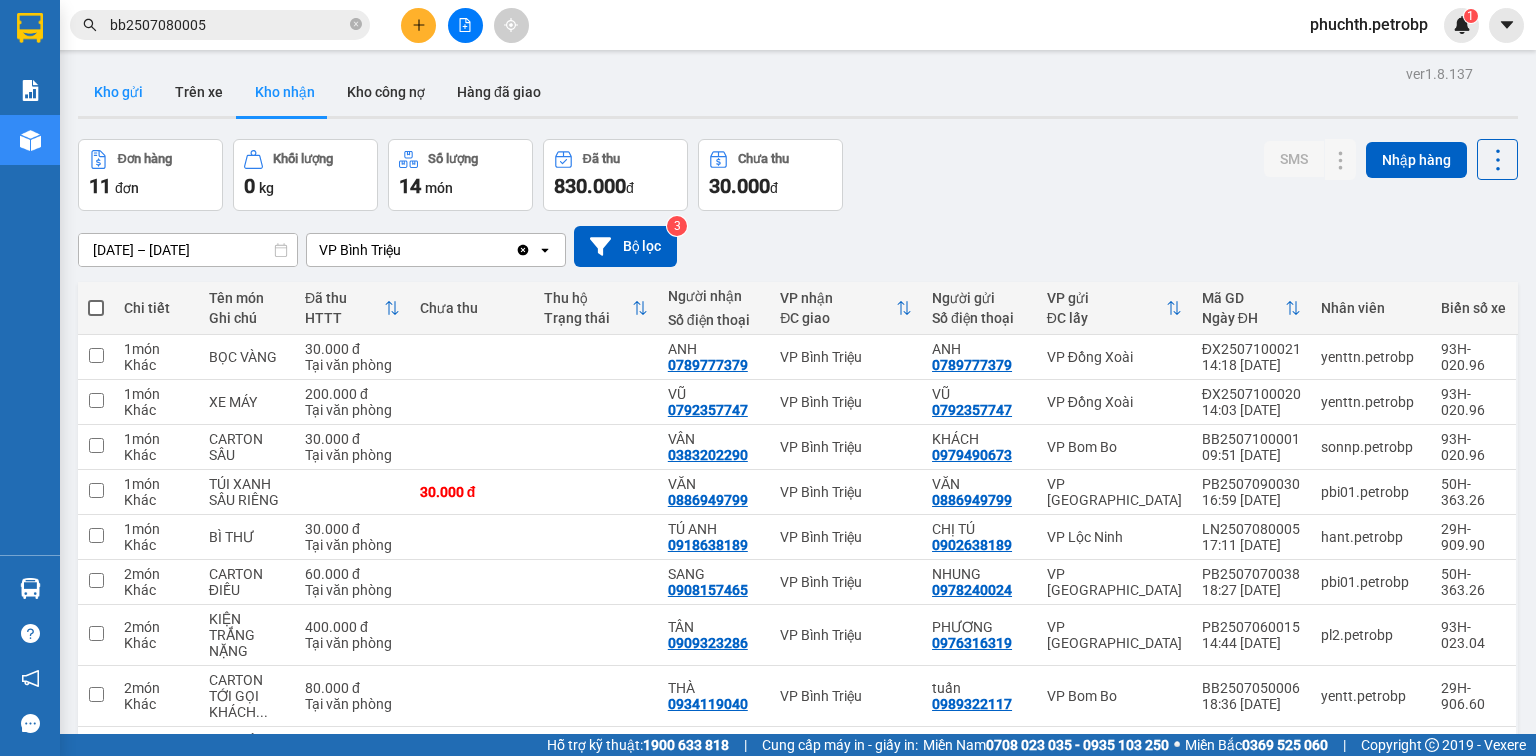 click on "Kho gửi" at bounding box center (118, 92) 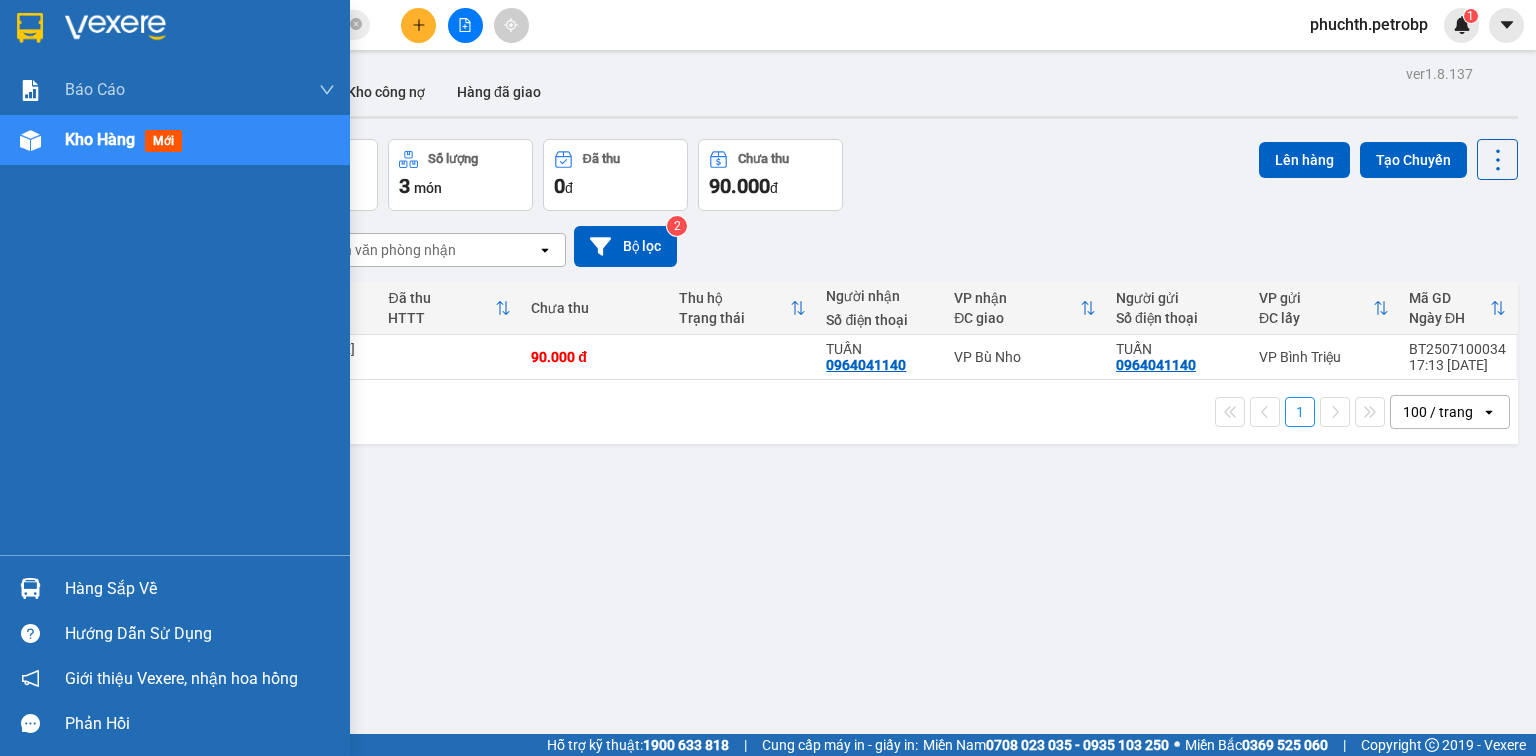 click on "Hàng sắp về" at bounding box center (200, 589) 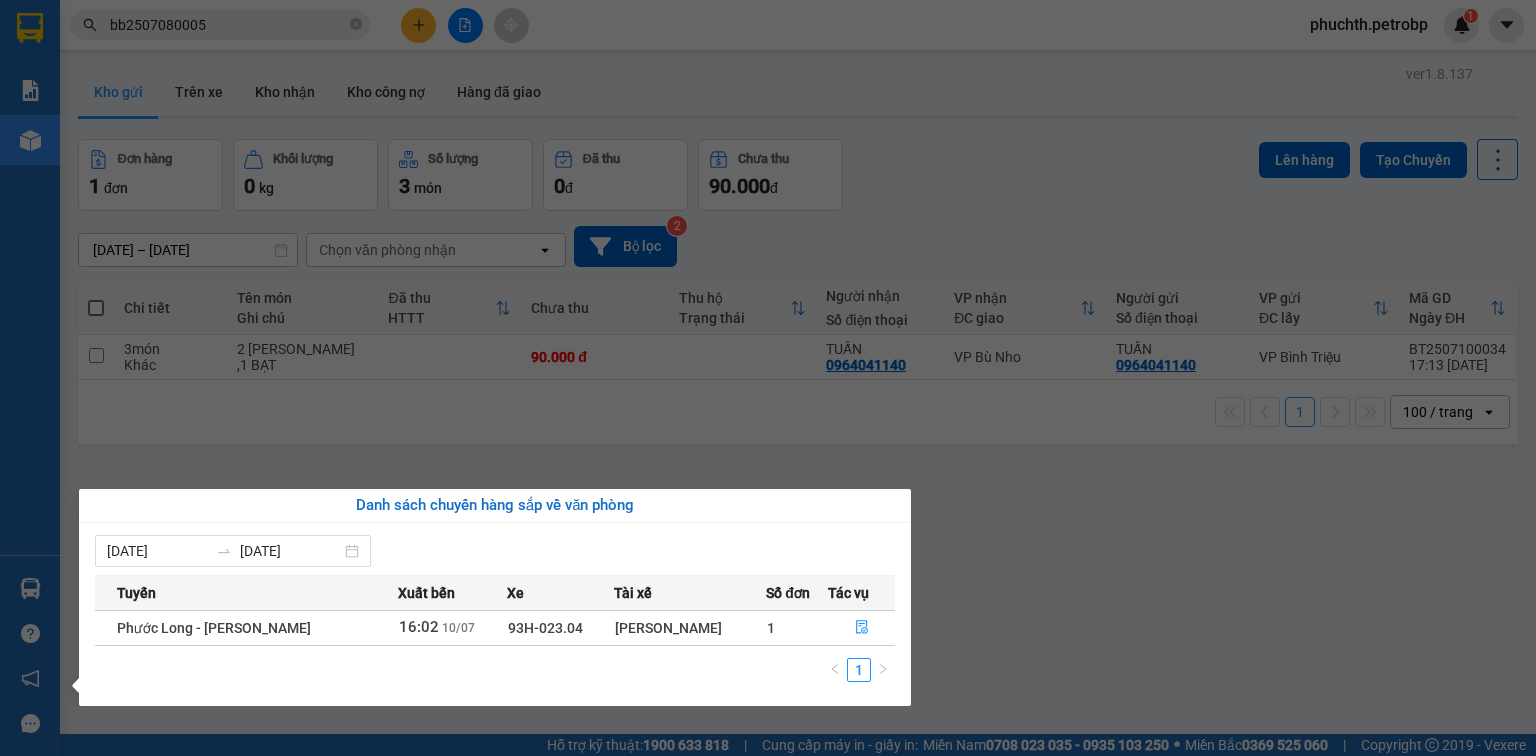 click on "Kết quả tìm kiếm ( 1 )  Bộ lọc  Gửi 3 ngày gần nhất Mã ĐH Trạng thái Món hàng Tổng cước Chưa cước Người gửi VP Gửi Người nhận VP Nhận BB2507080005 09:34 [DATE] VP Gửi   CỤC MÁY HÀNG GẤP SL:  1 40.000 40.000 0364887331 DUY BOM BO VP Bom Bo 0903920502 NGHỆ QUANG VP Bình Triệu 1 bb2507080005 phuchth.petrobp 1     Báo cáo BC tiền tận nơi (trưởng trạm) Báo cáo 1 (nv): Số tiền đã thu của văn phòng  Báo cáo 1: Số tiền đã thu của văn phòng  Báo cáo doanh thu hàng hóa theo tài xế Báo cáo dòng tiền (trưởng trạm) Doanh số tạo đơn theo VP gửi (trưởng trạm) Mẫu 2: Thống kê đơn hàng theo nhân viên Mẫu 3.1: Thống kê đơn hàng văn phòng gửi Mẫu 3.1: Thống kê đơn hàng văn phòng gửi ( các trạm xem ) Mẫu 3.1: Thống kê đơn hàng văn phòng gửi (Xuất ExceL) Mẫu 3: Báo cáo dòng tiền theo văn phòng Vị trí của các món hàng     Kho hàng mới" at bounding box center (768, 378) 